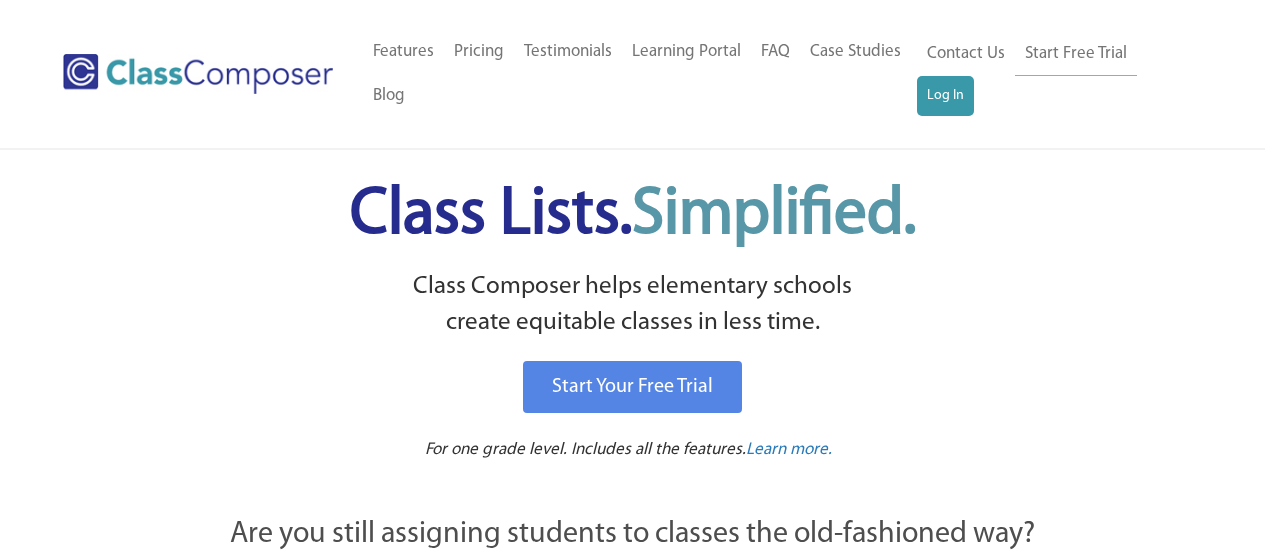 scroll, scrollTop: 0, scrollLeft: 0, axis: both 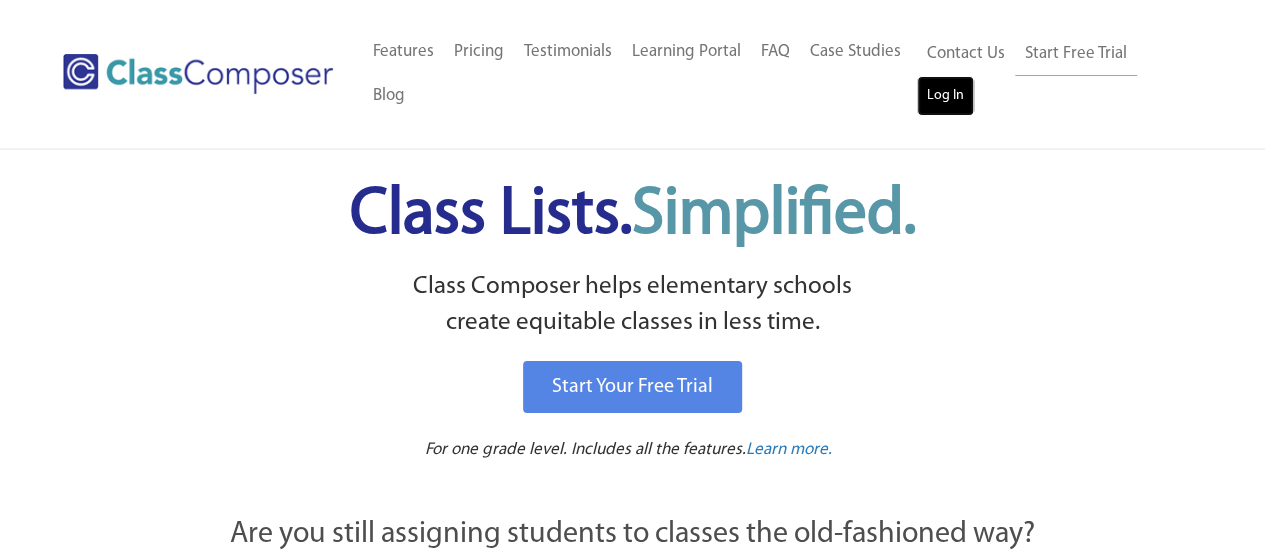 click on "Log In" at bounding box center (945, 96) 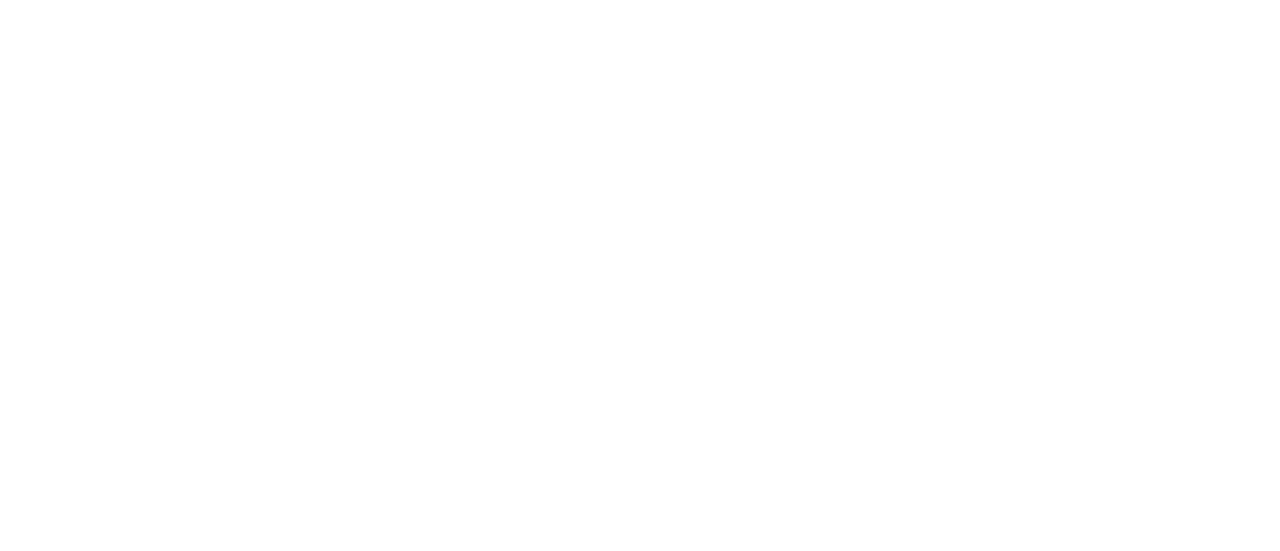 scroll, scrollTop: 0, scrollLeft: 0, axis: both 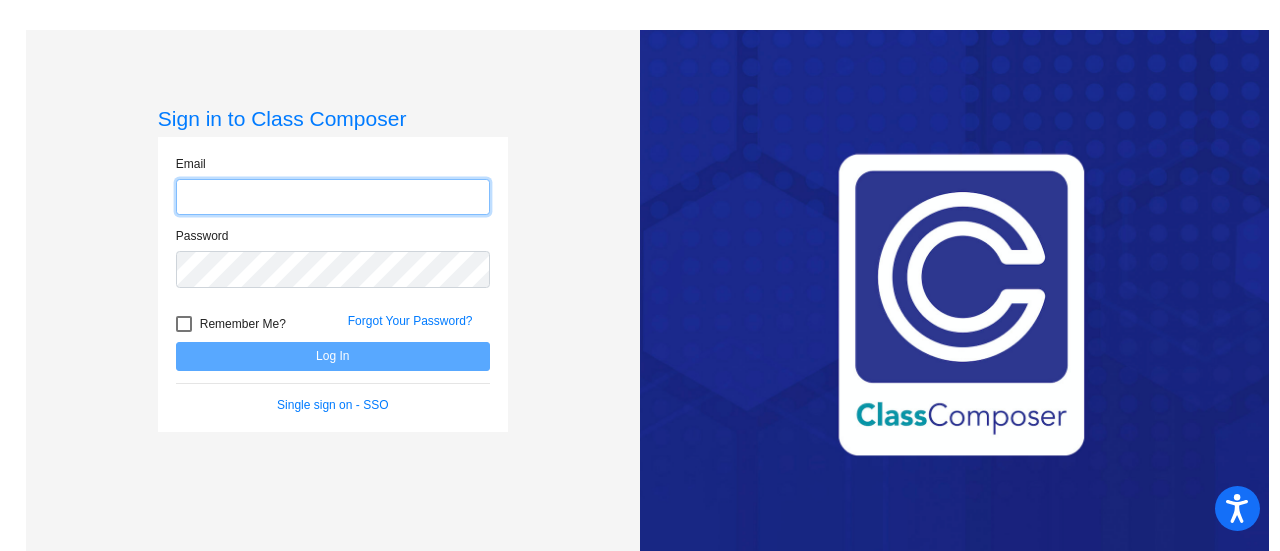 click 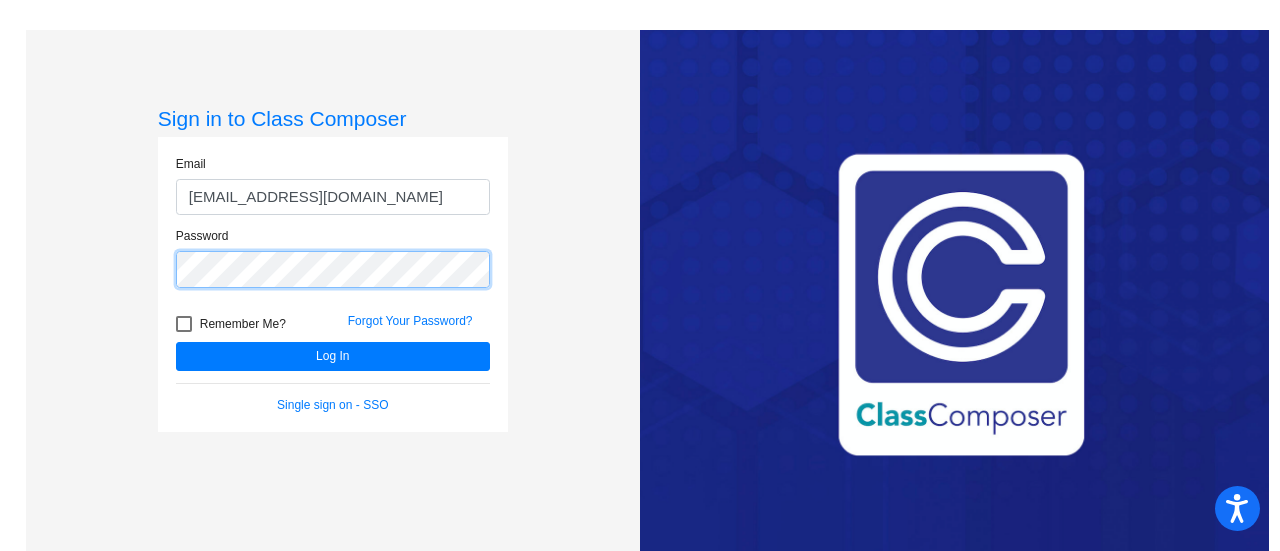 click on "Log In" 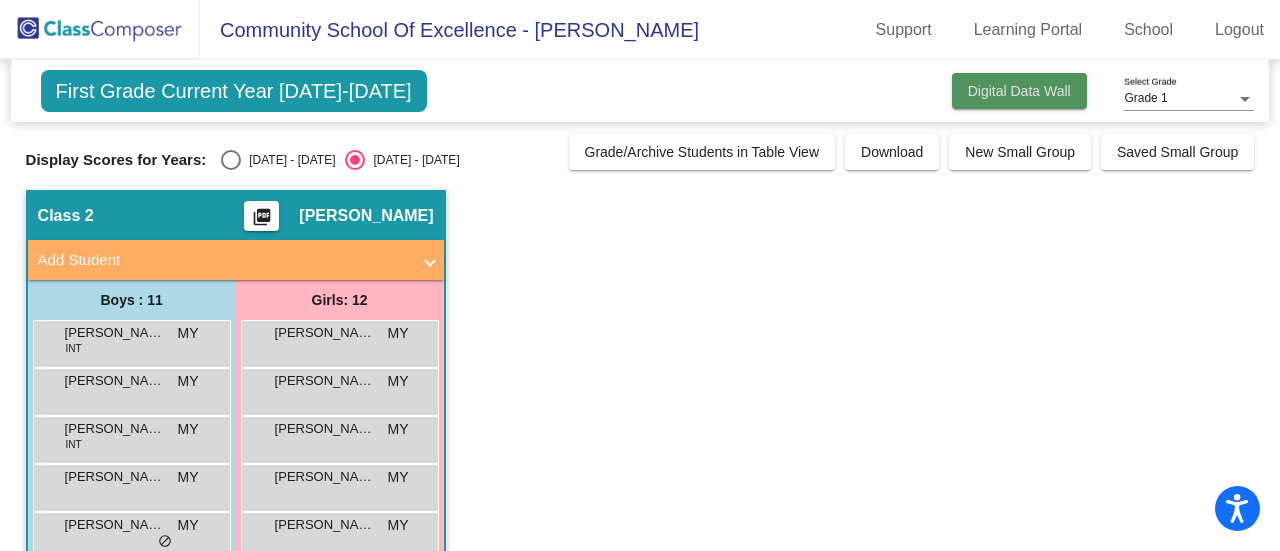 click on "Digital Data Wall" 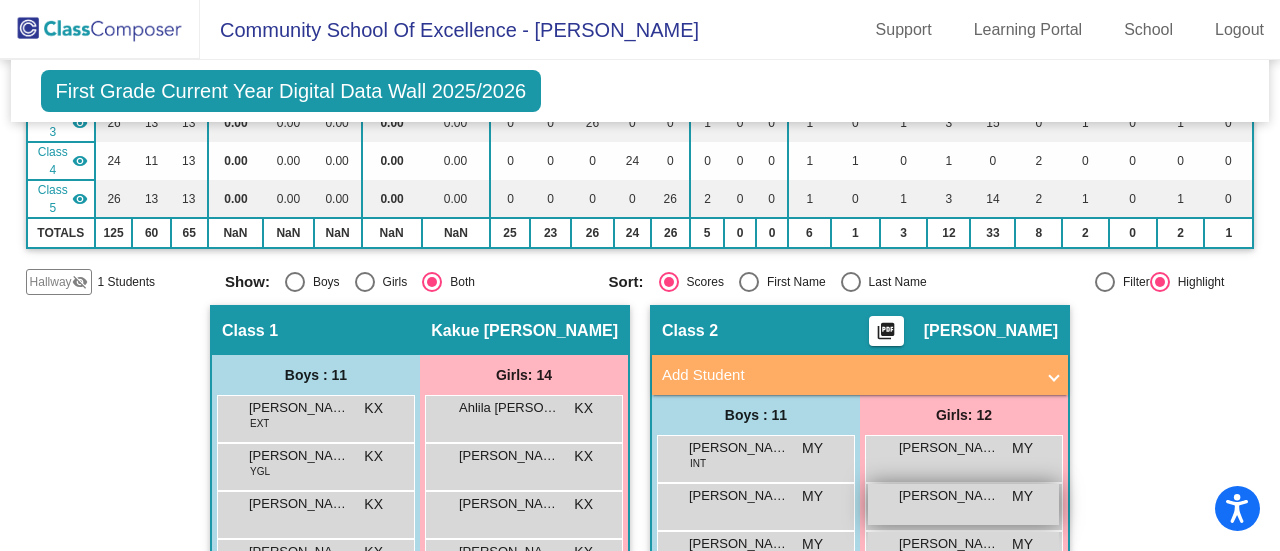 scroll, scrollTop: 400, scrollLeft: 0, axis: vertical 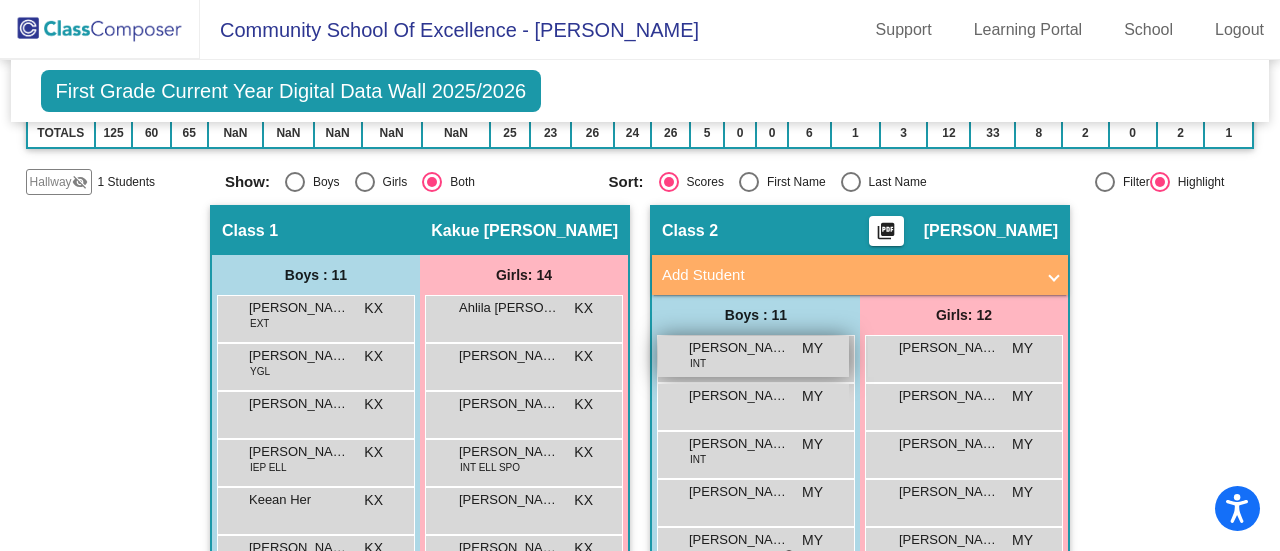 click on "Arthur Yang INT MY lock do_not_disturb_alt" at bounding box center [753, 356] 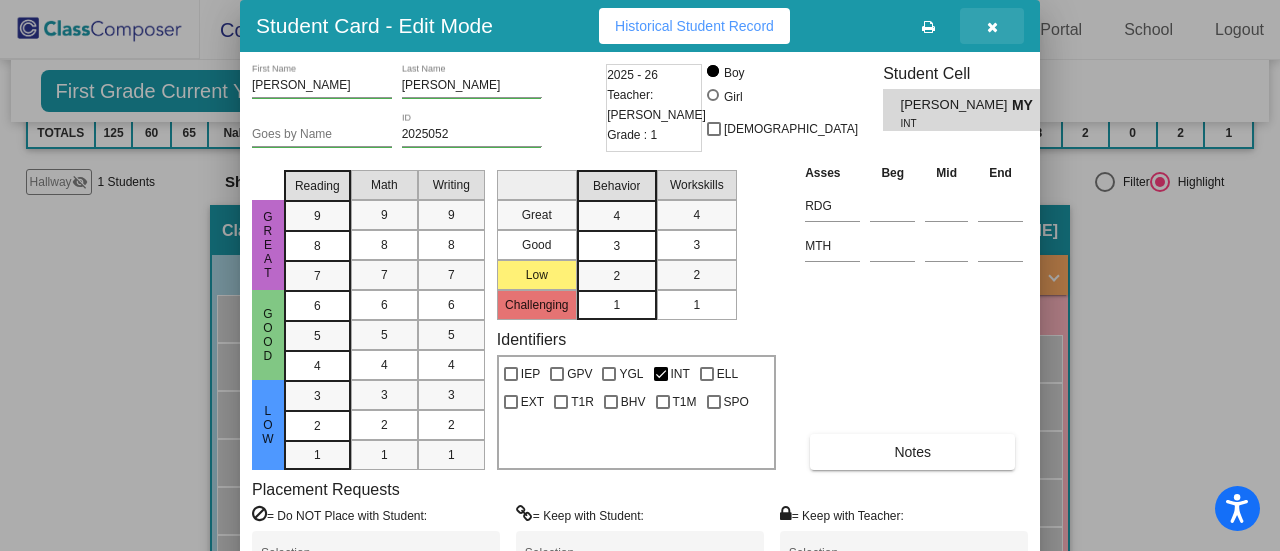 click at bounding box center [992, 26] 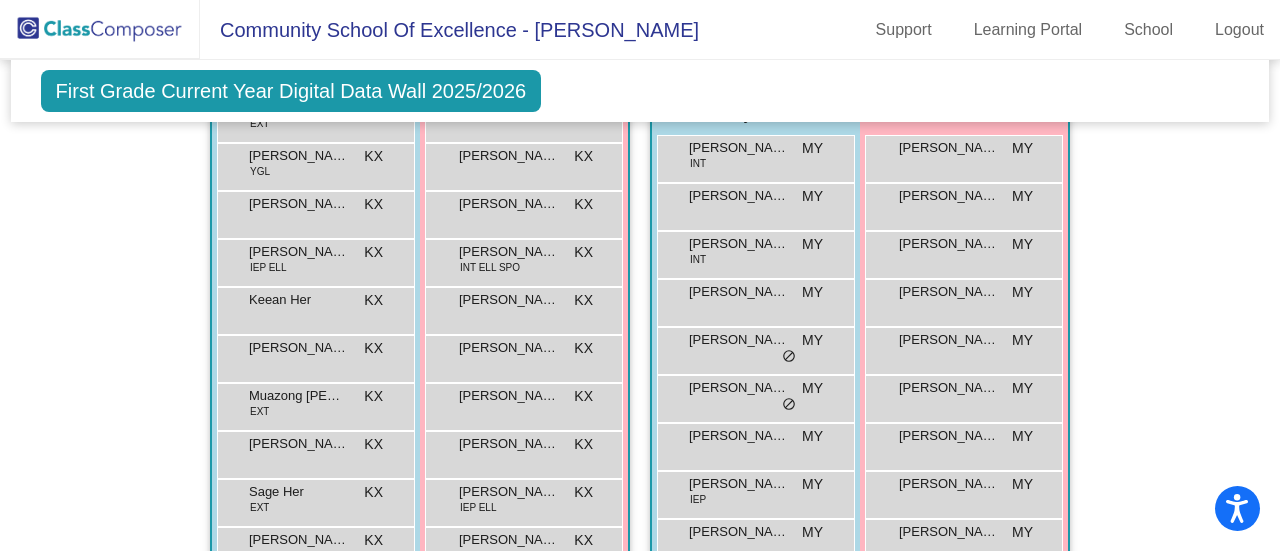 scroll, scrollTop: 900, scrollLeft: 0, axis: vertical 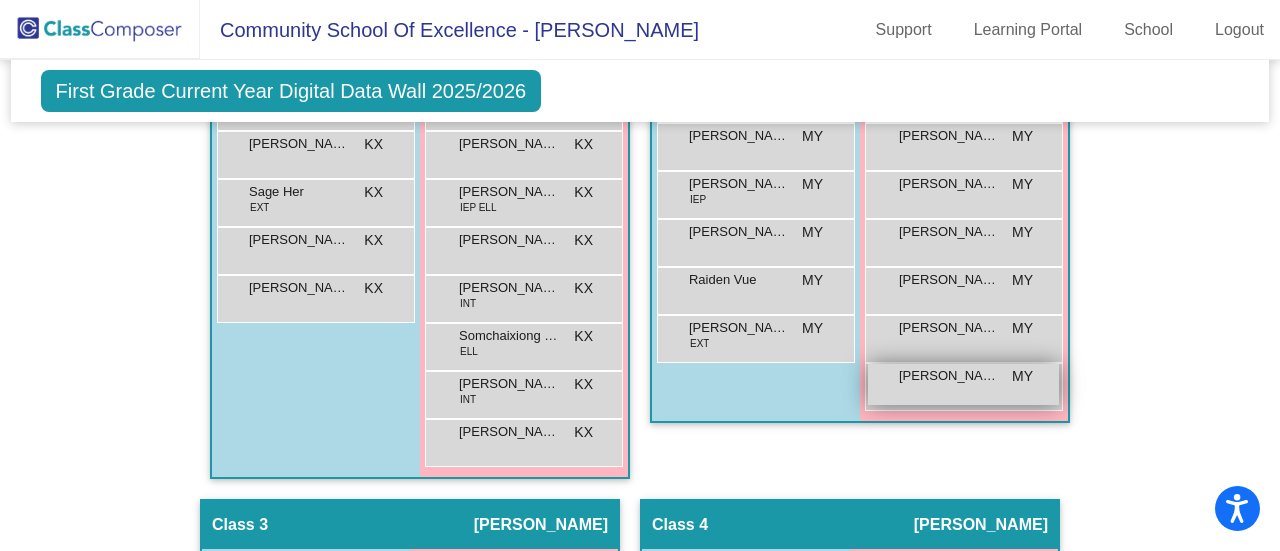 click on "Savannah Yang" at bounding box center (949, 376) 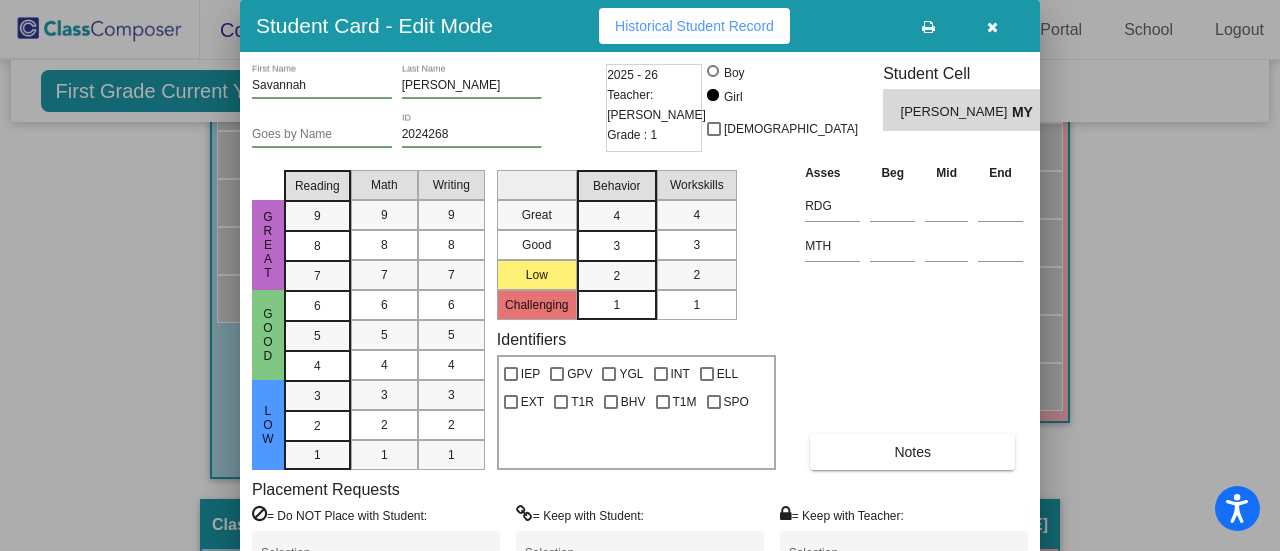 click at bounding box center (992, 26) 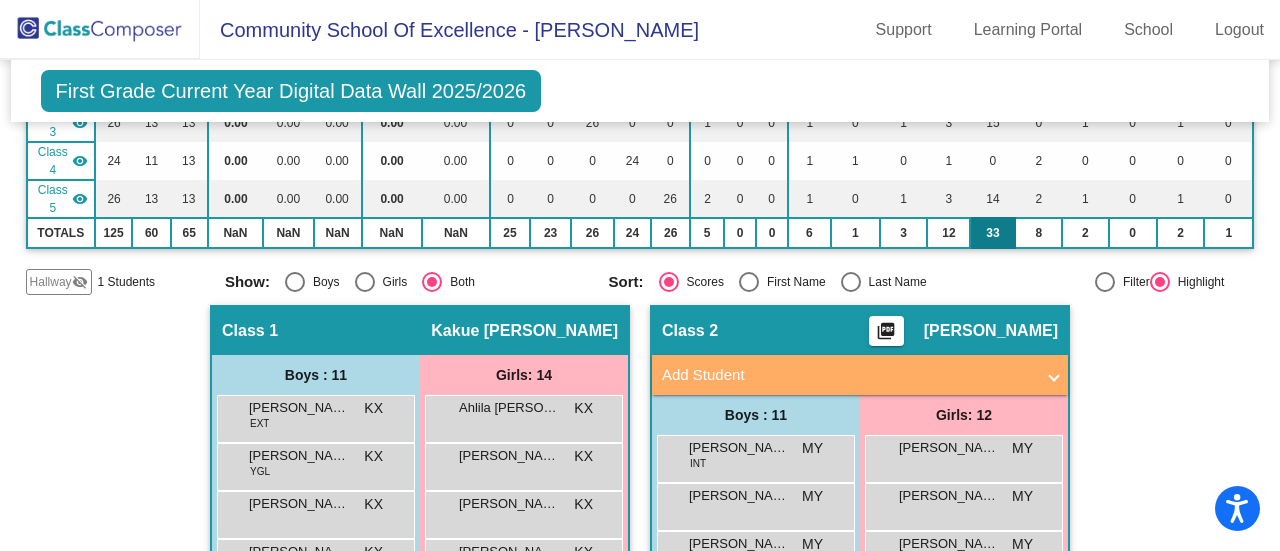 scroll, scrollTop: 300, scrollLeft: 0, axis: vertical 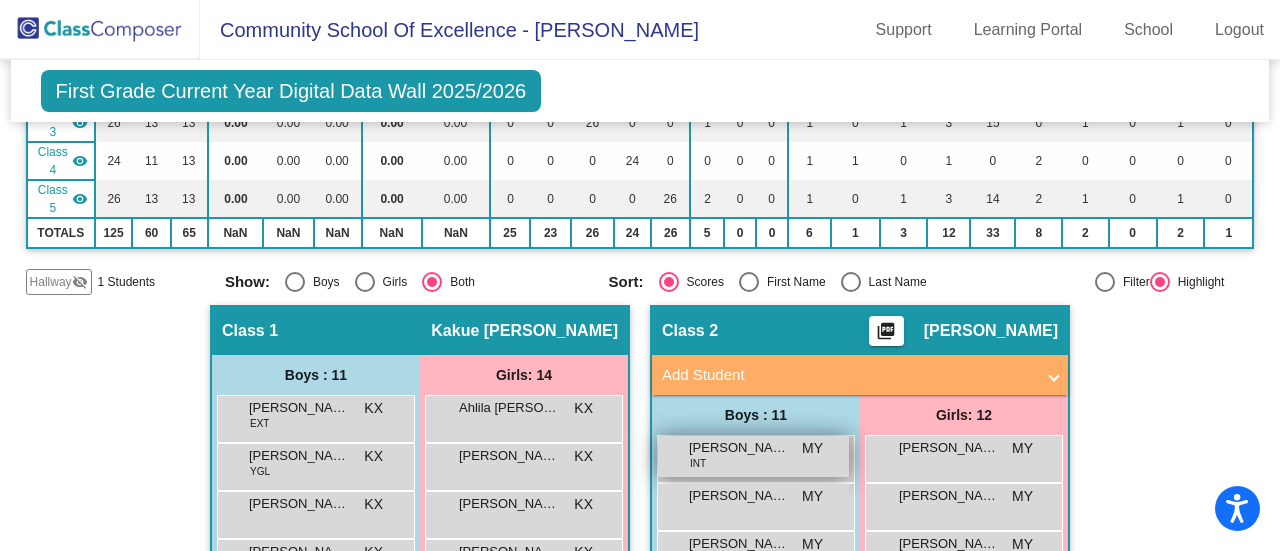 click on "Arthur Yang INT MY lock do_not_disturb_alt" at bounding box center (753, 456) 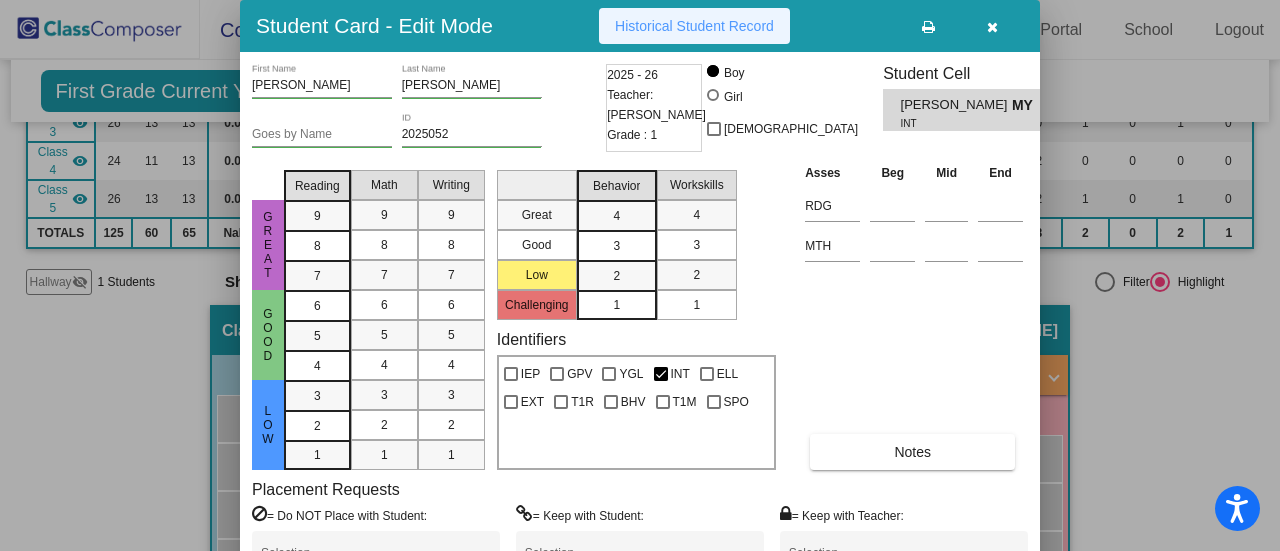 click on "Historical Student Record" at bounding box center [694, 26] 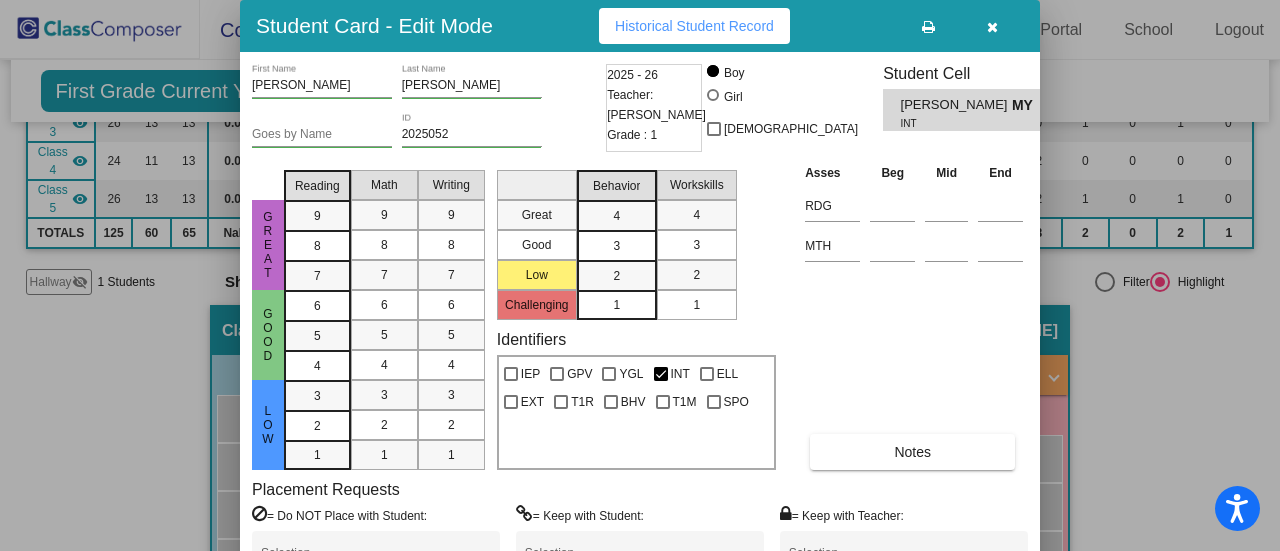 click on "Arthur Yang" at bounding box center (956, 105) 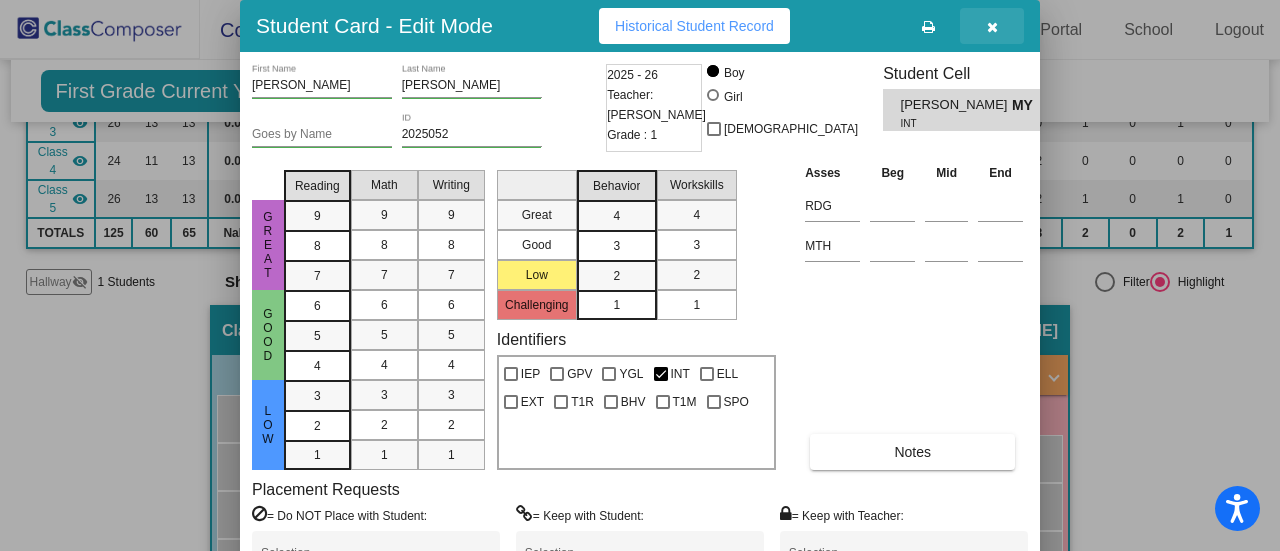 click at bounding box center [992, 27] 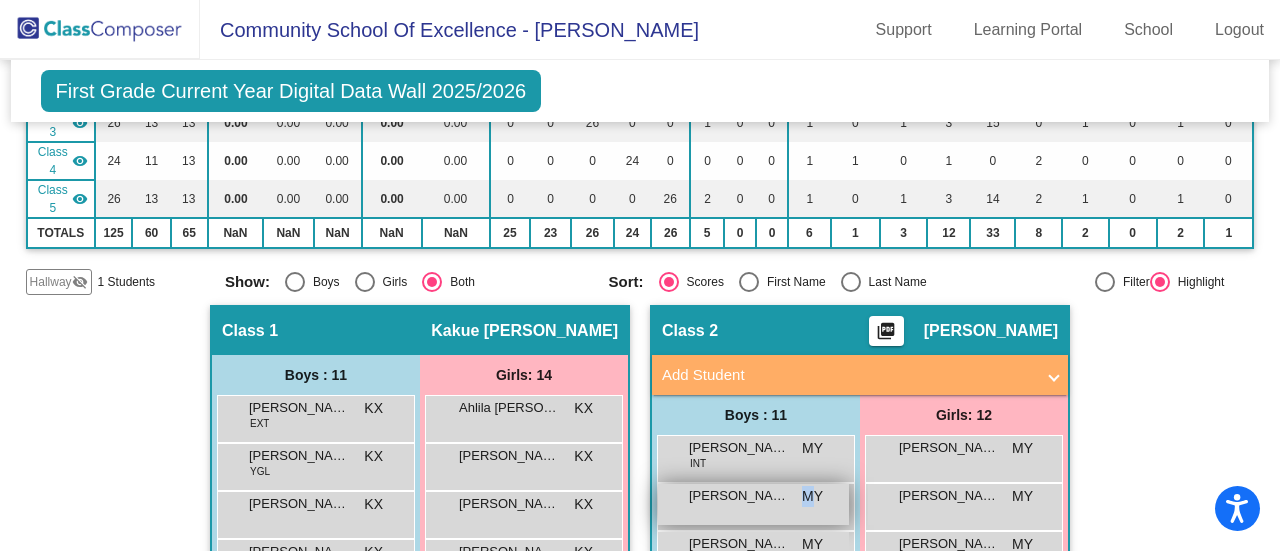 click on "MY" at bounding box center [812, 496] 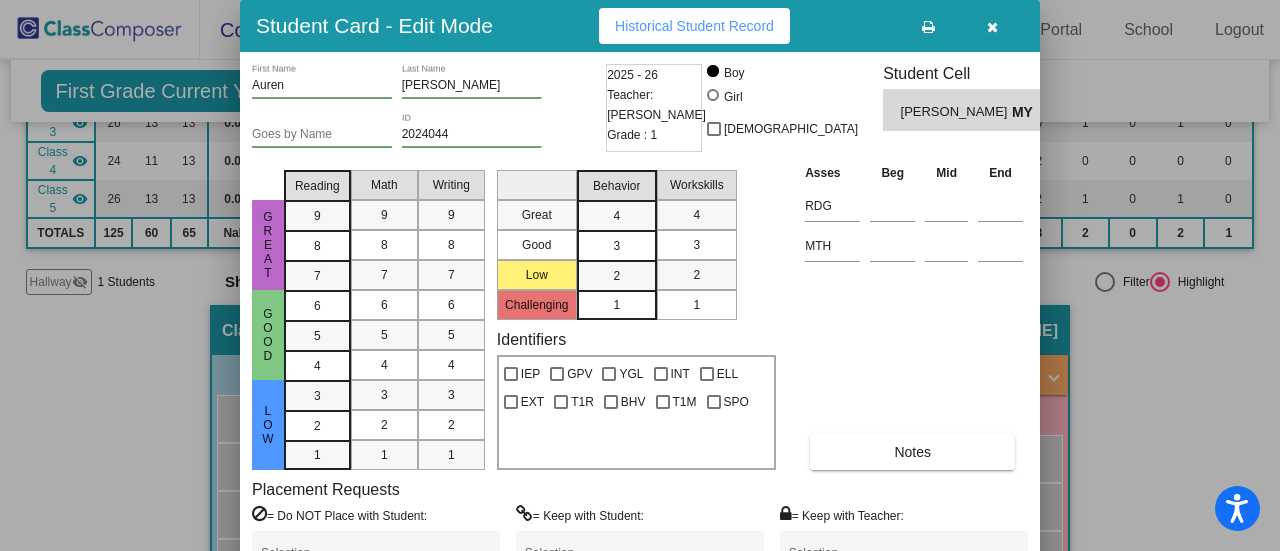 click on "Historical Student Record" at bounding box center [694, 26] 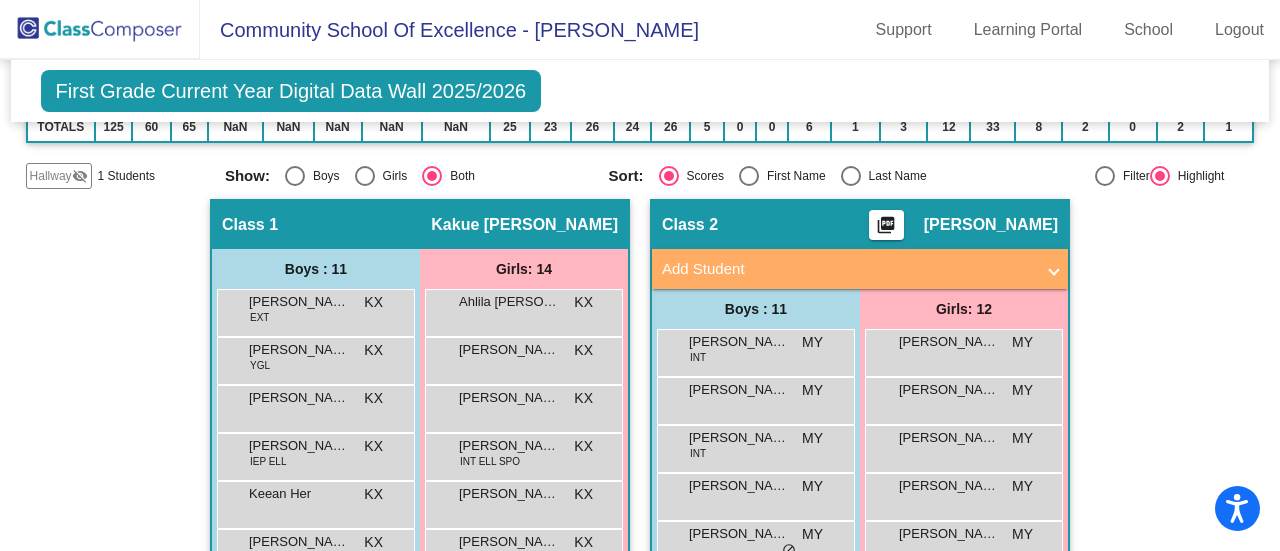 scroll, scrollTop: 500, scrollLeft: 0, axis: vertical 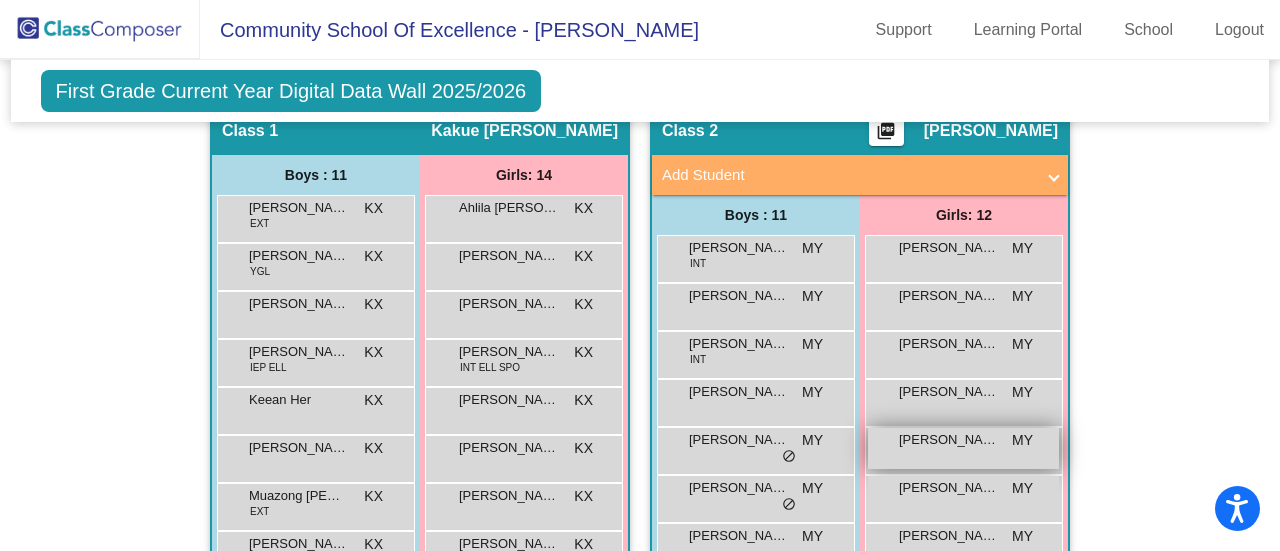 click on "Emily Chang MY lock do_not_disturb_alt" at bounding box center (963, 448) 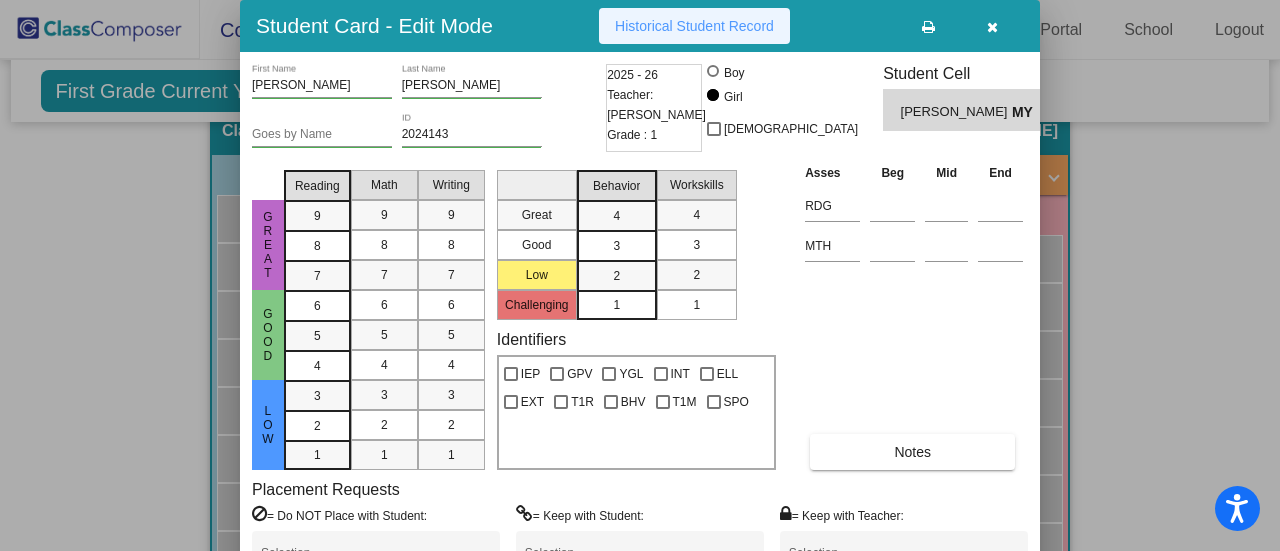 click on "Historical Student Record" at bounding box center [694, 26] 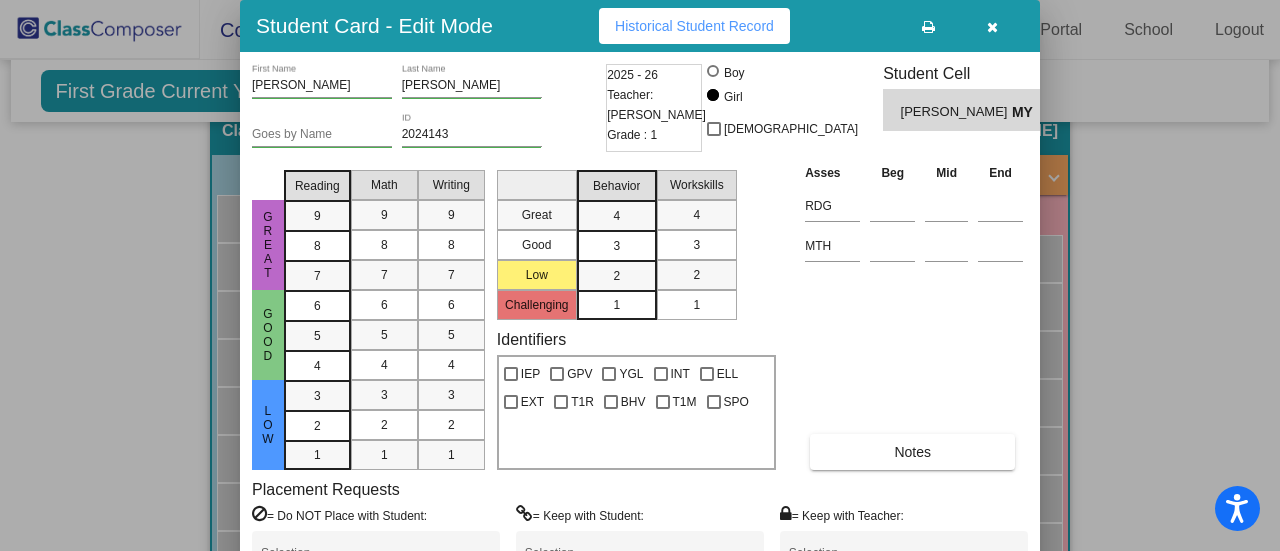 click at bounding box center (640, 275) 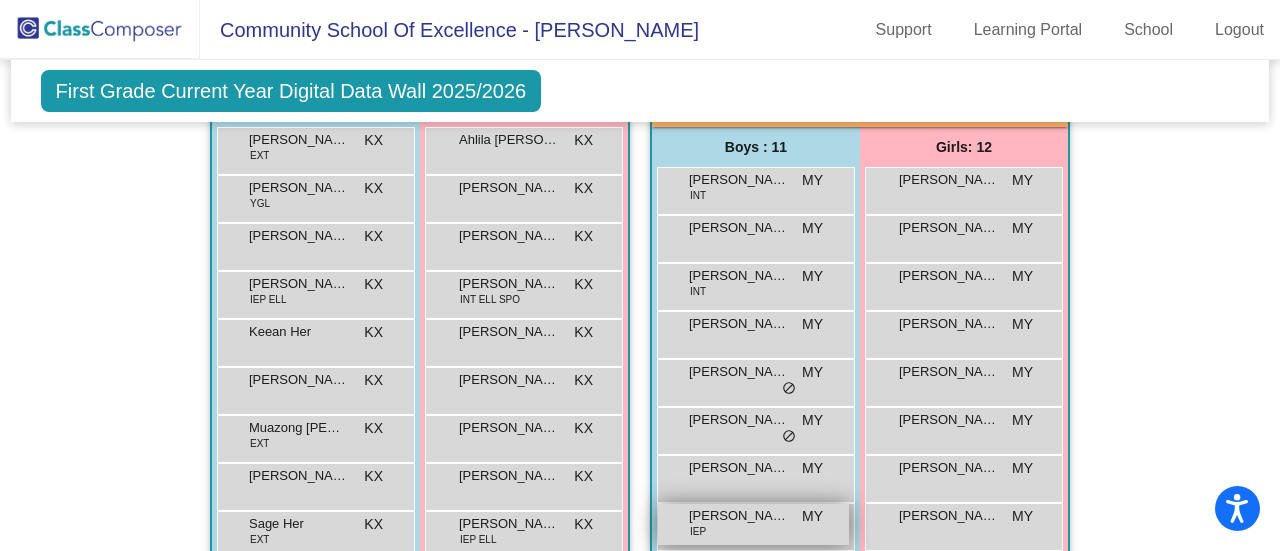 scroll, scrollTop: 600, scrollLeft: 0, axis: vertical 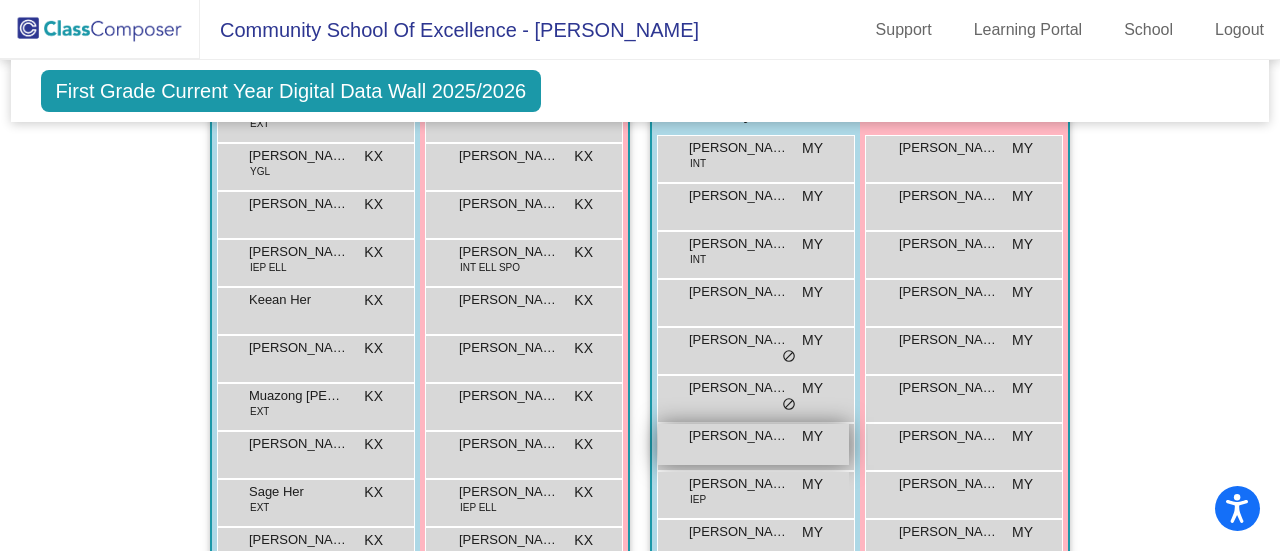 click on "Liam Chang MY lock do_not_disturb_alt" at bounding box center (753, 444) 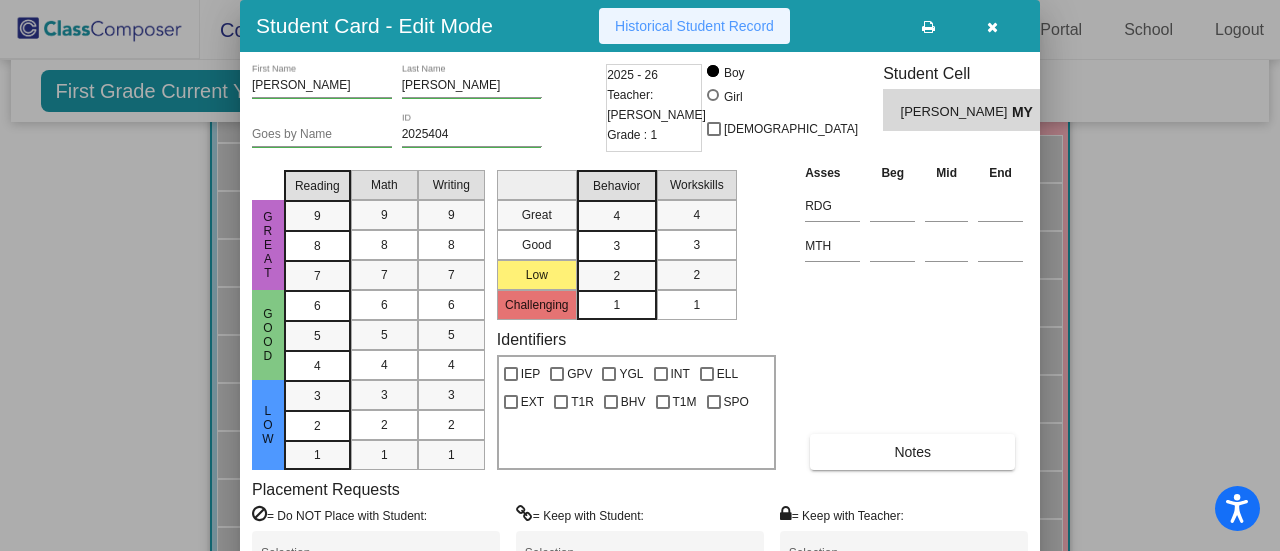click on "Historical Student Record" at bounding box center (694, 26) 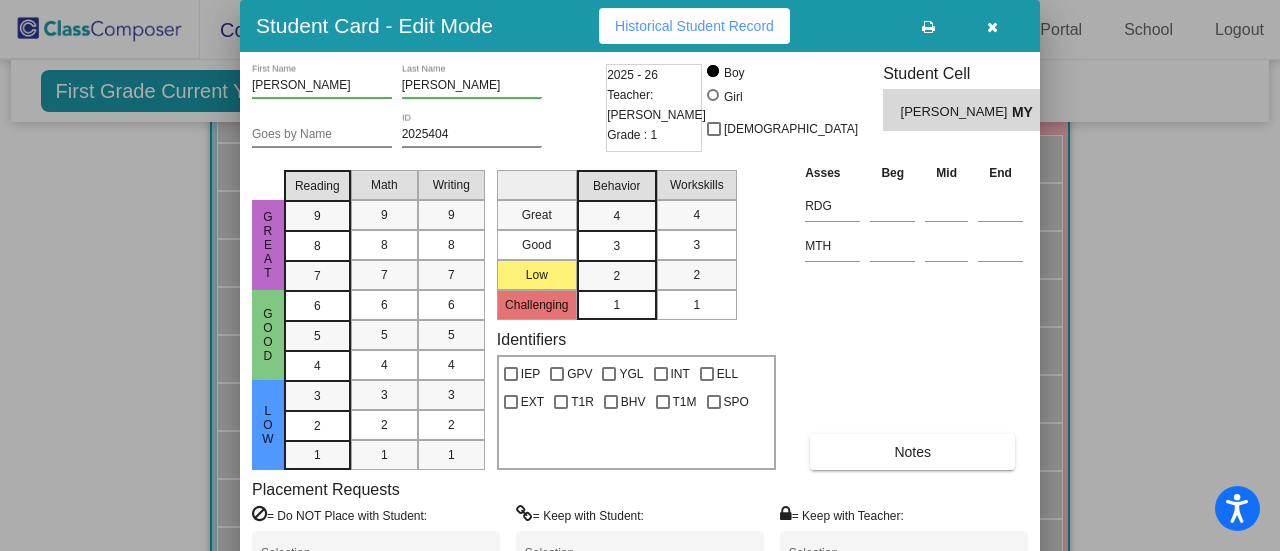 click at bounding box center [640, 275] 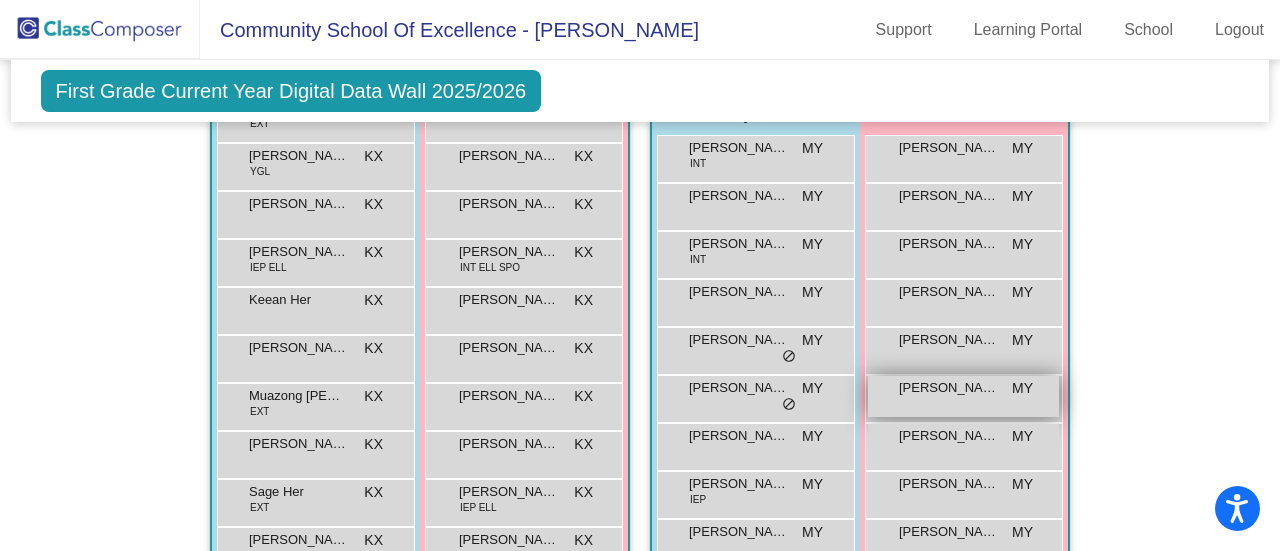 scroll, scrollTop: 800, scrollLeft: 0, axis: vertical 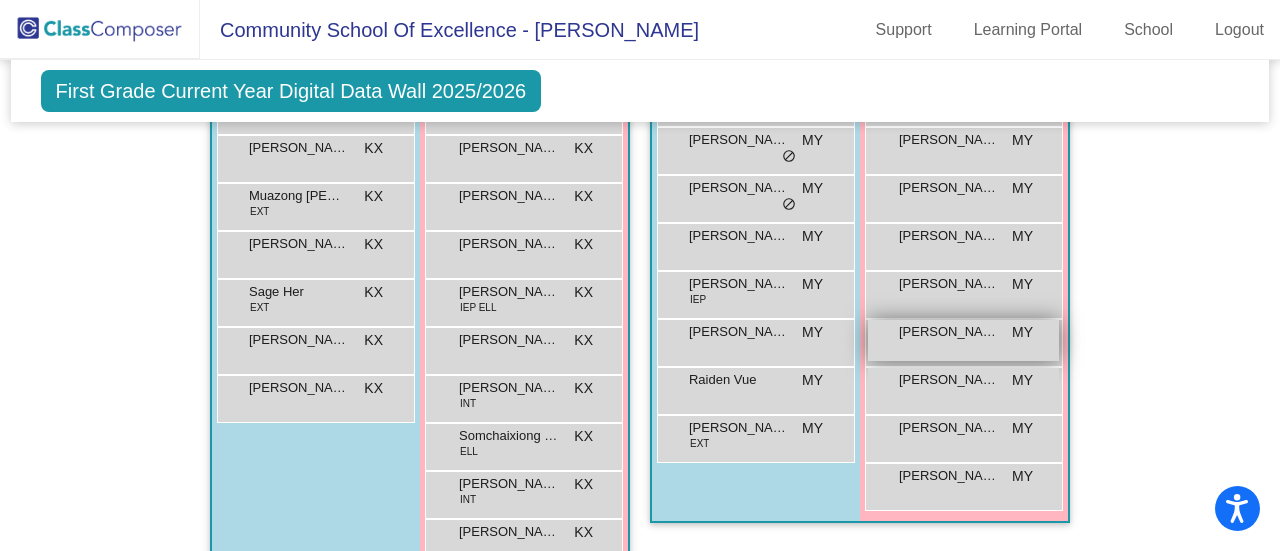 click on "Olivia Deng MY lock do_not_disturb_alt" at bounding box center [963, 340] 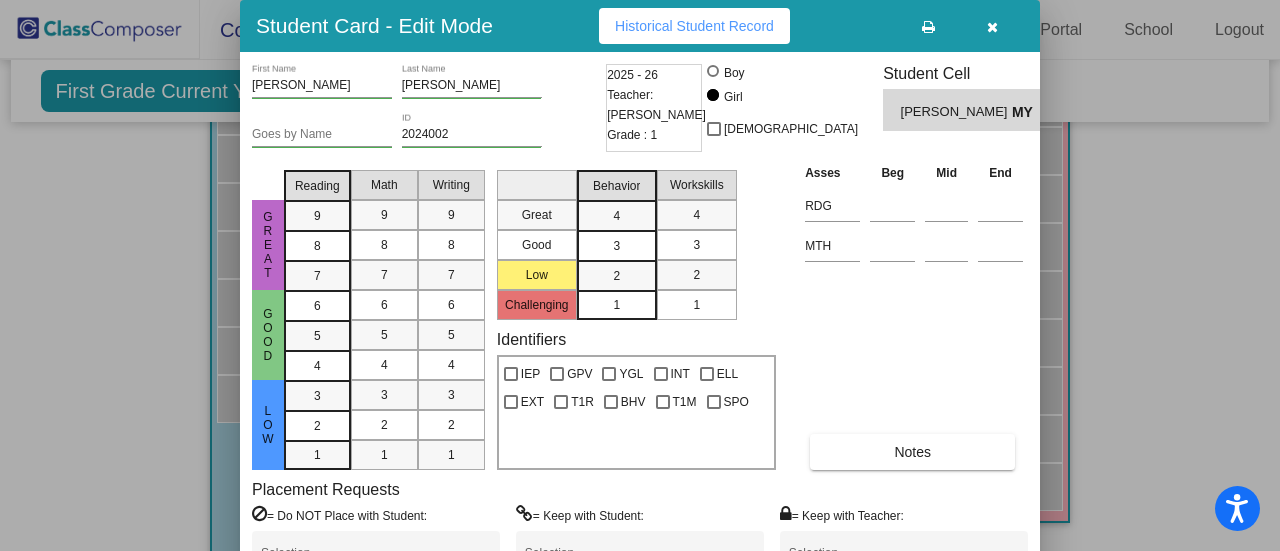 click on "Historical Student Record" at bounding box center [694, 26] 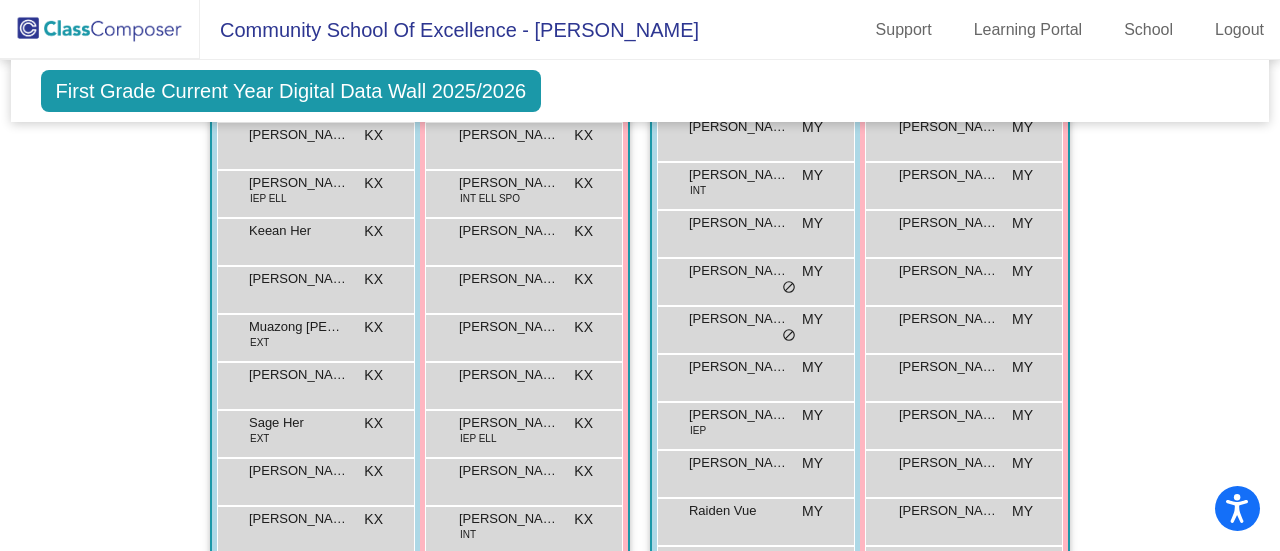 scroll, scrollTop: 700, scrollLeft: 0, axis: vertical 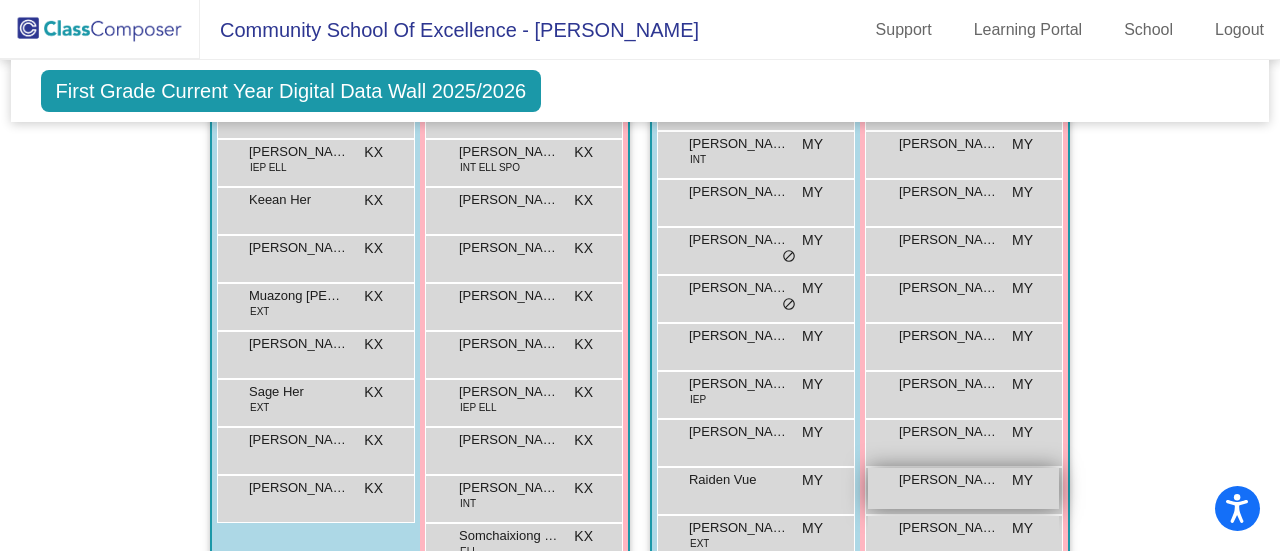 click on "Phyo Htoo MY lock do_not_disturb_alt" at bounding box center (963, 488) 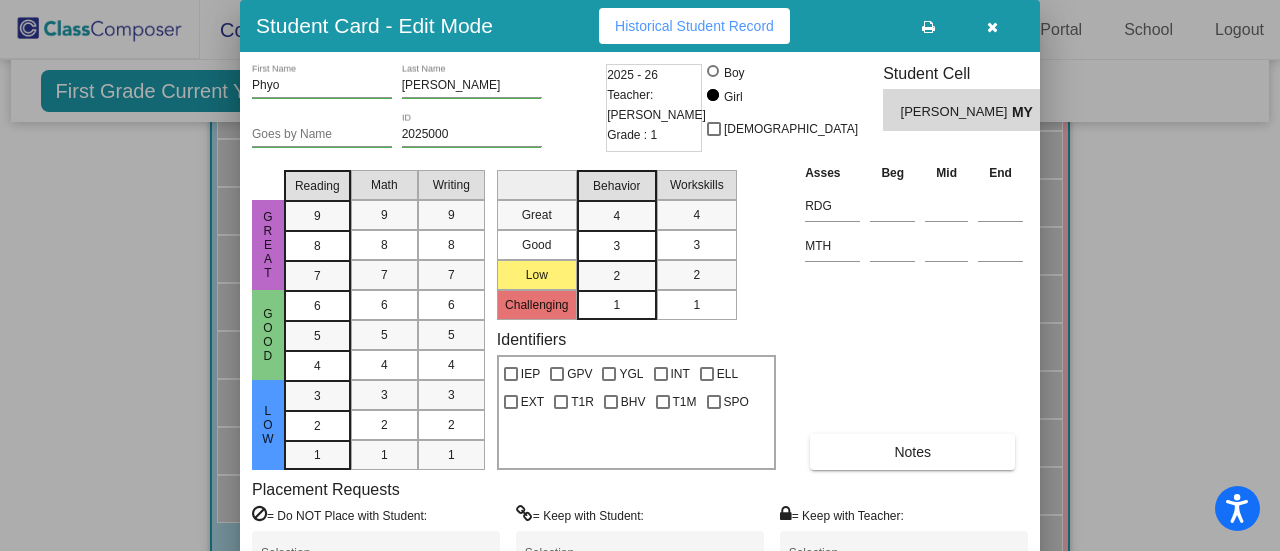 click on "Historical Student Record" at bounding box center (694, 26) 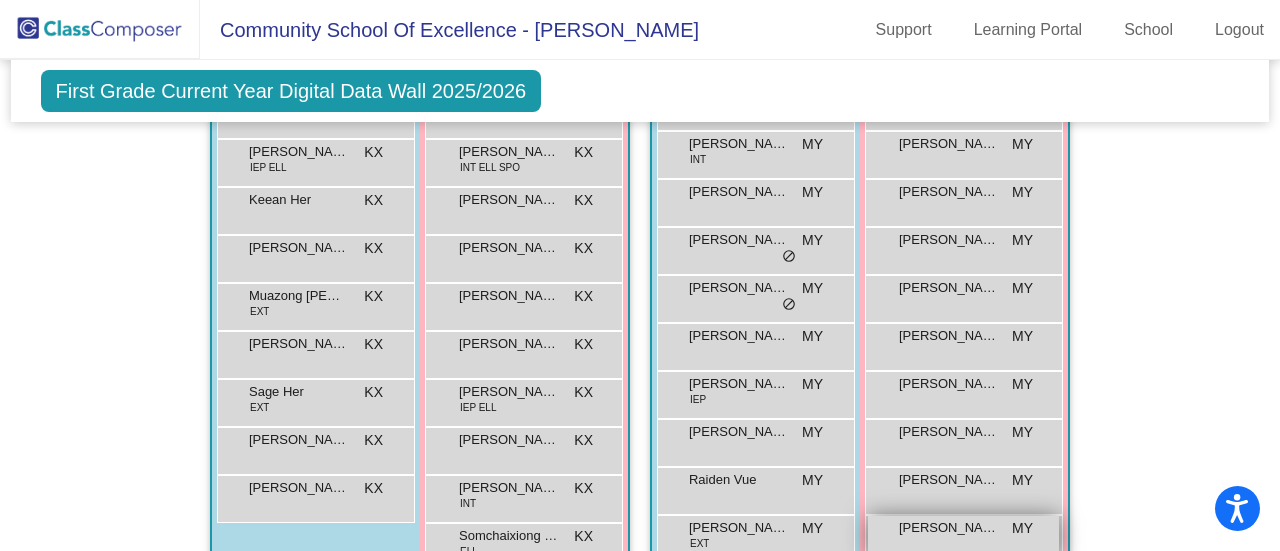 click on "Samaira Kaushish MY lock do_not_disturb_alt" at bounding box center [963, 536] 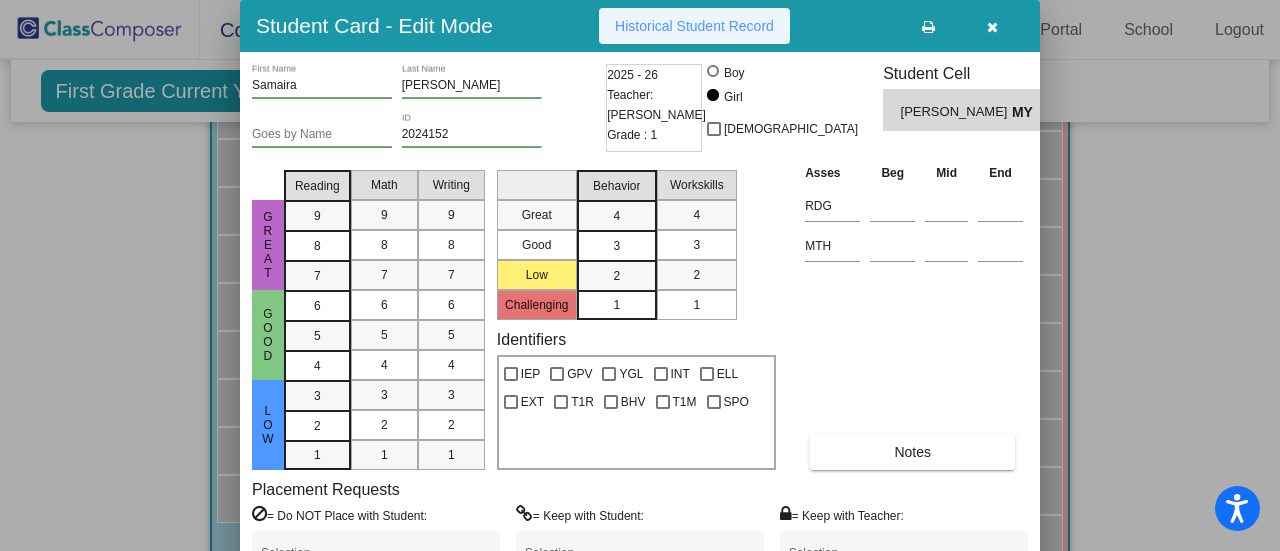 click on "Historical Student Record" at bounding box center [694, 26] 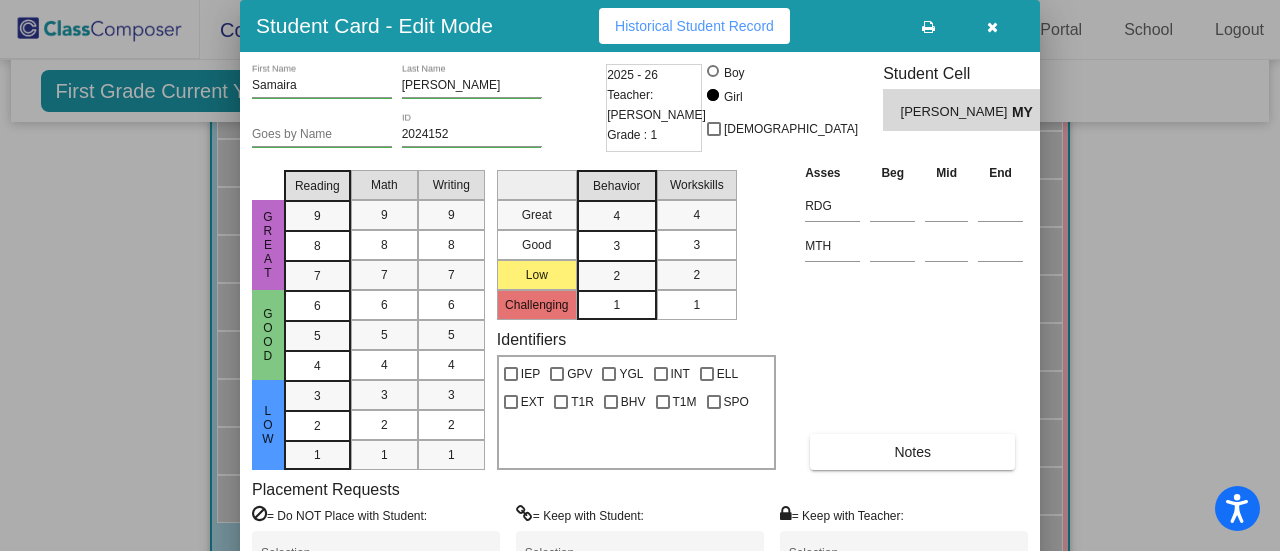 click at bounding box center [640, 275] 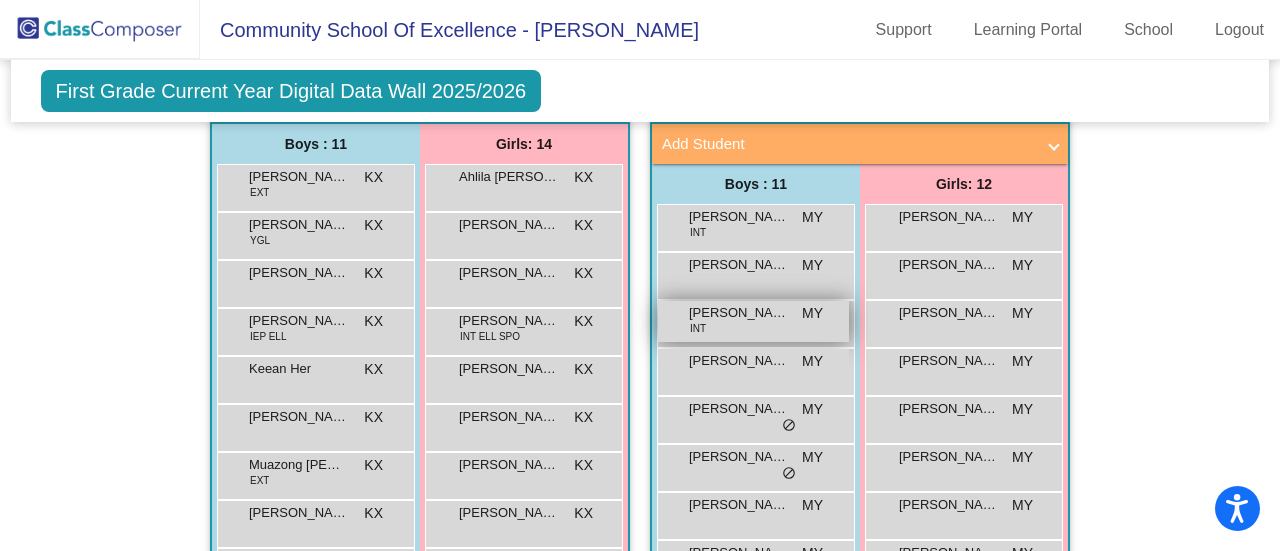 scroll, scrollTop: 500, scrollLeft: 0, axis: vertical 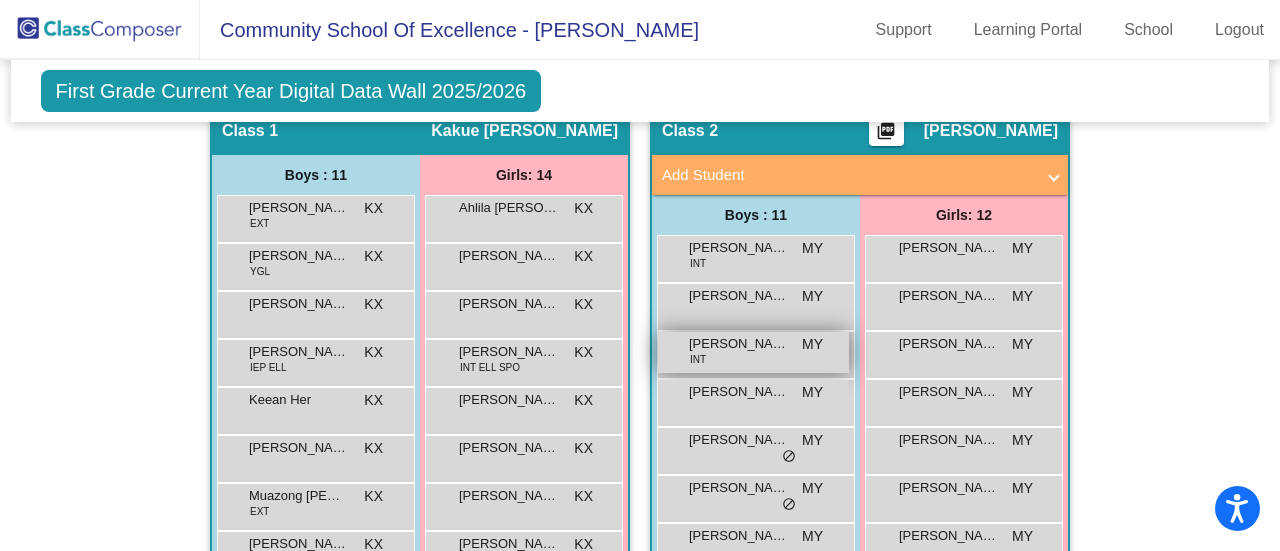 click on "David Lee" at bounding box center (739, 344) 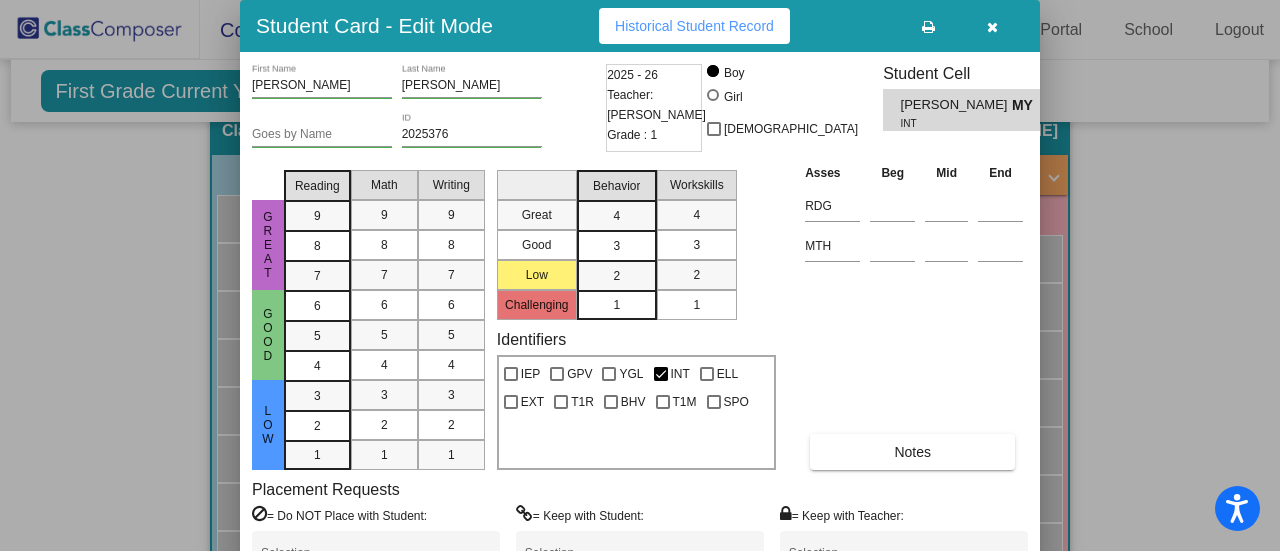 click on "Historical Student Record" at bounding box center (694, 26) 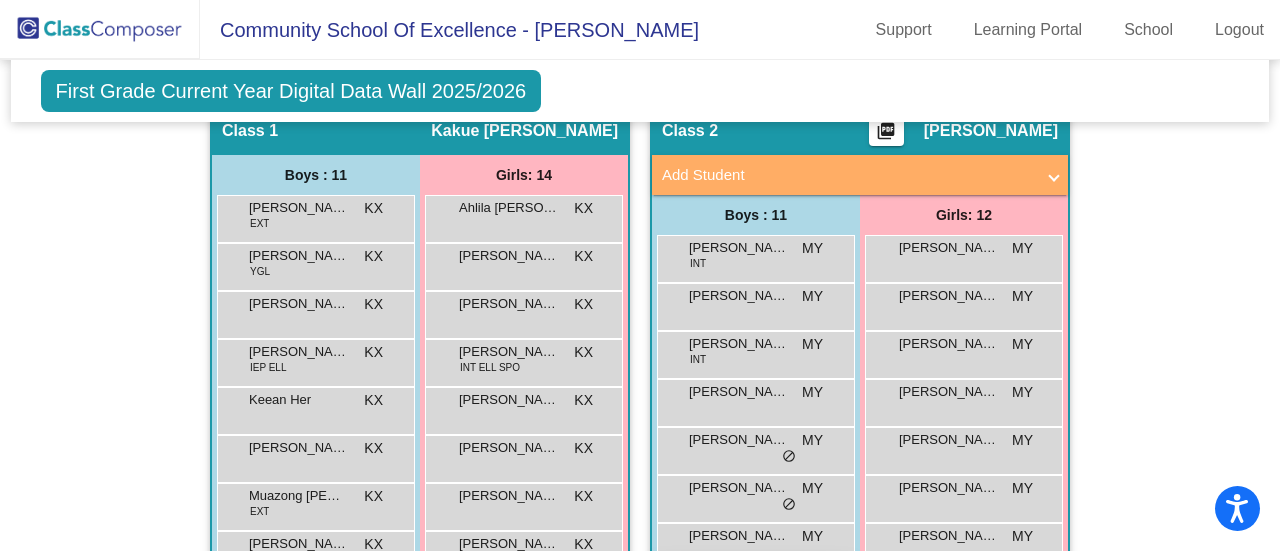 click on "Lightus Lee" at bounding box center (739, 584) 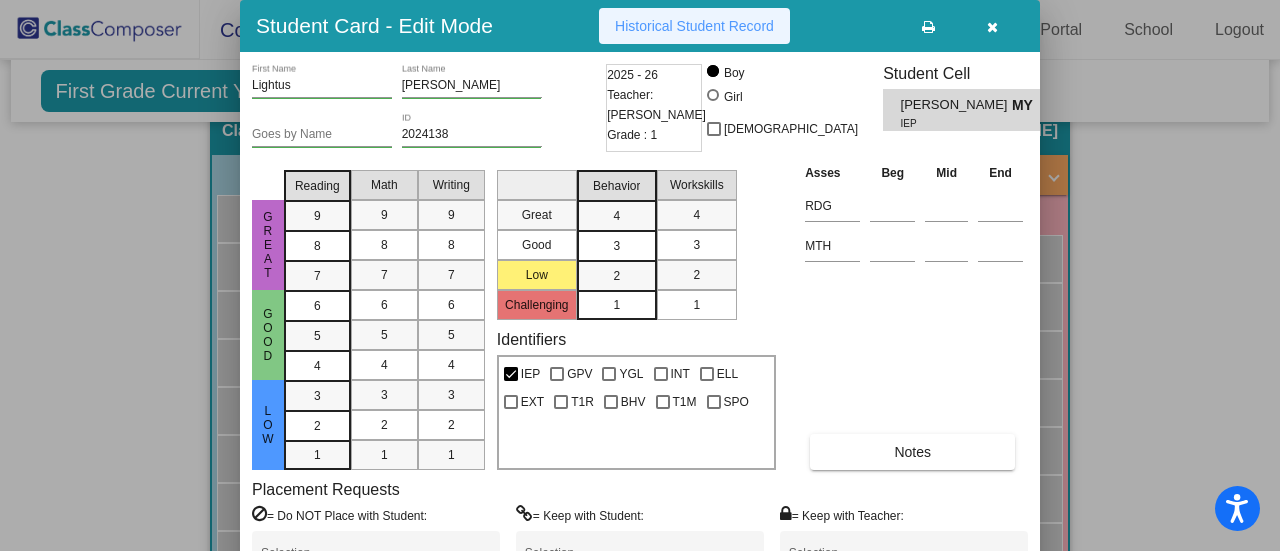 click on "Historical Student Record" at bounding box center [694, 26] 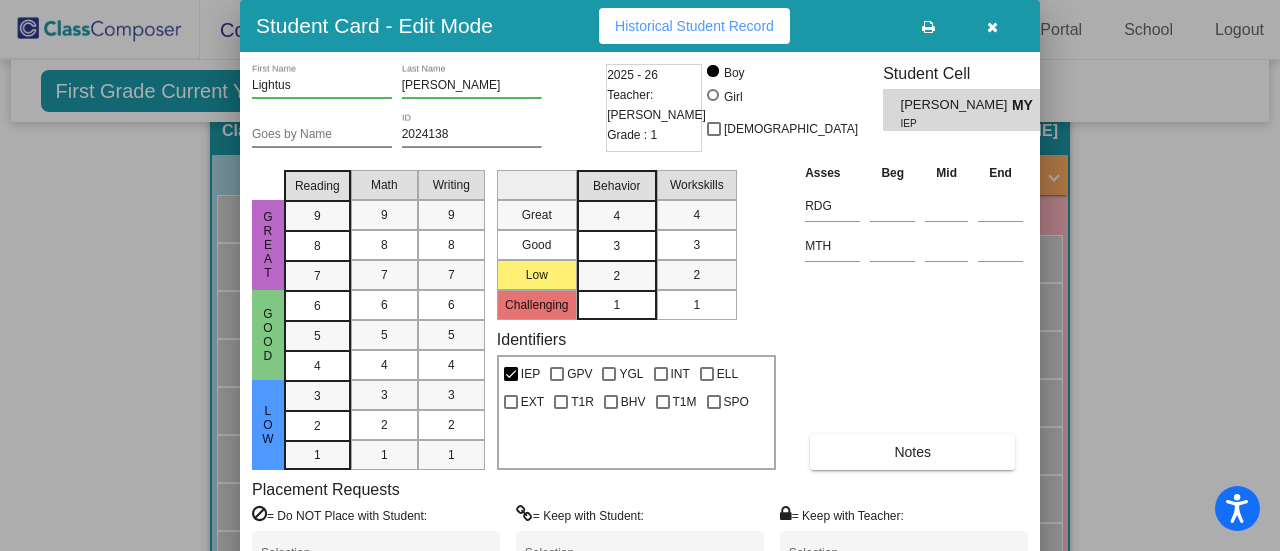 click at bounding box center (640, 275) 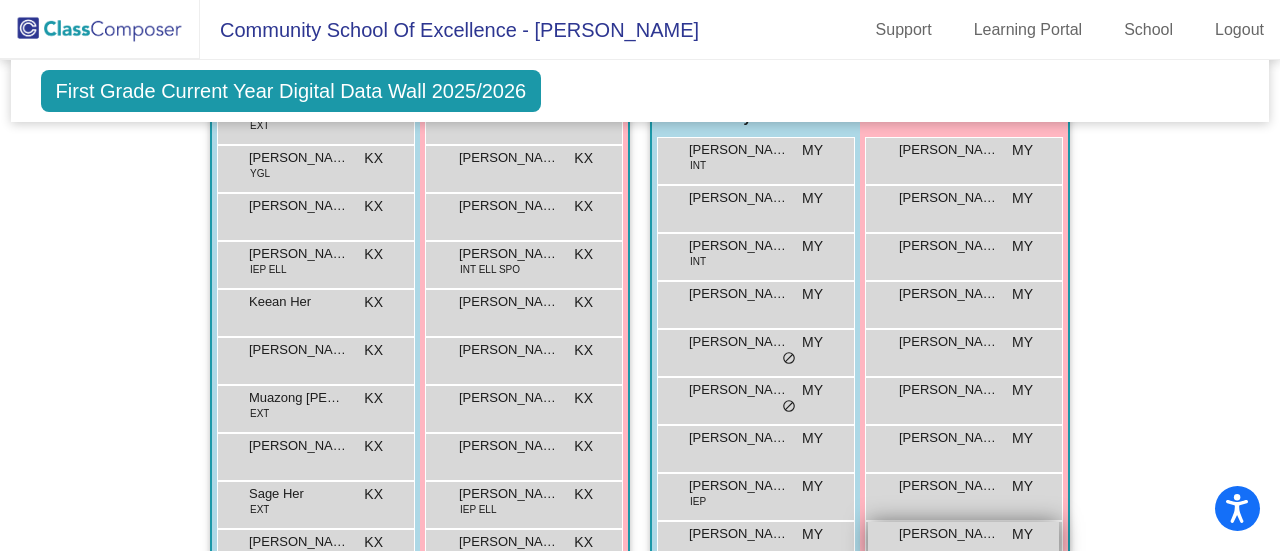 scroll, scrollTop: 500, scrollLeft: 0, axis: vertical 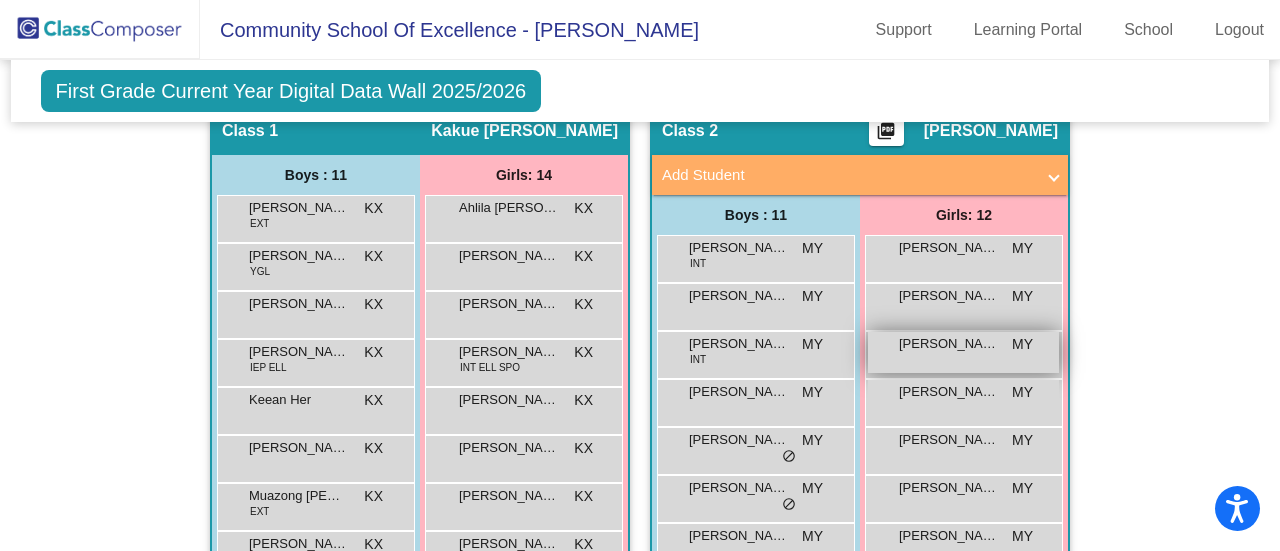 click on "Beau Lorvang MY lock do_not_disturb_alt" at bounding box center [963, 352] 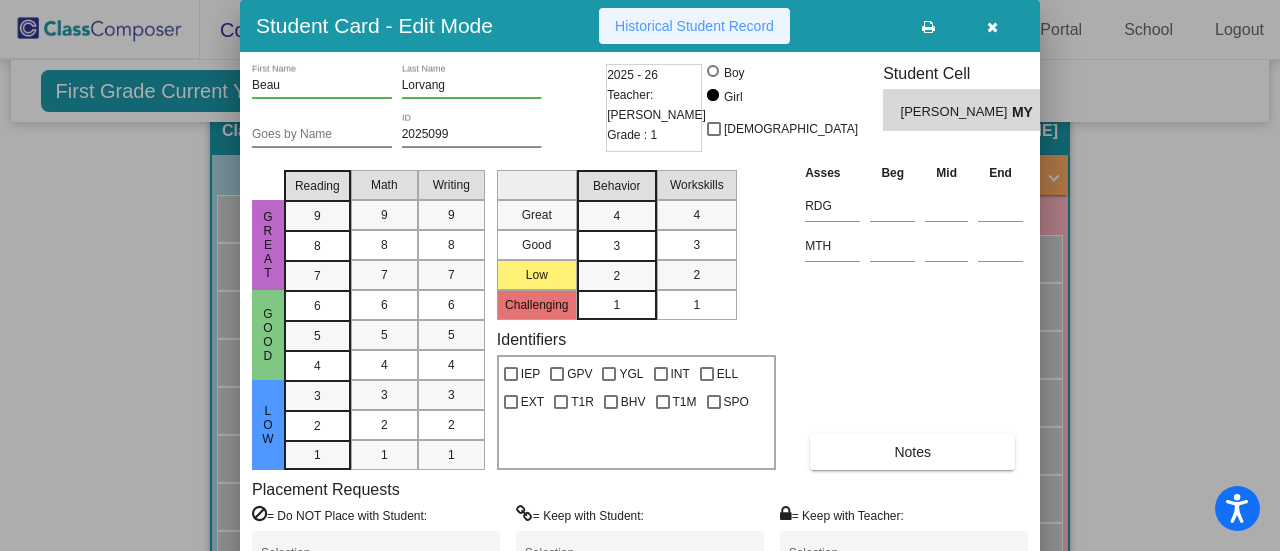 click on "Historical Student Record" at bounding box center (694, 26) 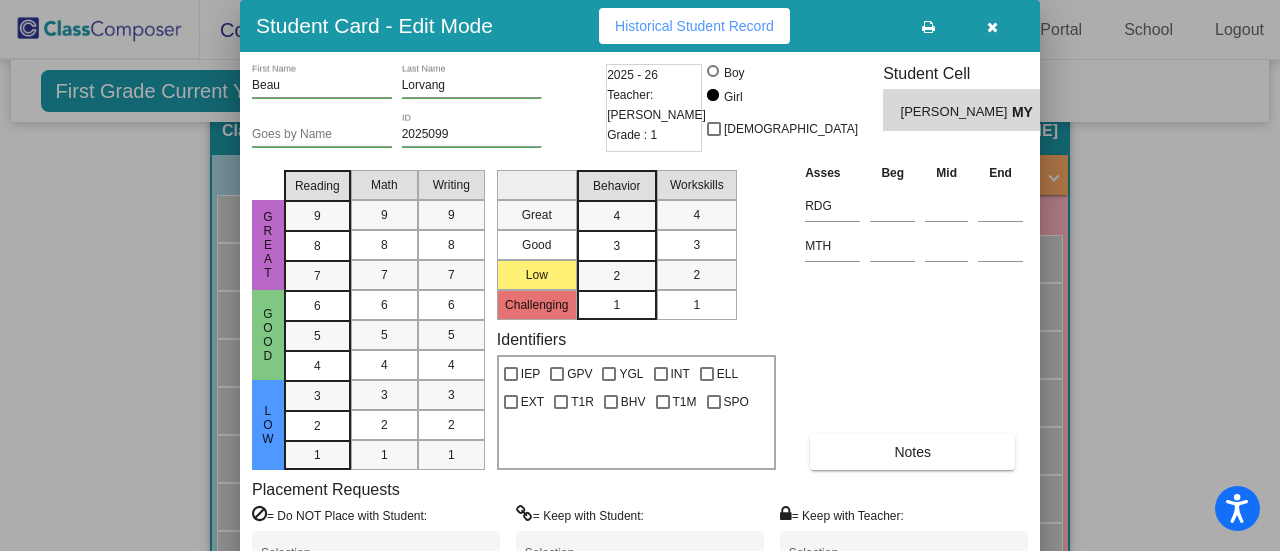 click at bounding box center (640, 275) 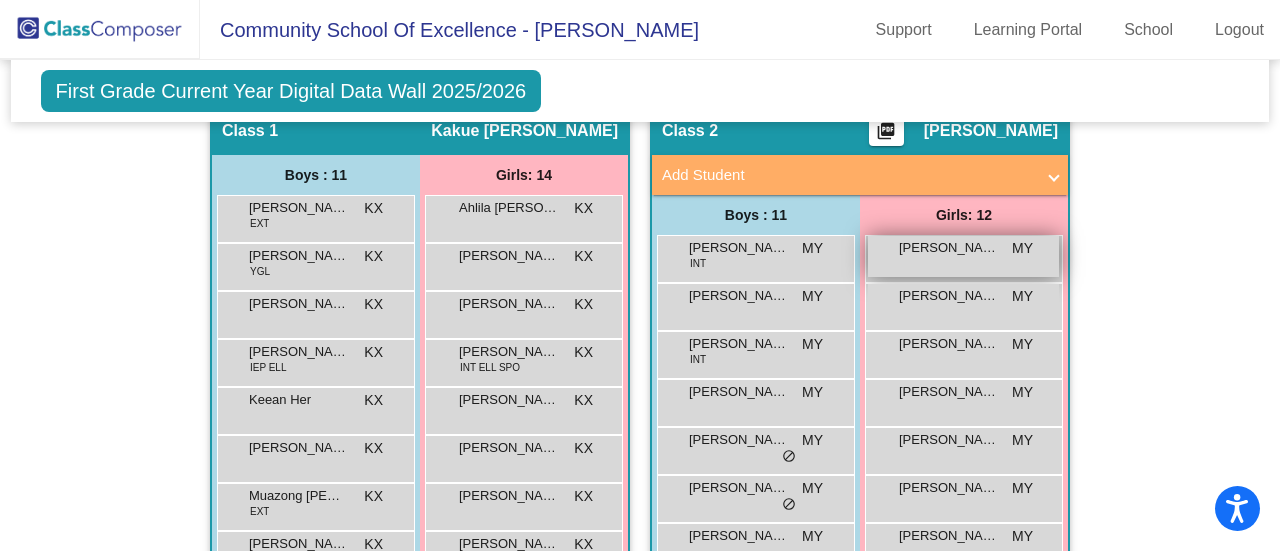 click on "Ariella Thao" at bounding box center (949, 248) 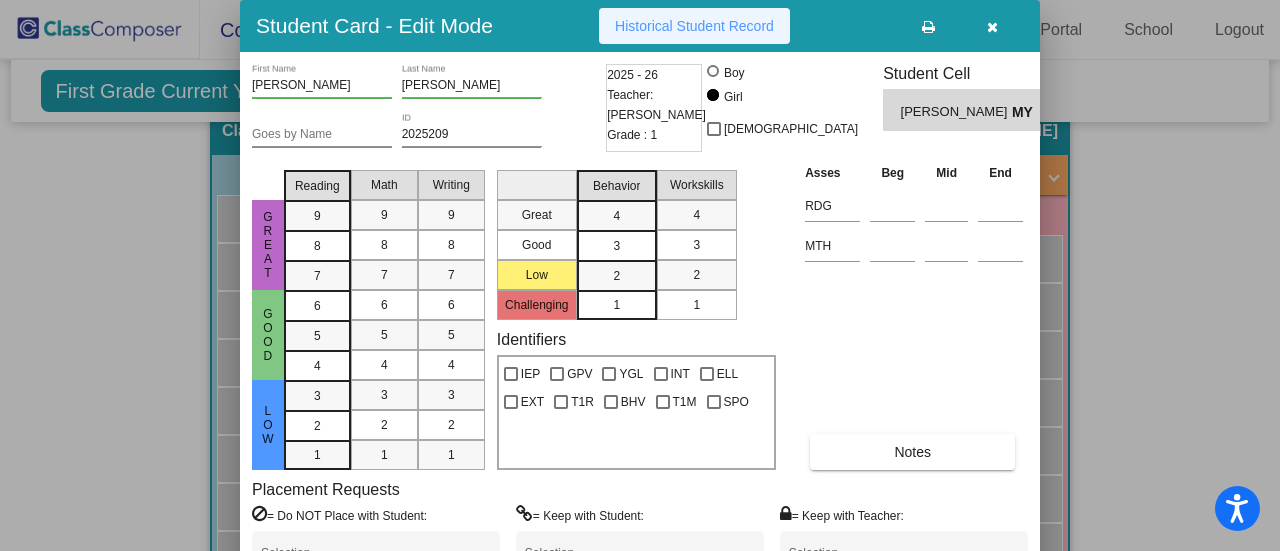 click on "Historical Student Record" at bounding box center [694, 26] 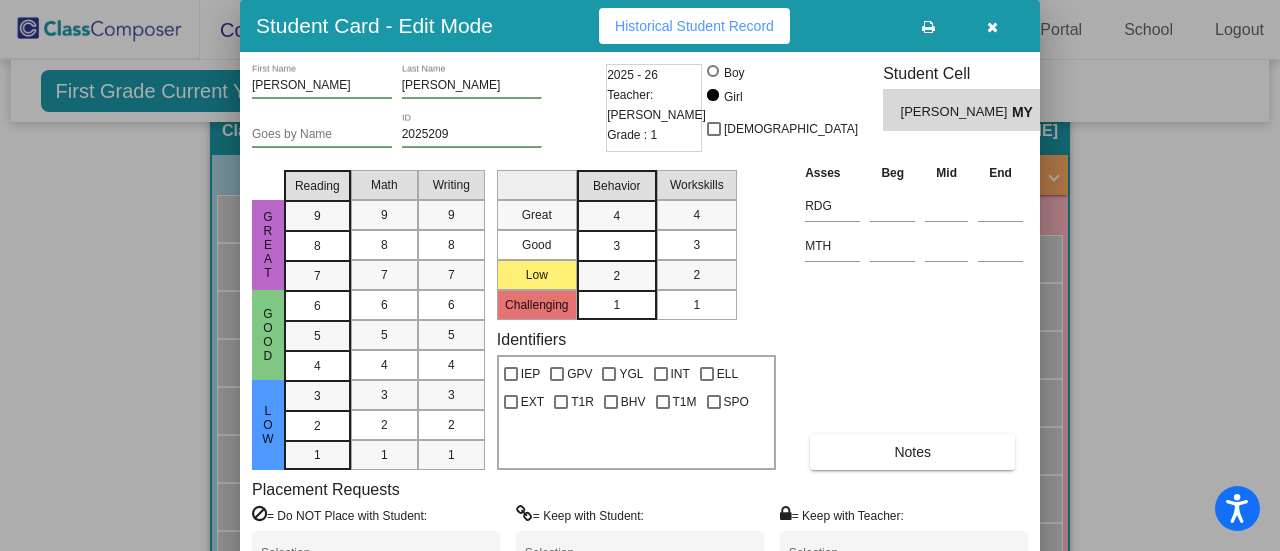 click at bounding box center [640, 275] 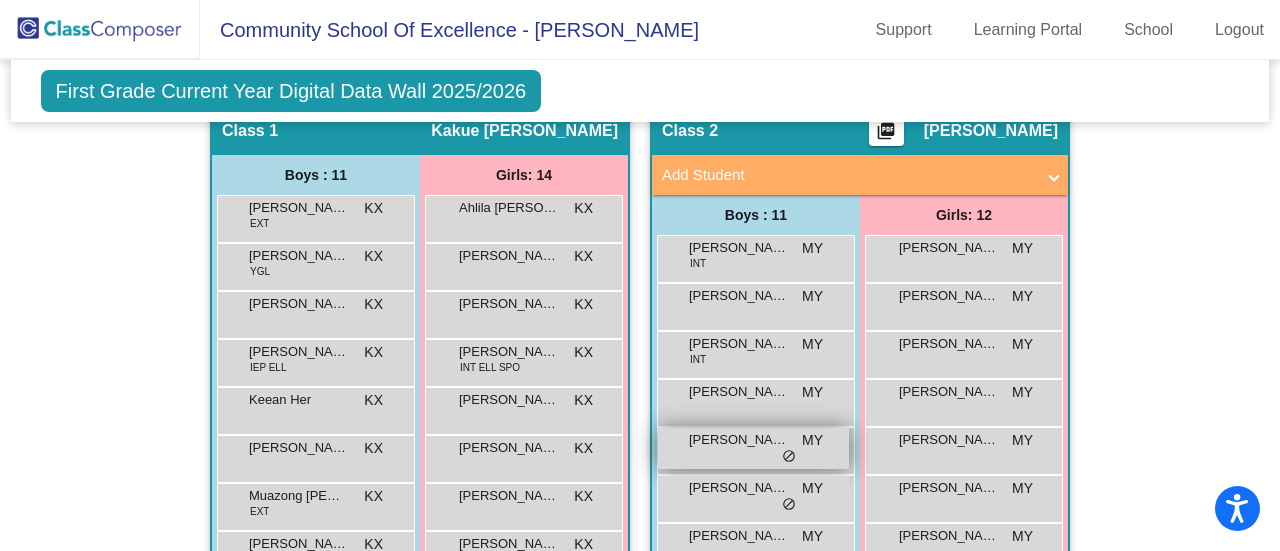 click on "Joseph Thao" at bounding box center (739, 440) 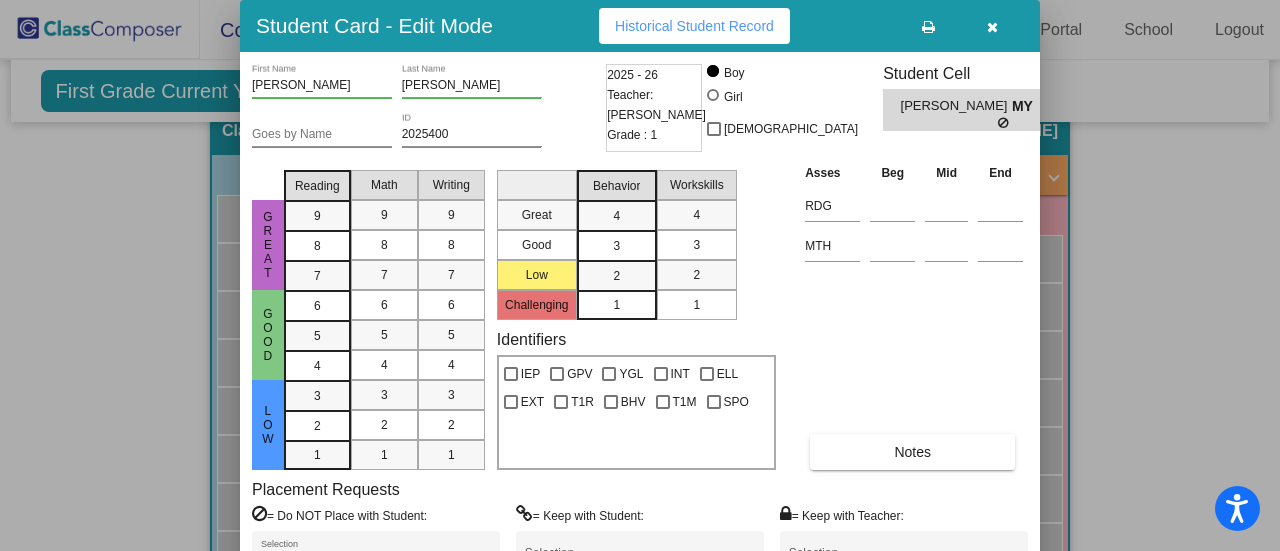 click on "Historical Student Record" at bounding box center (694, 26) 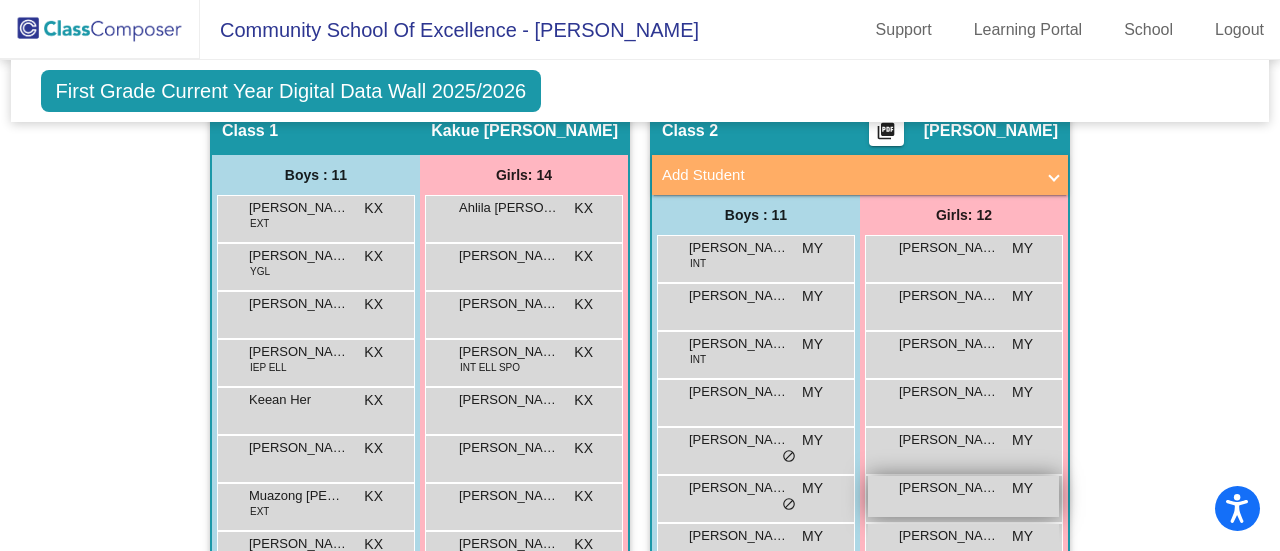 click on "Kaitlyn Thao MY lock do_not_disturb_alt" at bounding box center (963, 496) 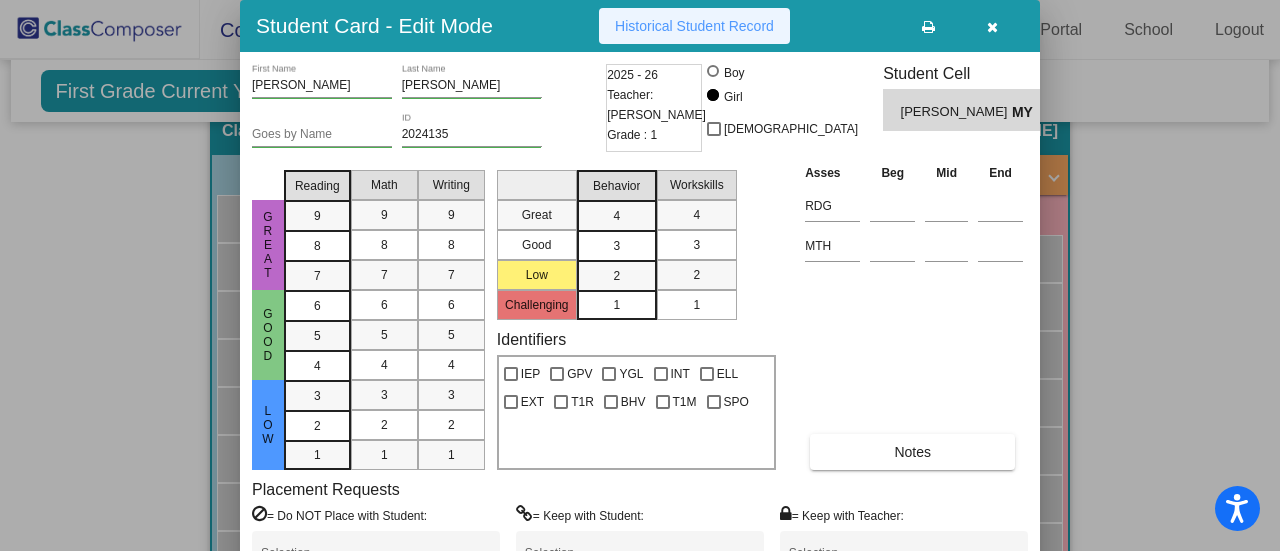 click on "Historical Student Record" at bounding box center [694, 26] 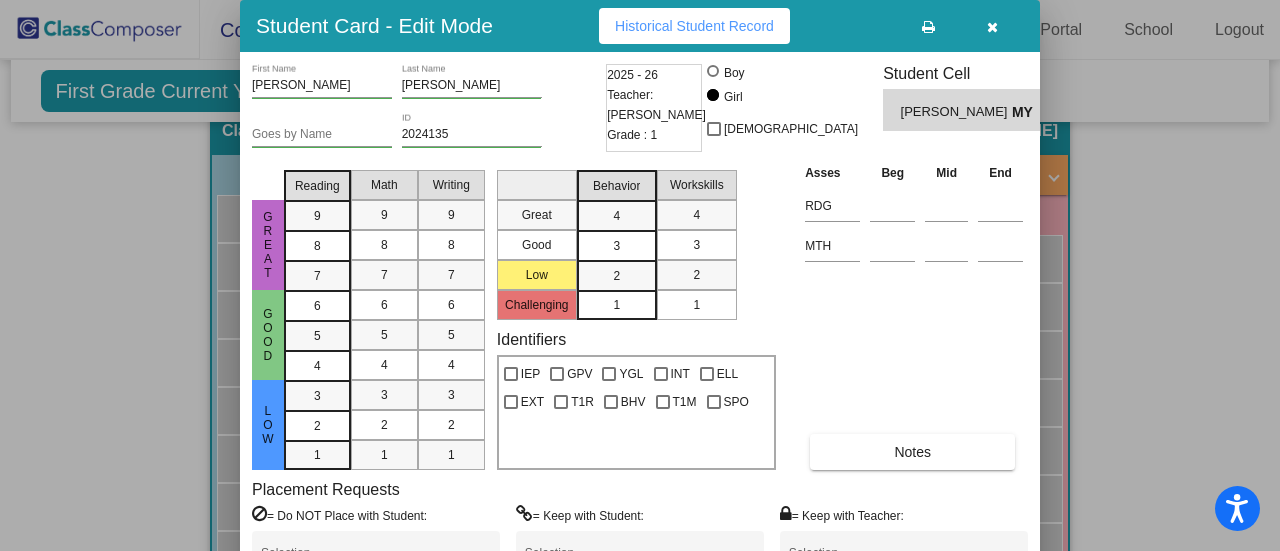 drag, startPoint x: 114, startPoint y: 203, endPoint x: 177, endPoint y: 23, distance: 190.70657 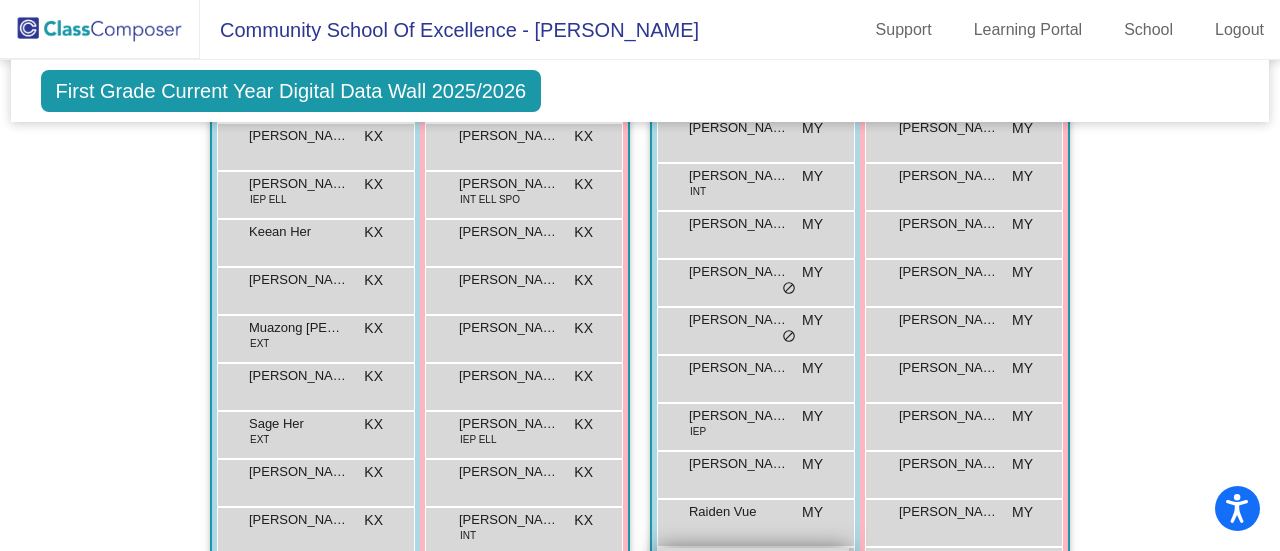 scroll, scrollTop: 700, scrollLeft: 0, axis: vertical 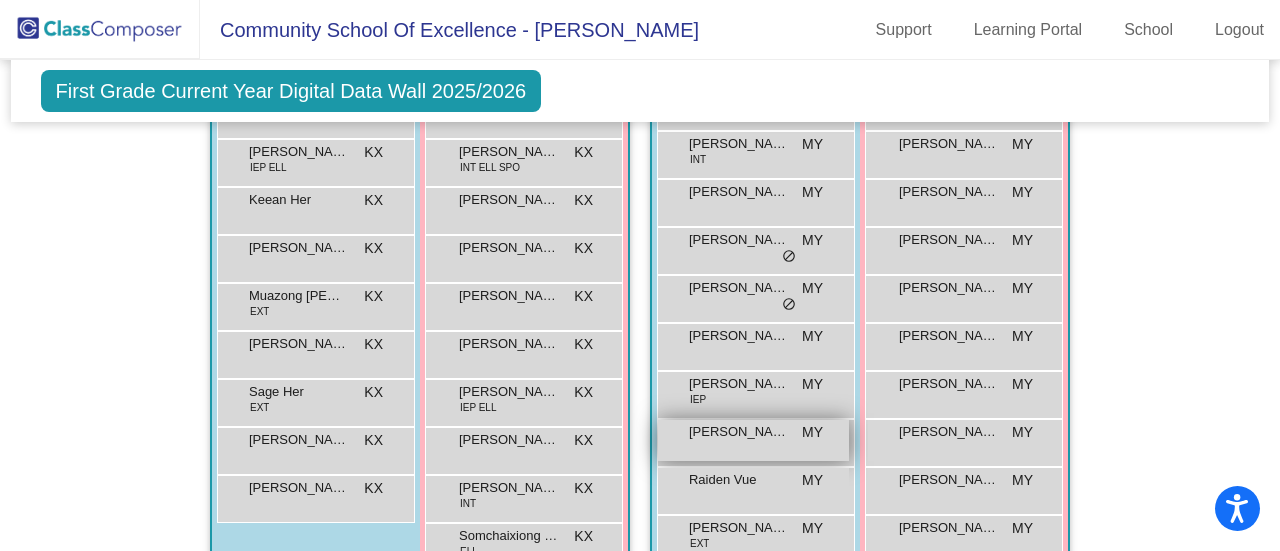 click on "Mason Thao" at bounding box center (739, 432) 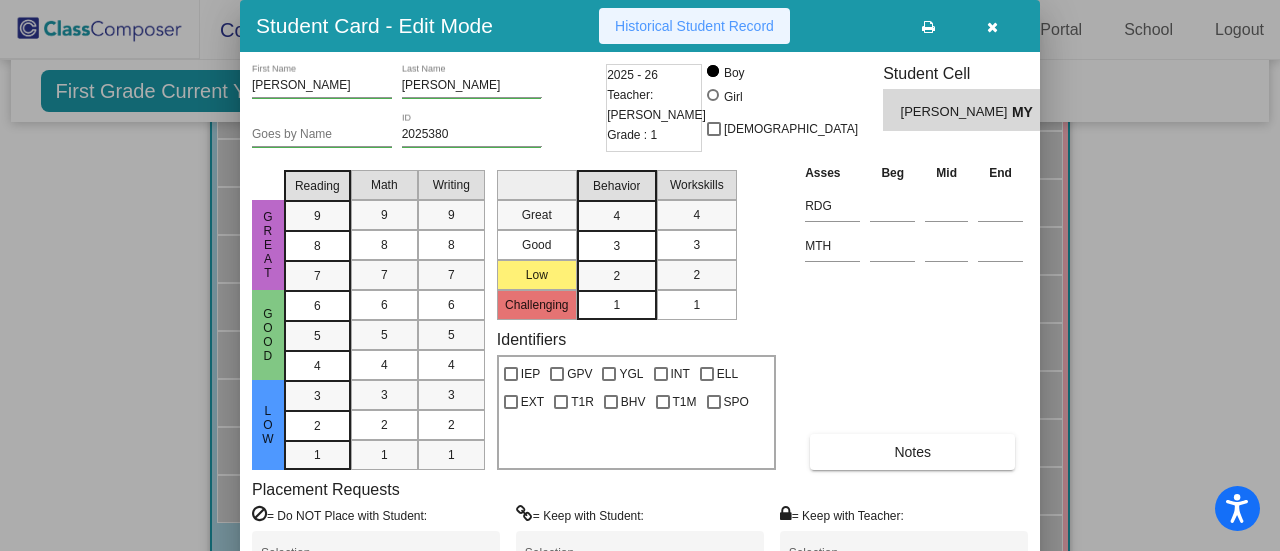 click on "Historical Student Record" at bounding box center (694, 26) 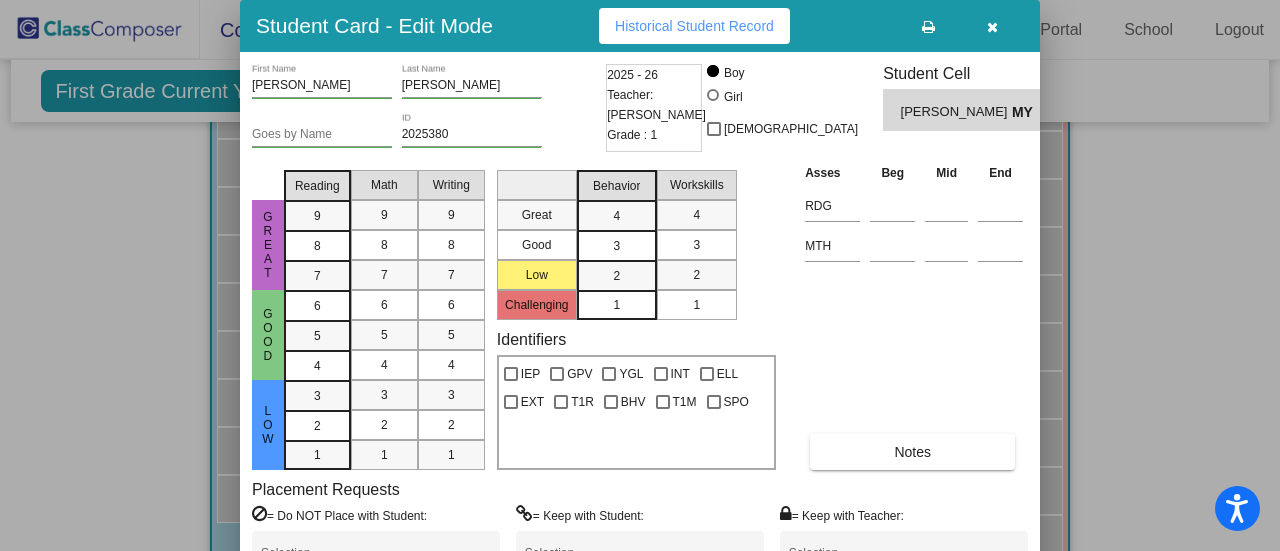 click at bounding box center [640, 275] 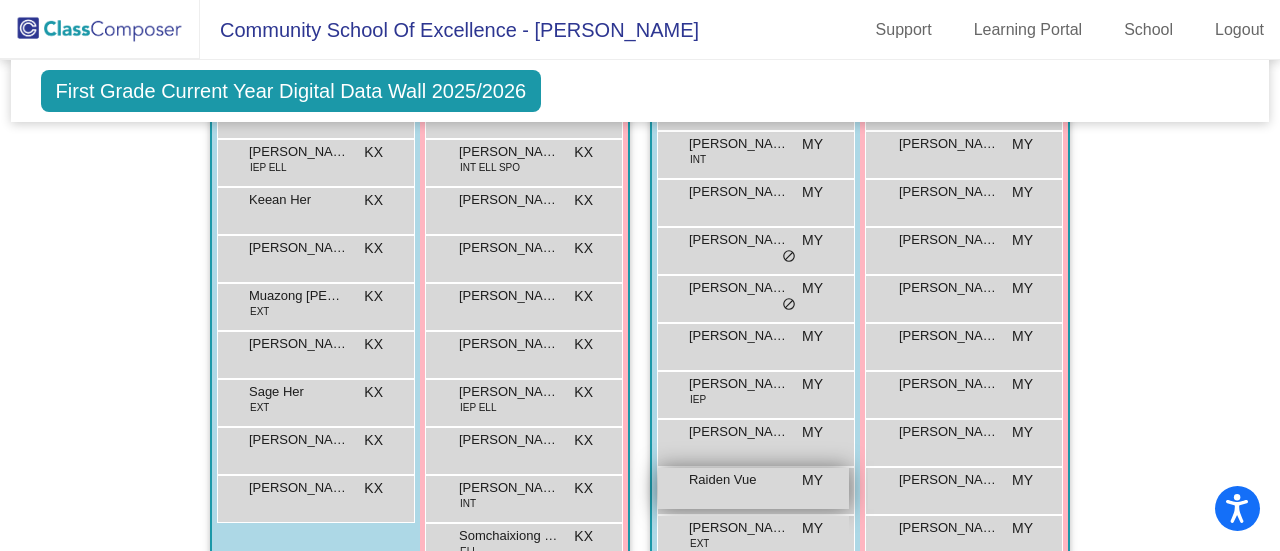 click on "Raiden Vue MY lock do_not_disturb_alt" at bounding box center (753, 488) 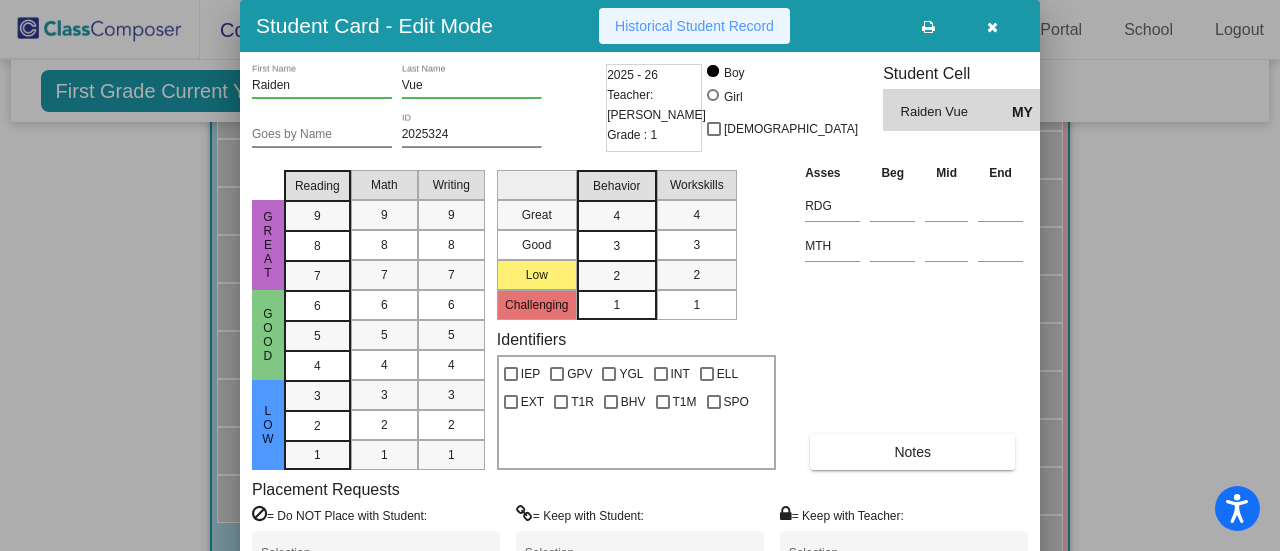 click on "Historical Student Record" at bounding box center (694, 26) 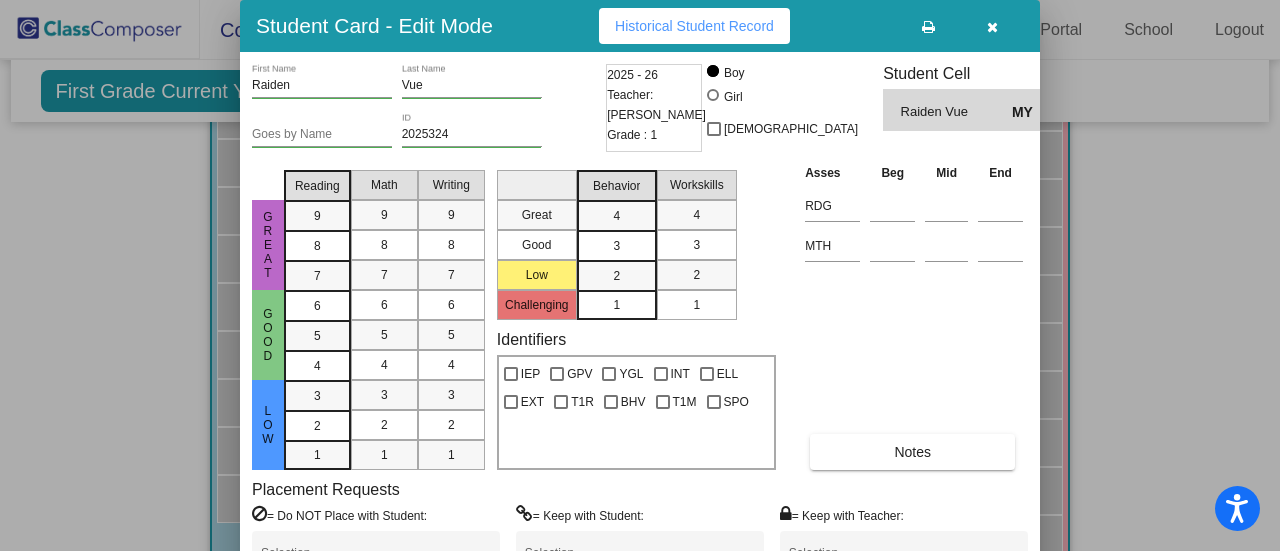 click at bounding box center (640, 275) 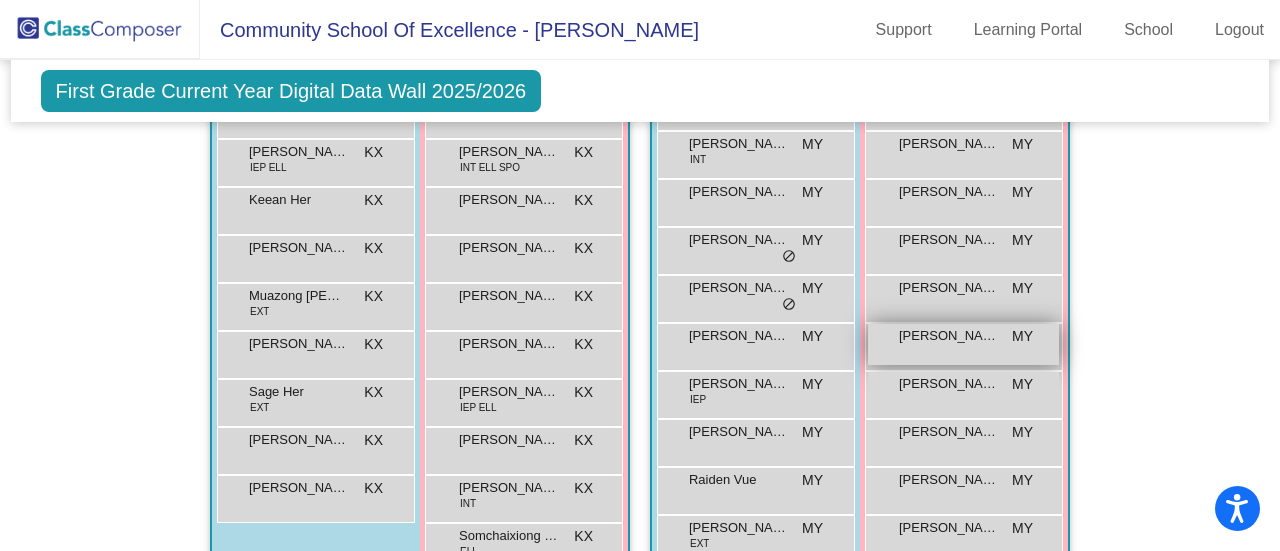 click on "Maxxine Xiong" at bounding box center [949, 336] 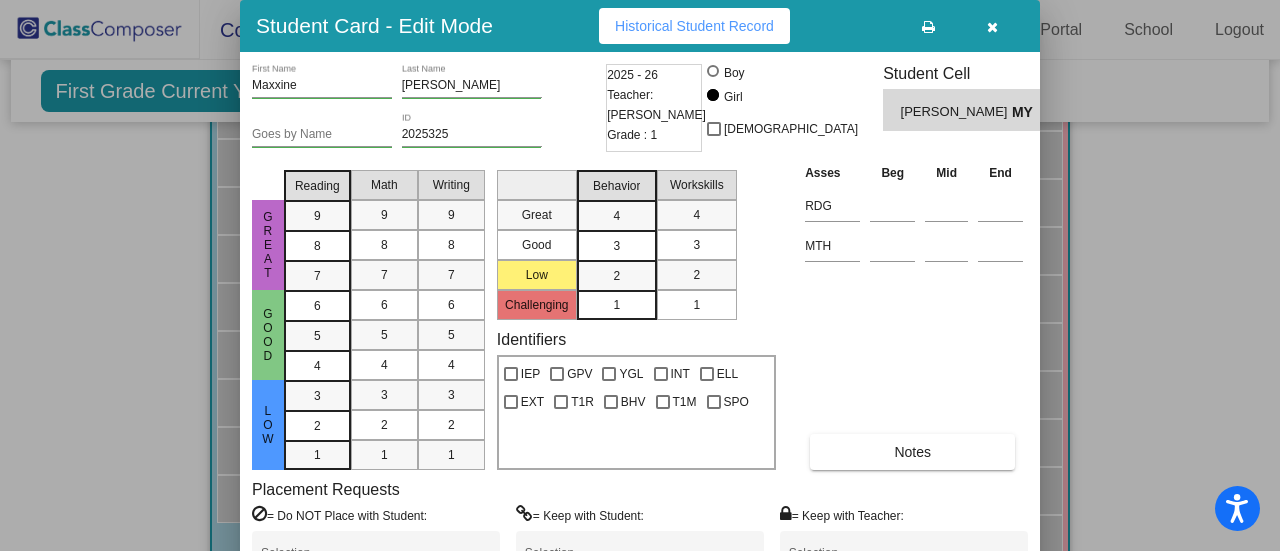 click on "Historical Student Record" at bounding box center [694, 26] 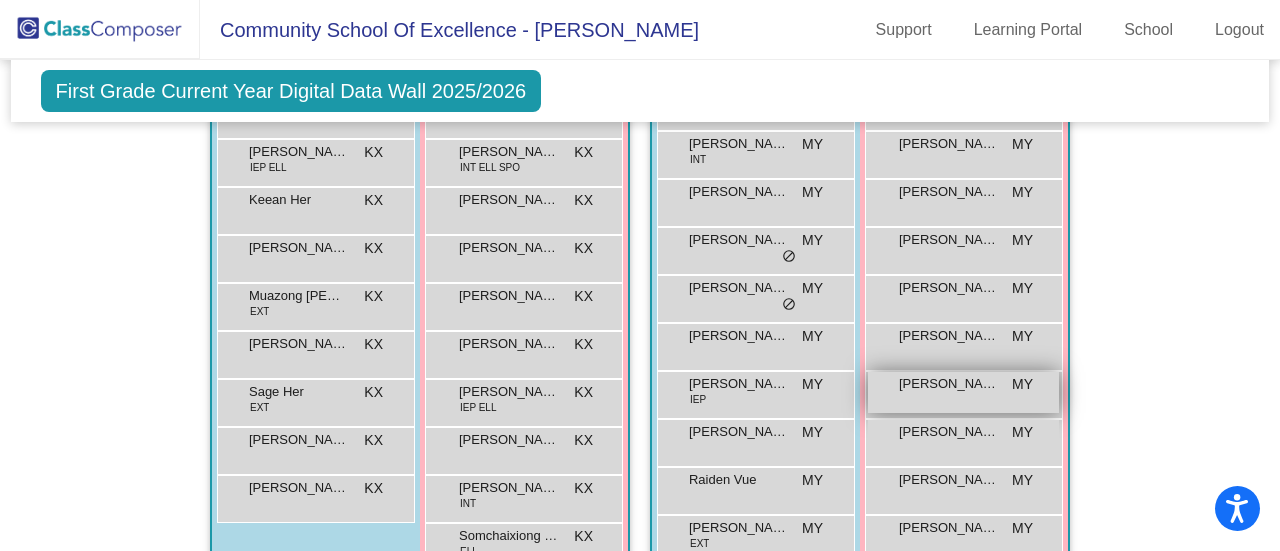 click on "Mikaela Xiong MY lock do_not_disturb_alt" at bounding box center (963, 392) 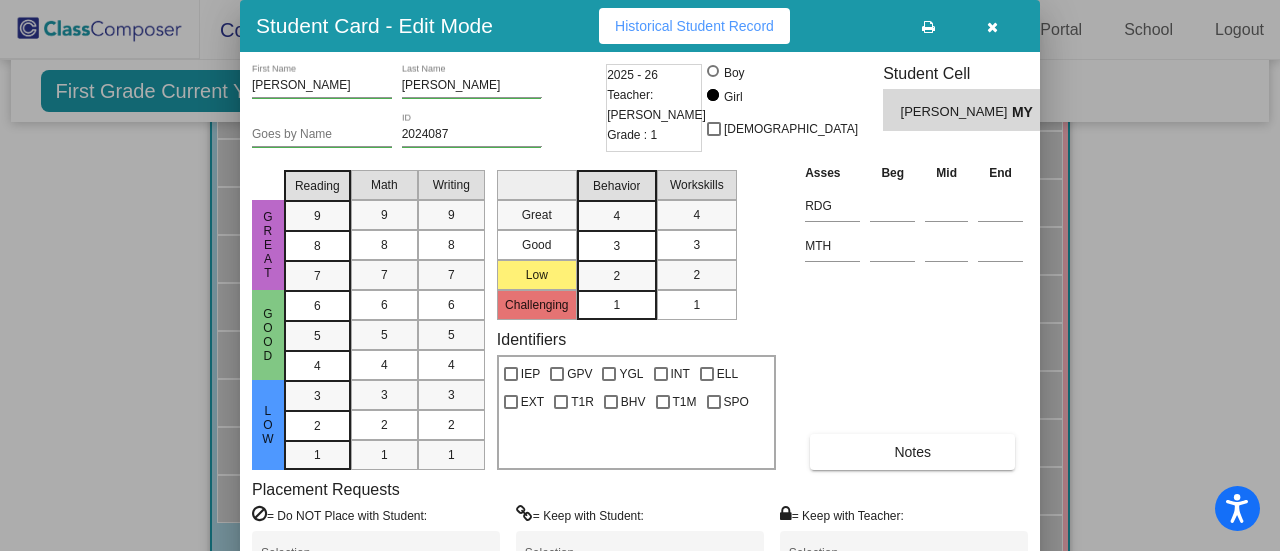 click on "Historical Student Record" at bounding box center [694, 26] 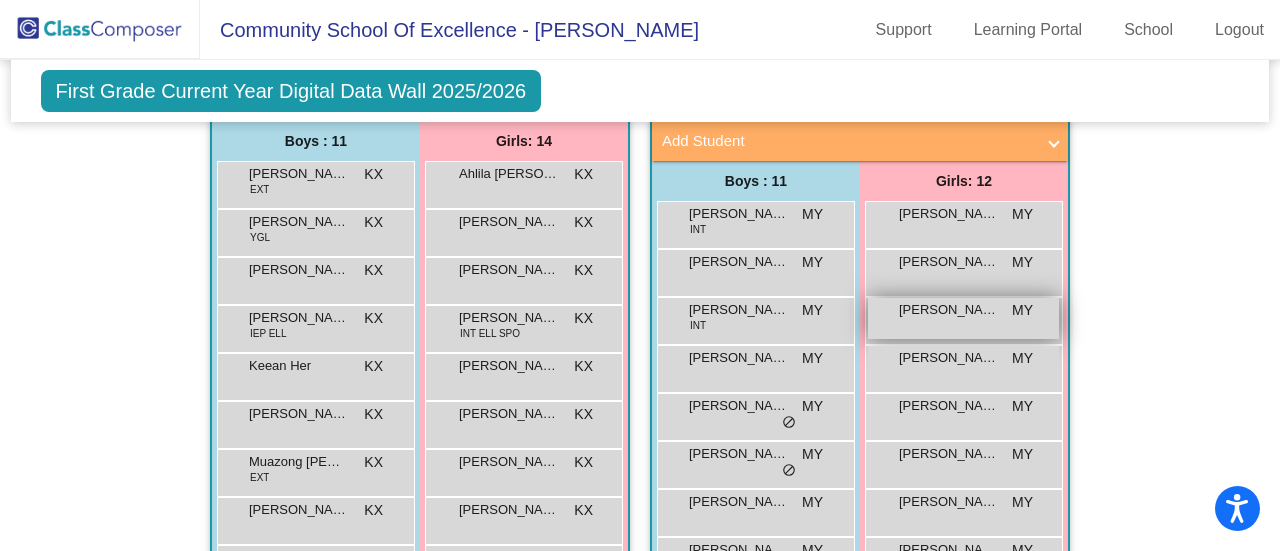 scroll, scrollTop: 400, scrollLeft: 0, axis: vertical 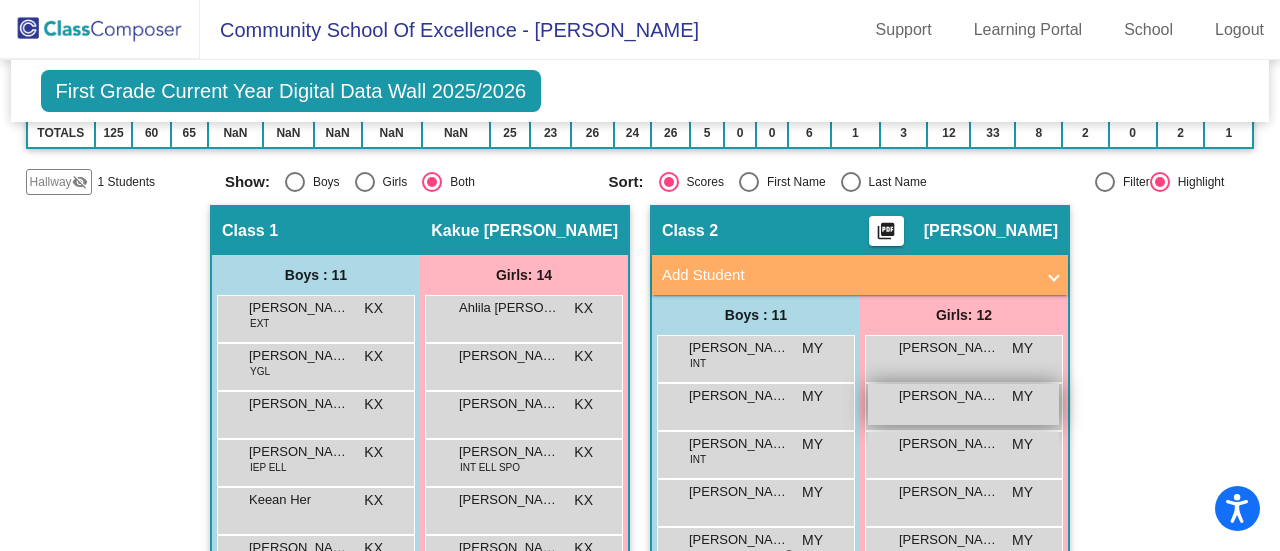 click on "Ashley Yang" at bounding box center [949, 396] 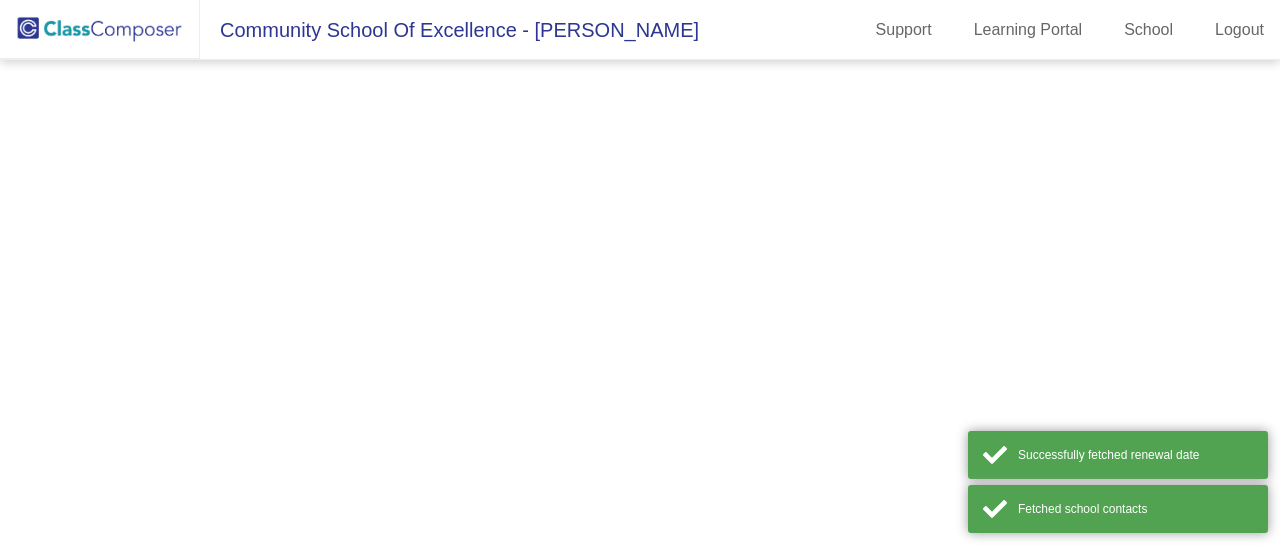 scroll, scrollTop: 0, scrollLeft: 0, axis: both 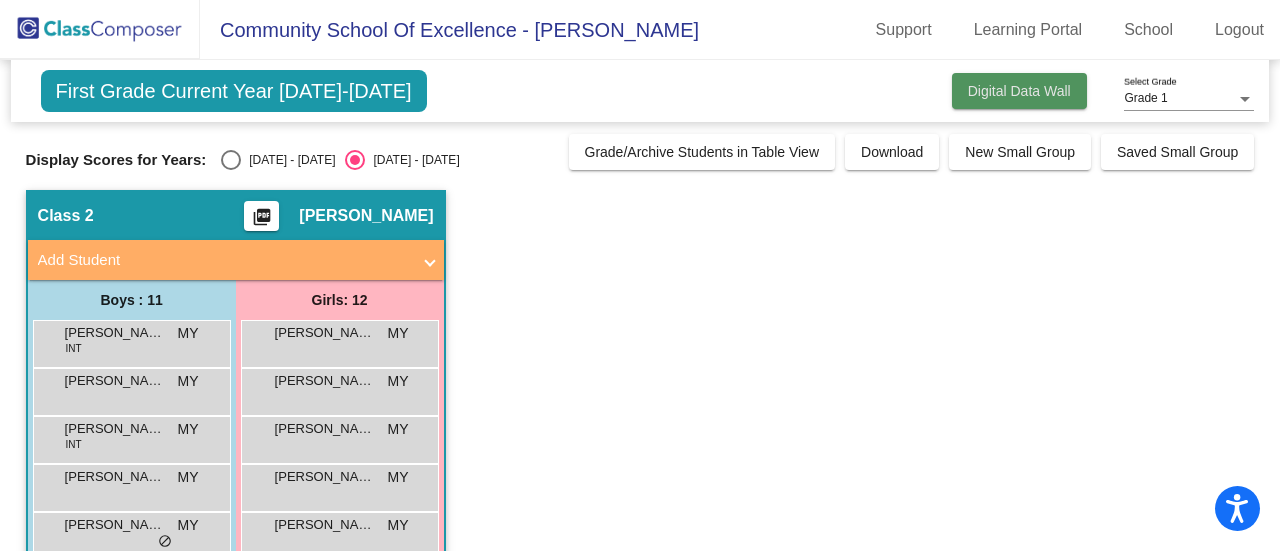 click on "Digital Data Wall" 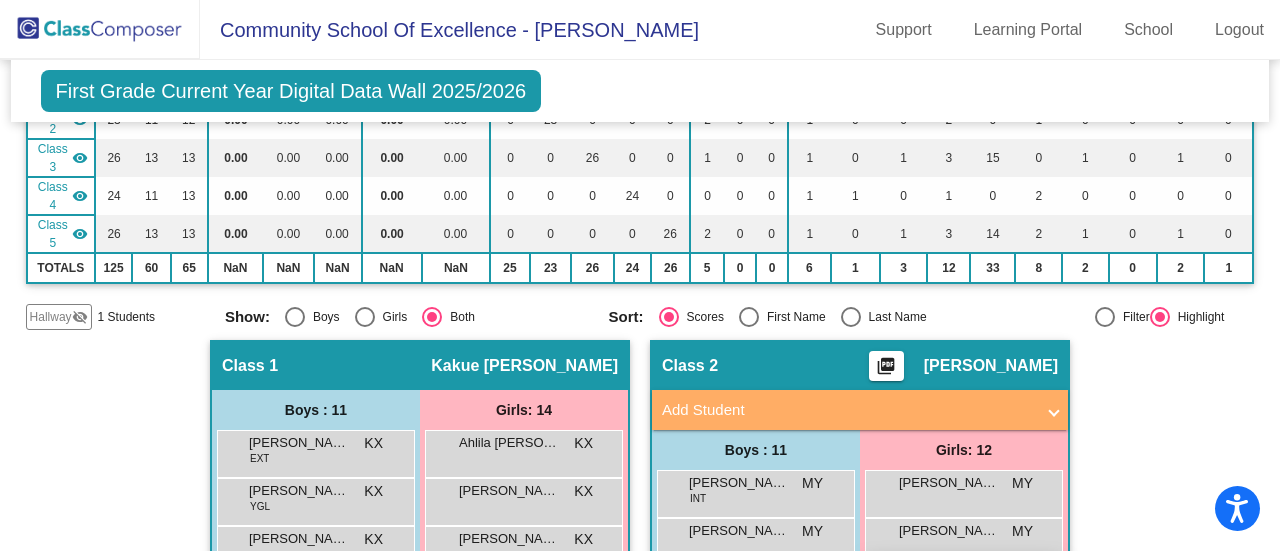 scroll, scrollTop: 500, scrollLeft: 0, axis: vertical 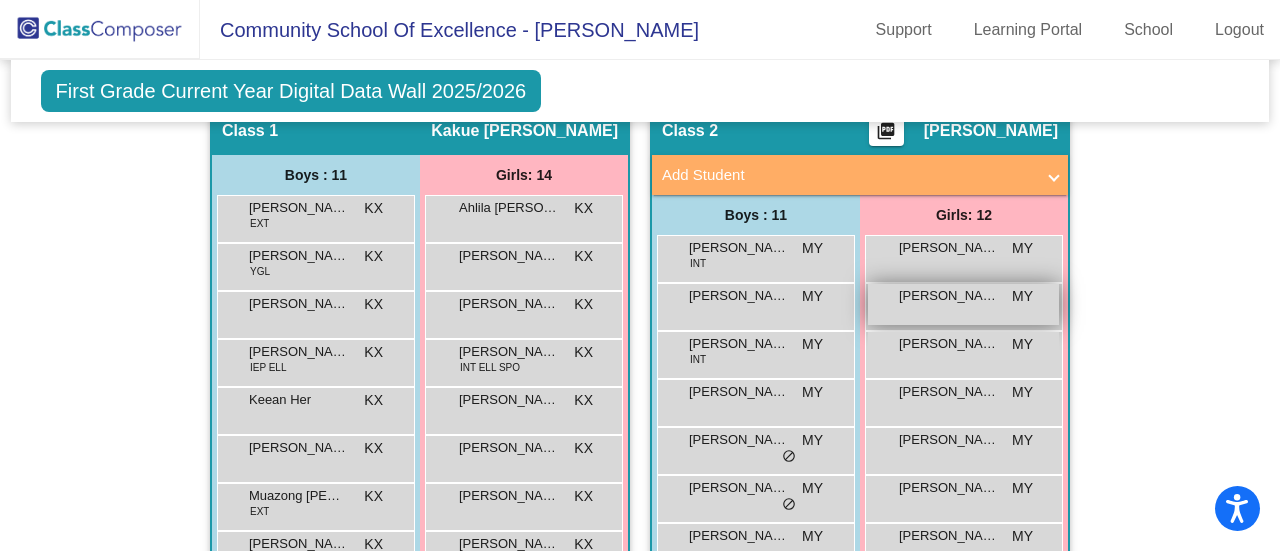 click on "Ashley Yang" at bounding box center [949, 296] 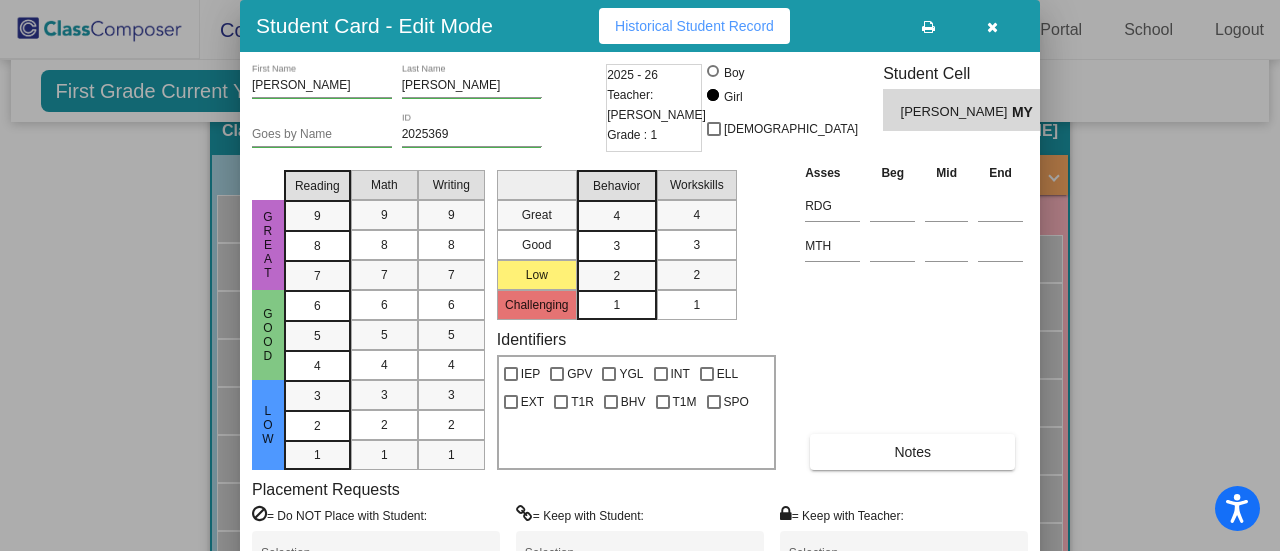 click on "Historical Student Record" at bounding box center [694, 26] 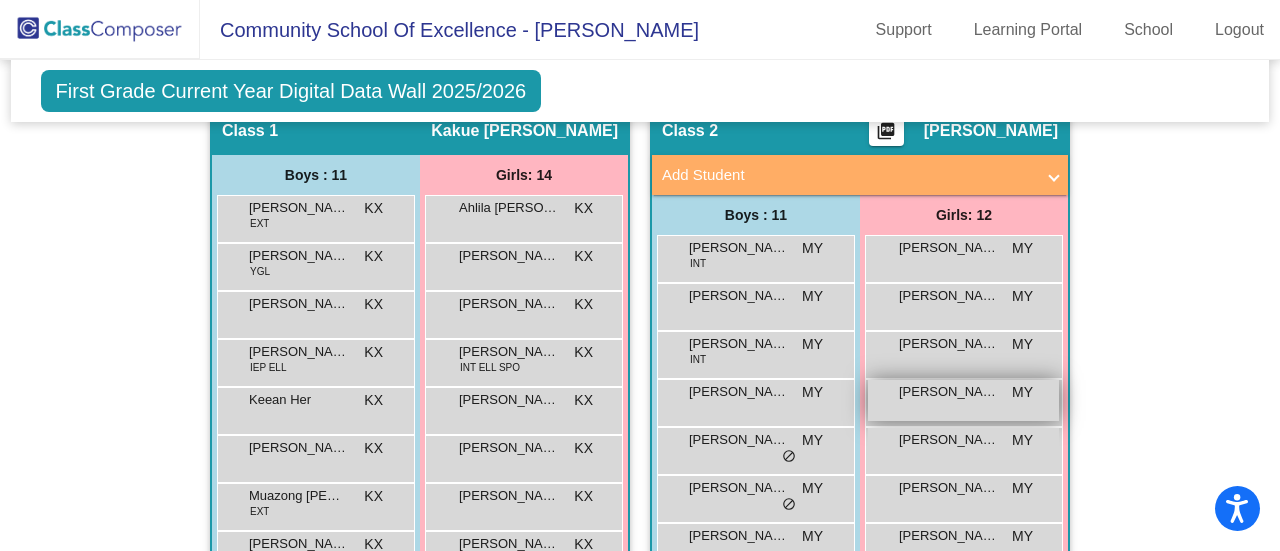 click on "Elena Yang MY lock do_not_disturb_alt" at bounding box center (963, 400) 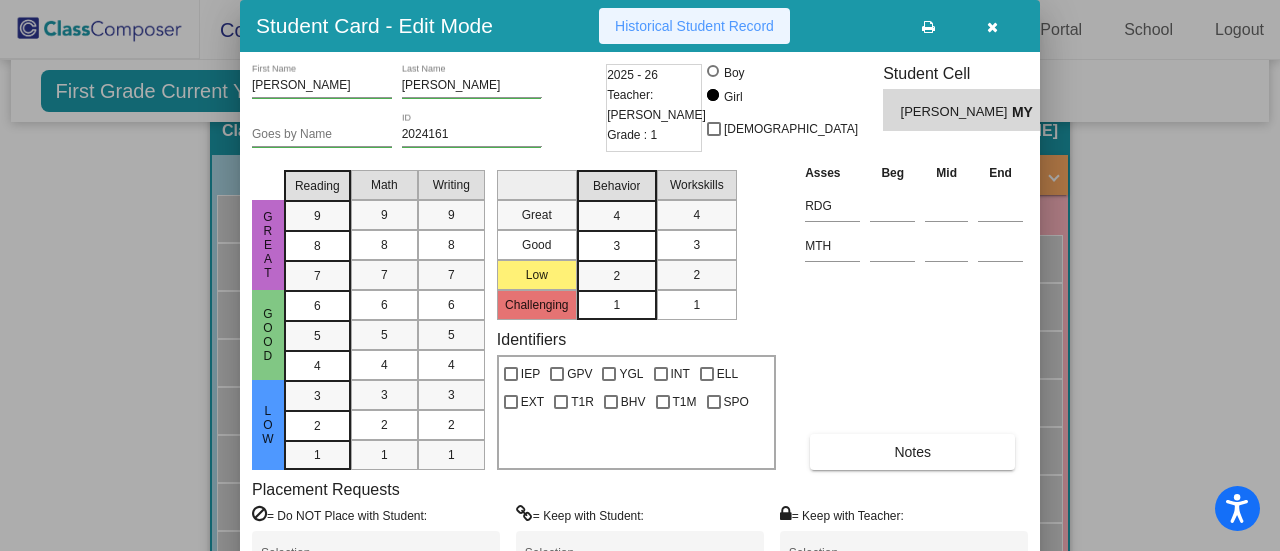 click on "Historical Student Record" at bounding box center (694, 26) 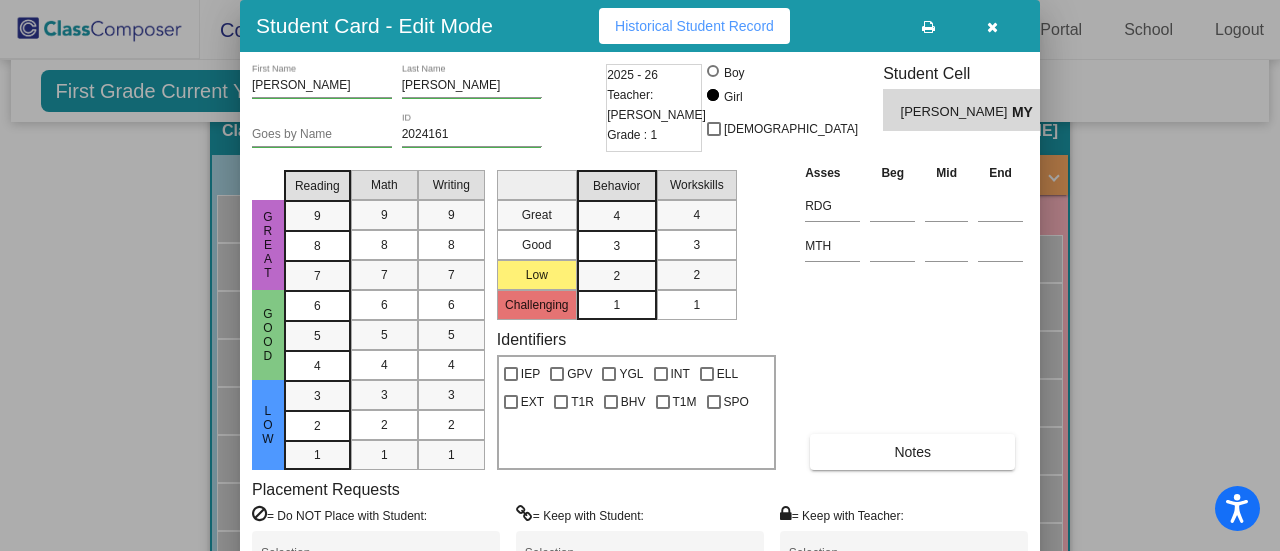 click at bounding box center (640, 275) 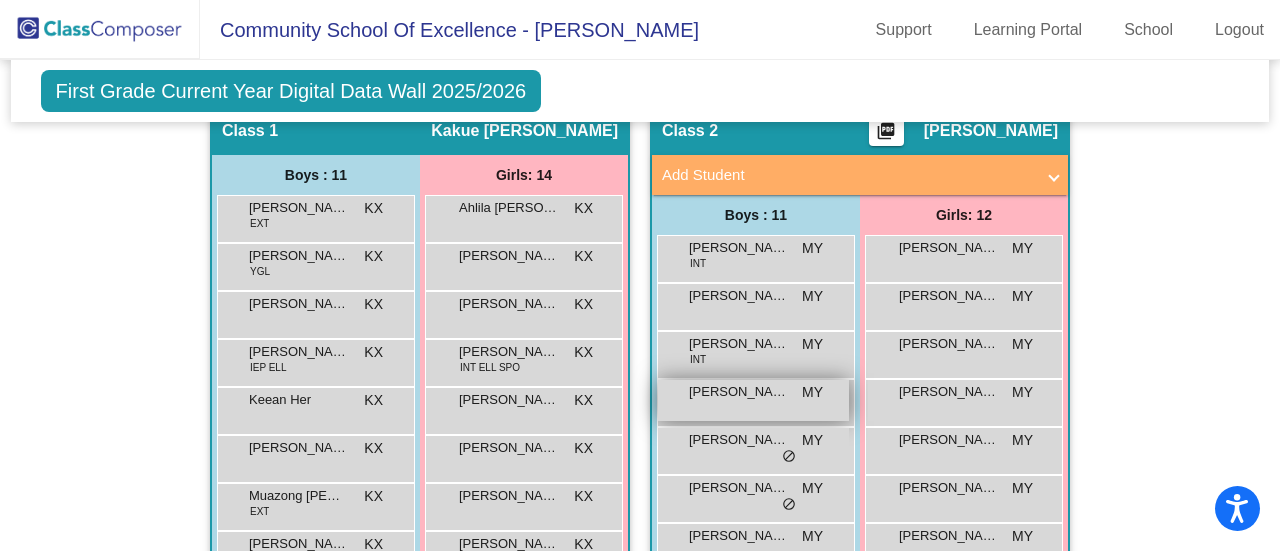 click on "Halo Yang MY lock do_not_disturb_alt" at bounding box center (753, 400) 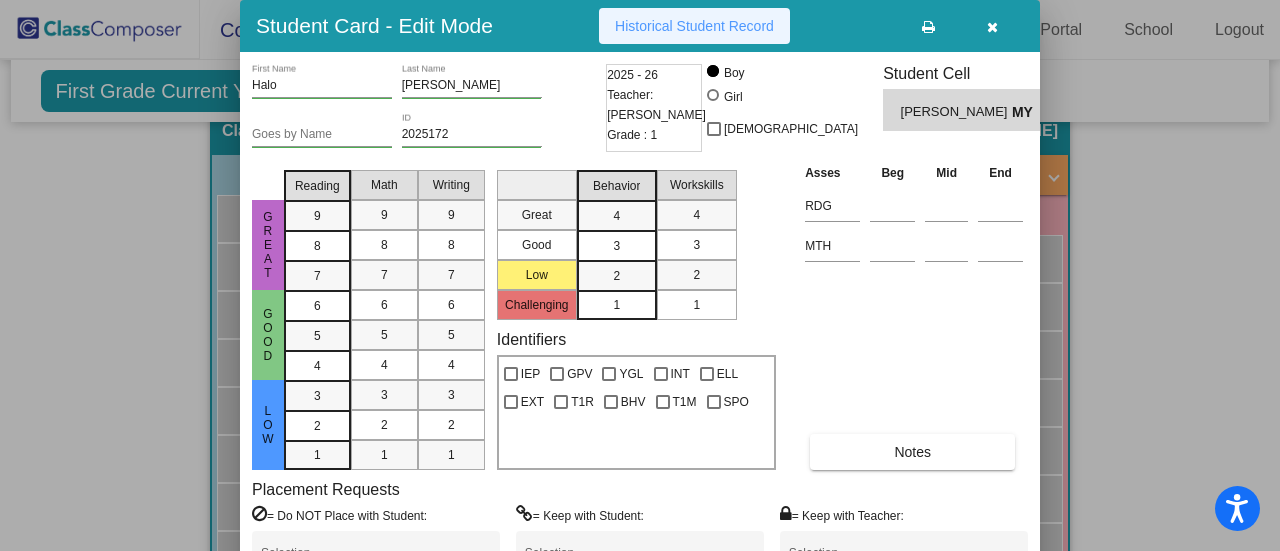 click on "Historical Student Record" at bounding box center (694, 26) 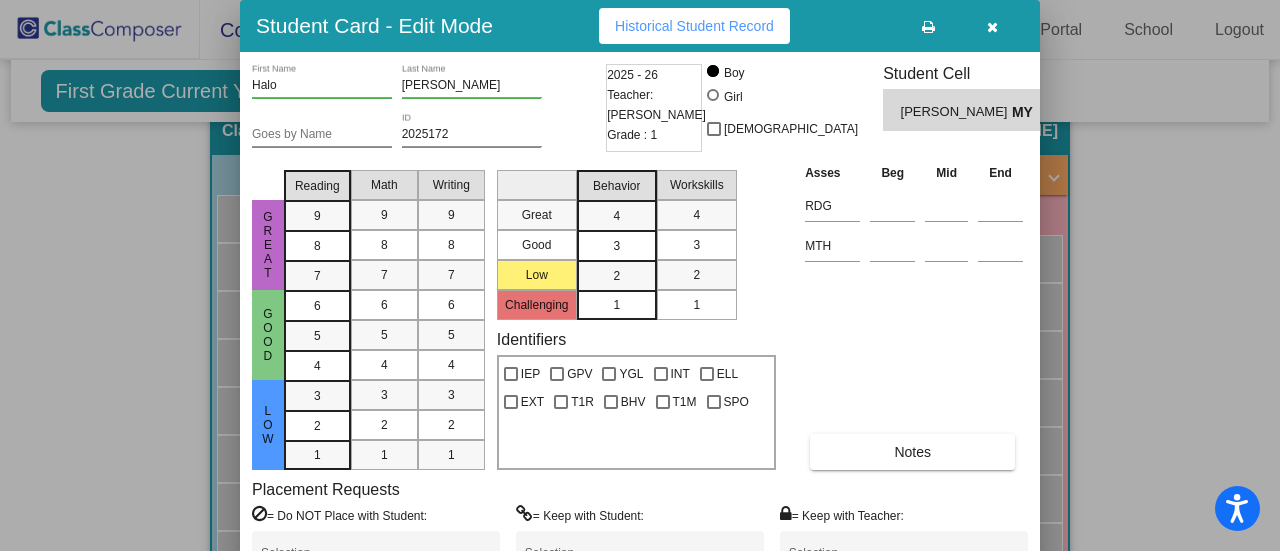 click at bounding box center [640, 275] 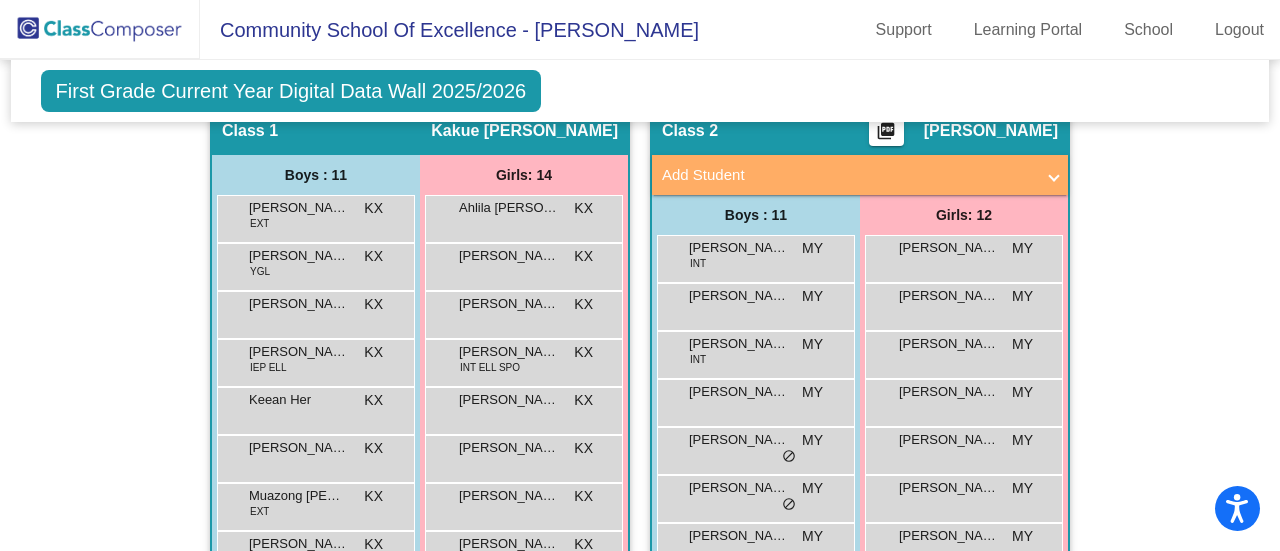 scroll, scrollTop: 700, scrollLeft: 0, axis: vertical 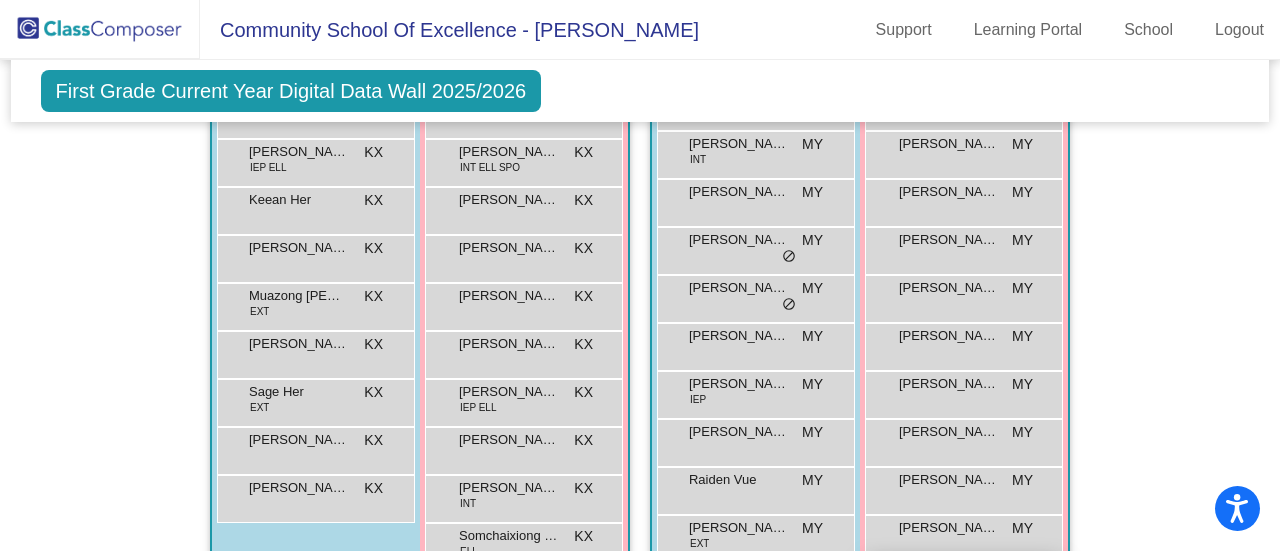 click on "Savannah Yang MY lock do_not_disturb_alt" at bounding box center (963, 584) 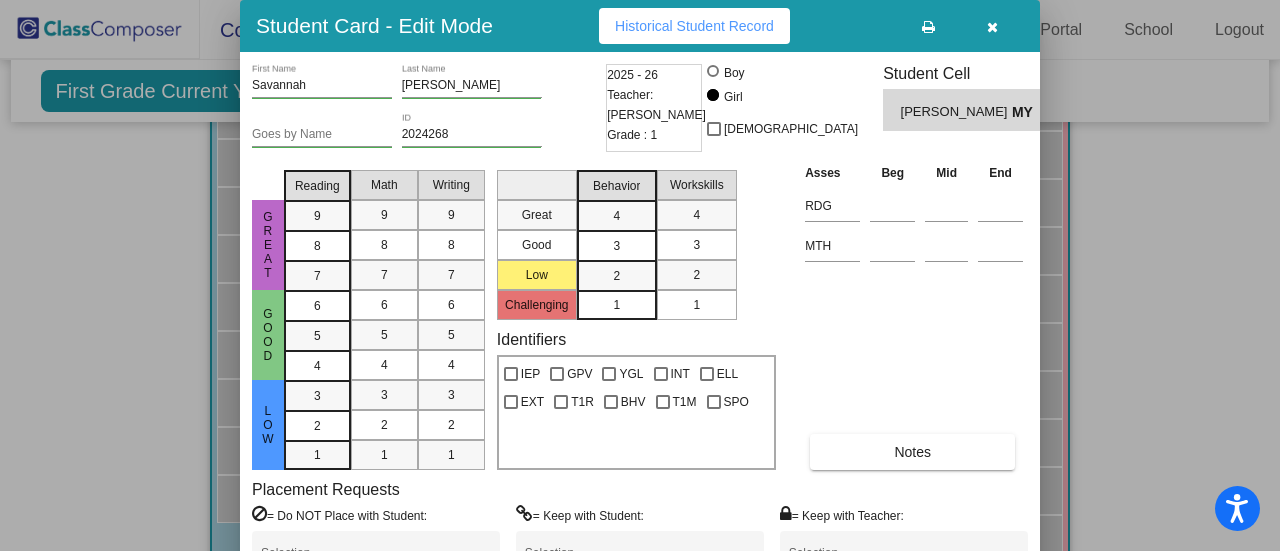 click on "Student Card - Edit Mode   Historical Student Record" at bounding box center [640, 26] 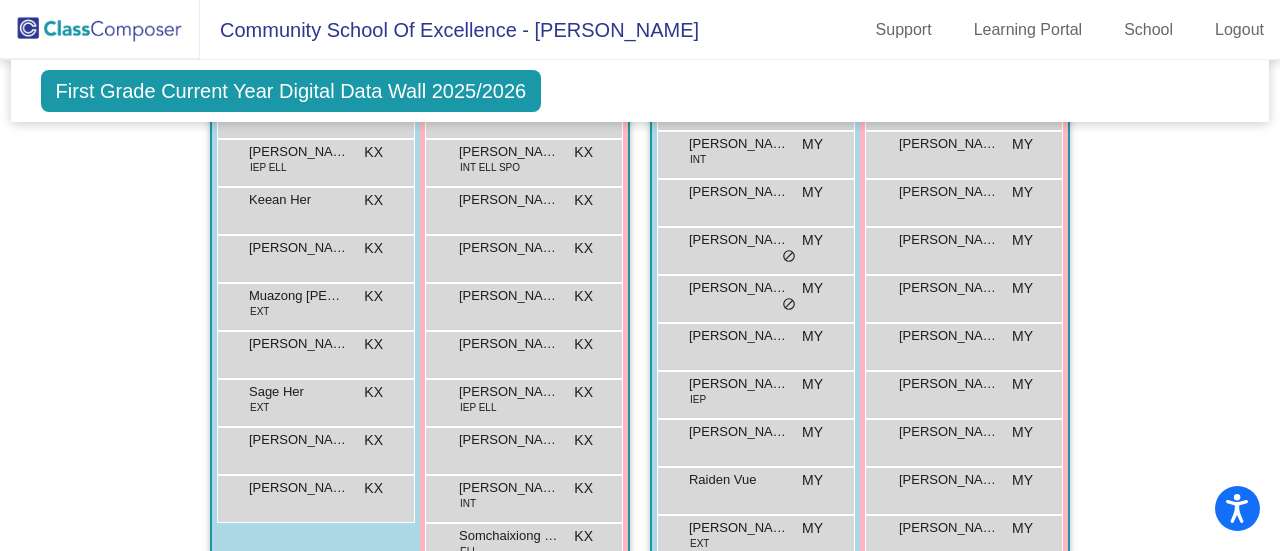 drag, startPoint x: 1142, startPoint y: 289, endPoint x: 803, endPoint y: 41, distance: 420.02975 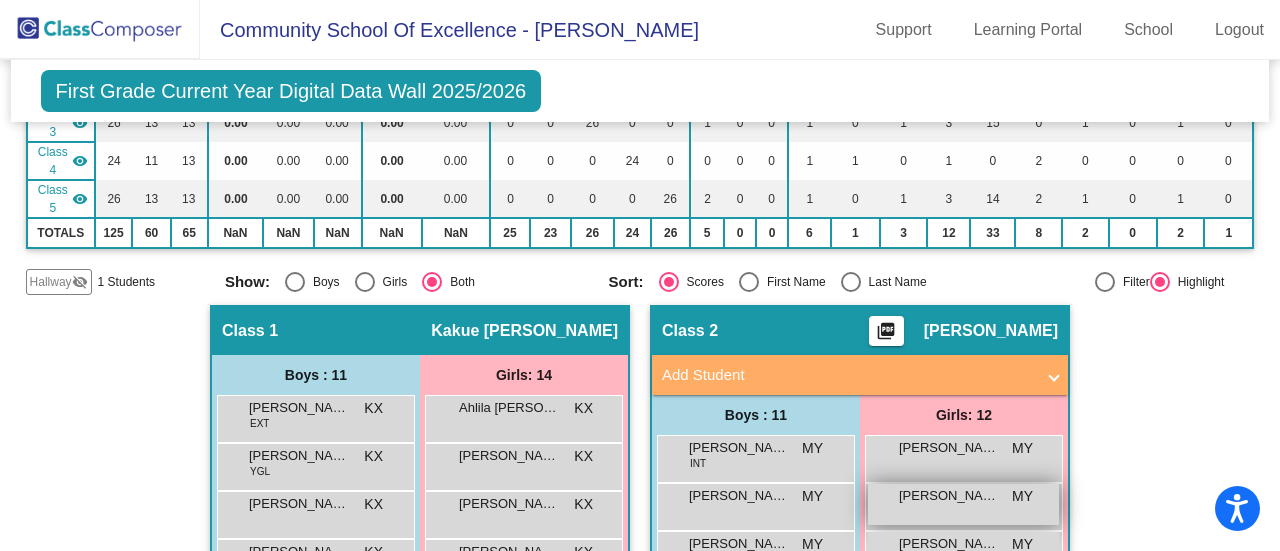 click on "Ashley Yang MY lock do_not_disturb_alt" at bounding box center (963, 504) 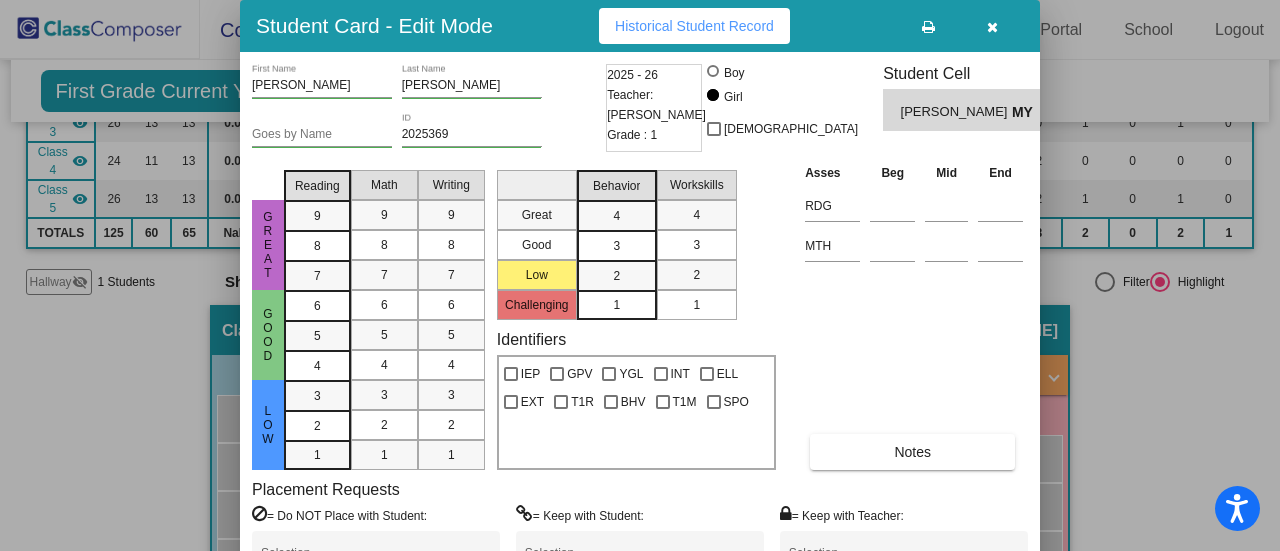 click on "Historical Student Record" at bounding box center (694, 26) 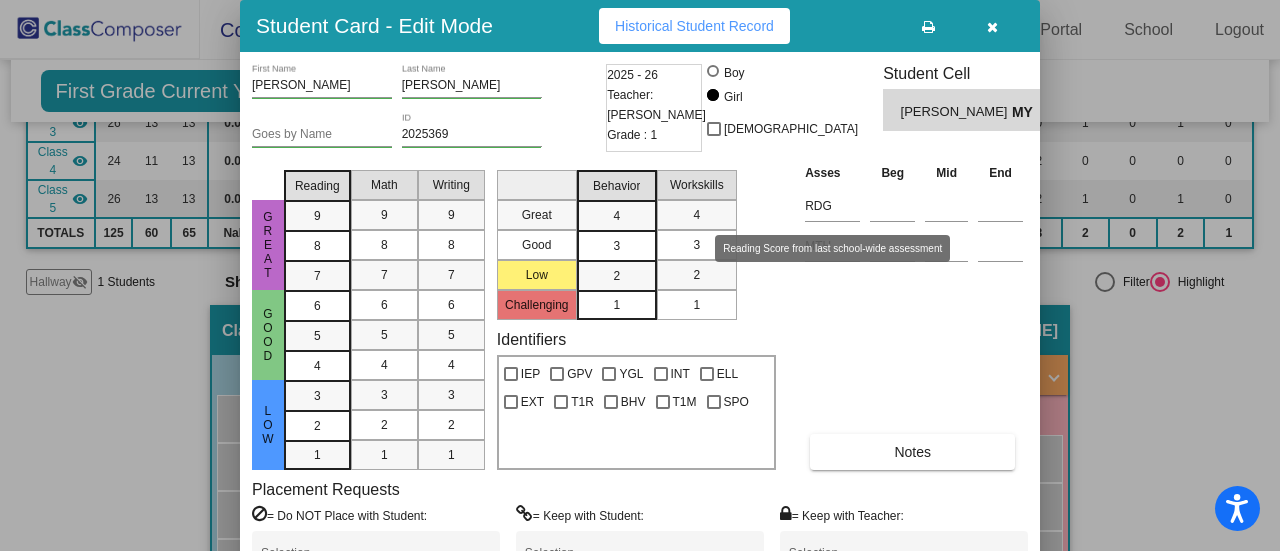 click at bounding box center [640, 275] 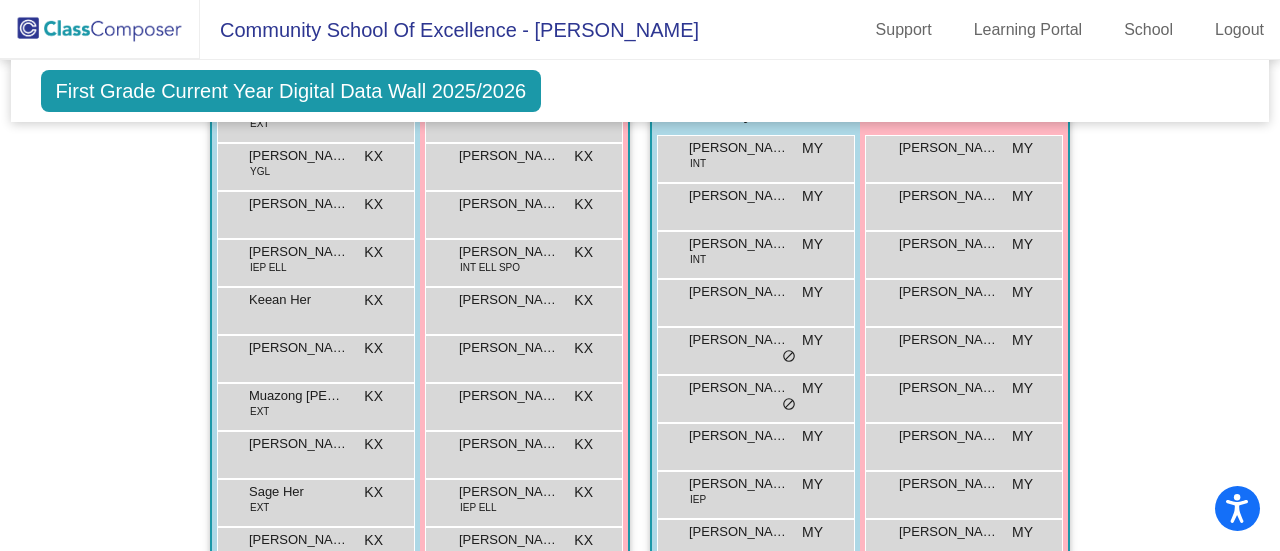 scroll, scrollTop: 700, scrollLeft: 0, axis: vertical 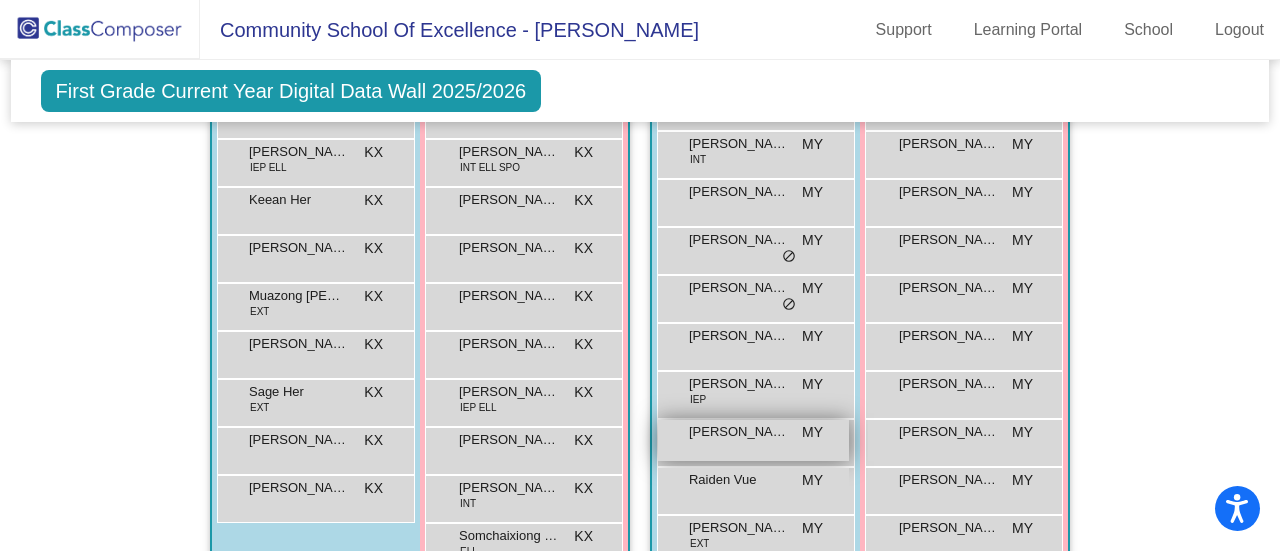 click on "Mason Thao MY lock do_not_disturb_alt" at bounding box center [753, 440] 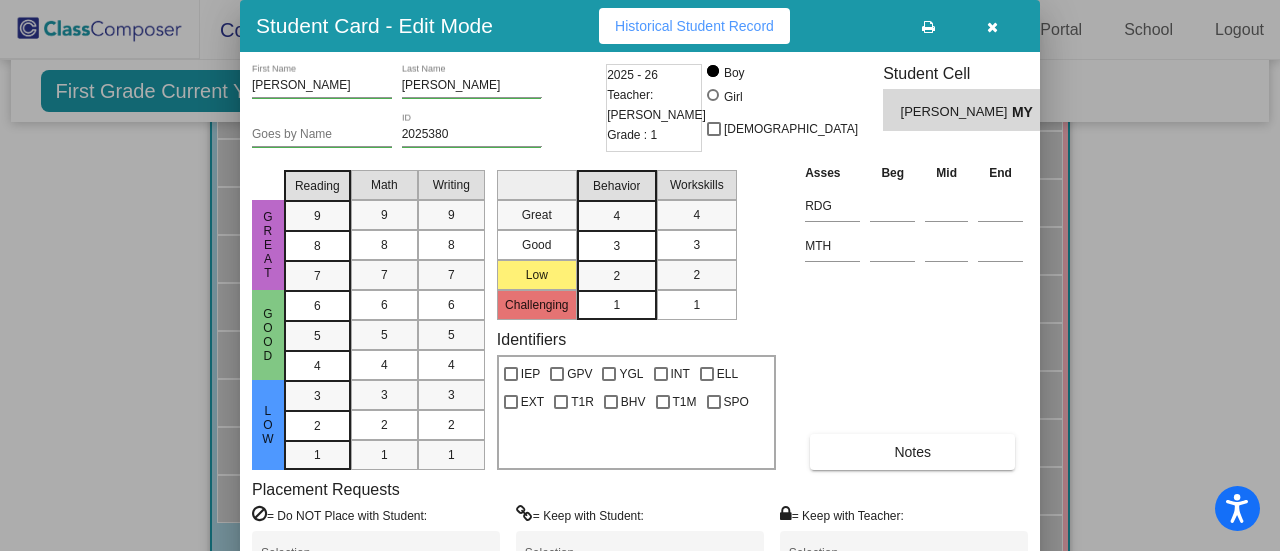 click on "Historical Student Record" at bounding box center (694, 26) 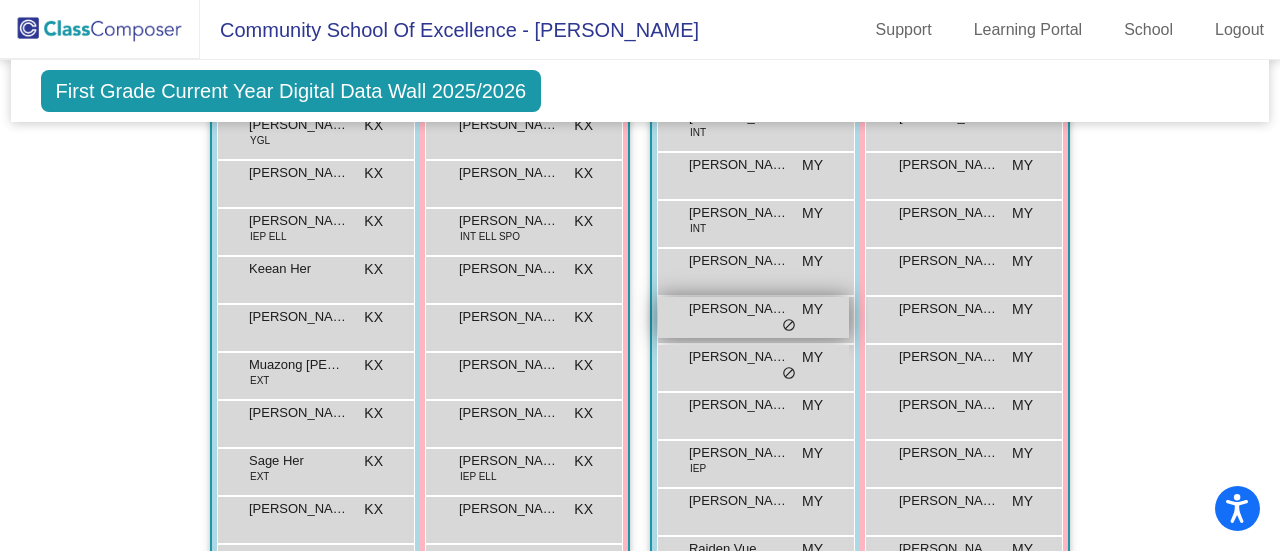 scroll, scrollTop: 600, scrollLeft: 0, axis: vertical 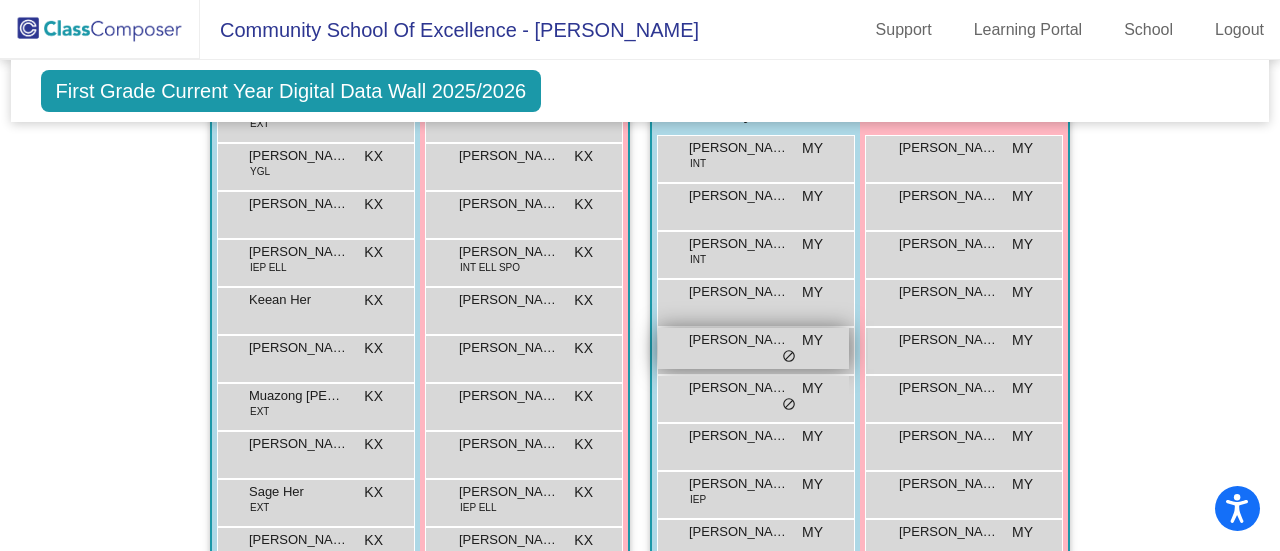 click on "Joseph Thao MY lock do_not_disturb_alt" at bounding box center (753, 348) 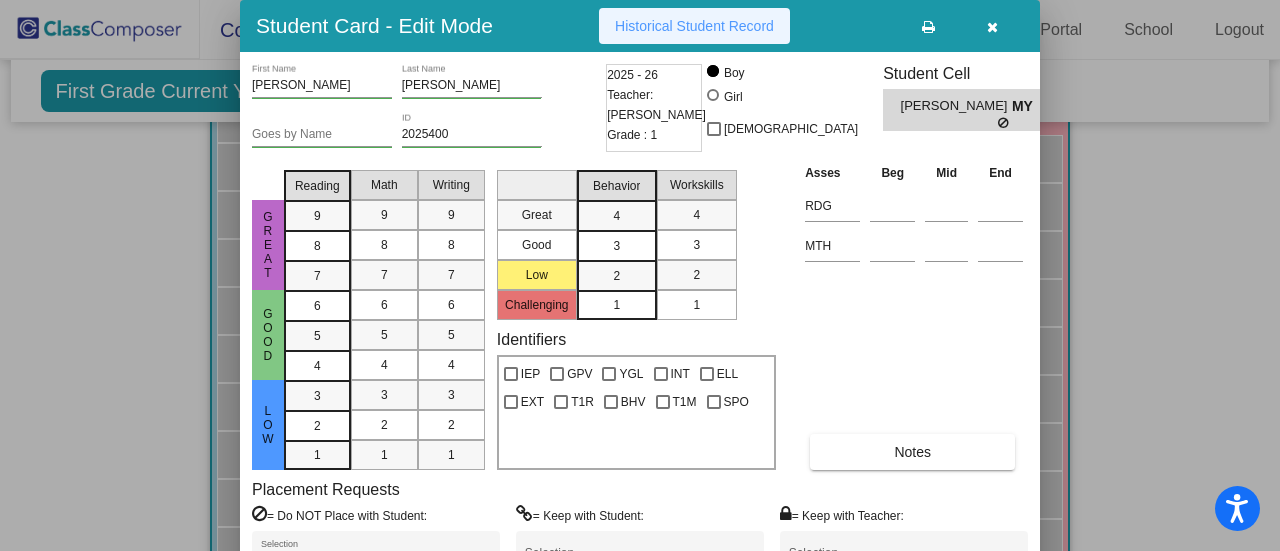 click on "Historical Student Record" at bounding box center [694, 26] 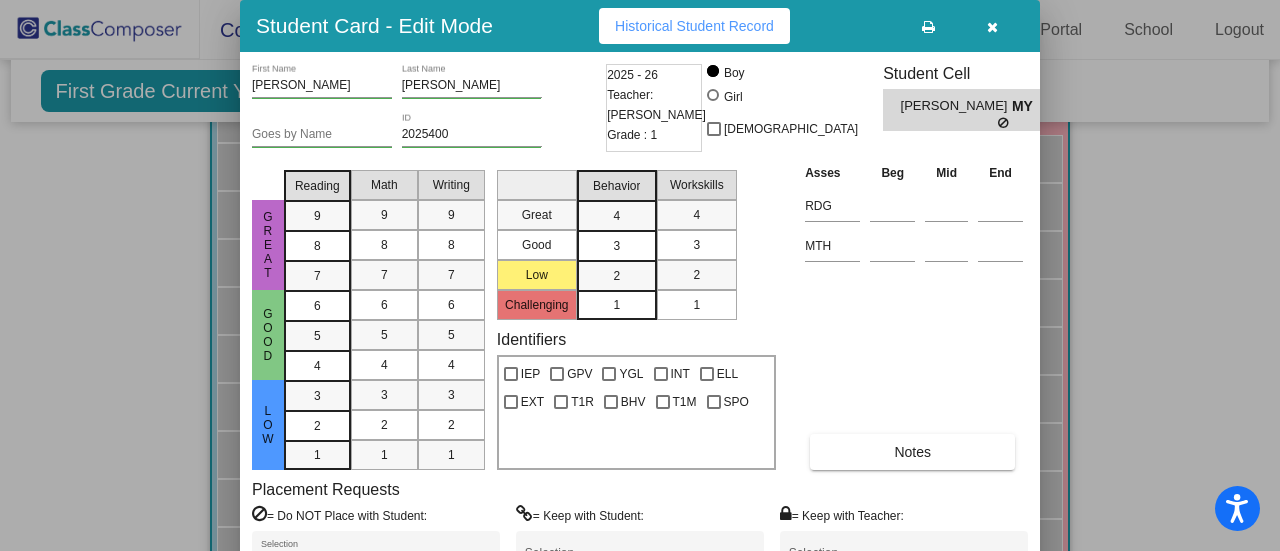 click at bounding box center [640, 275] 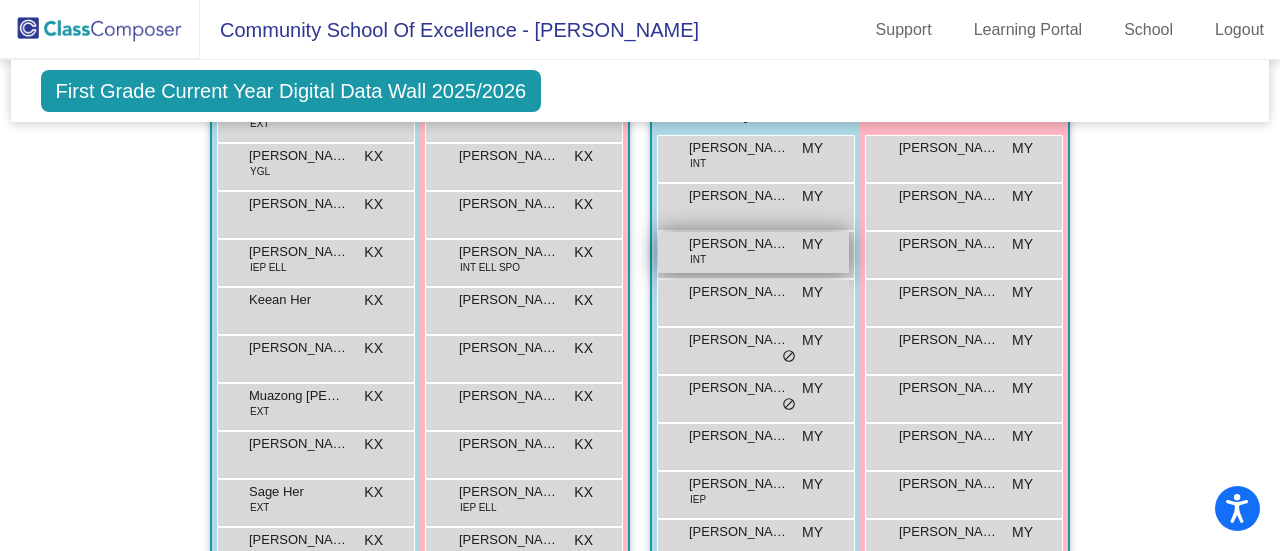 click on "David Lee INT MY lock do_not_disturb_alt" at bounding box center [753, 252] 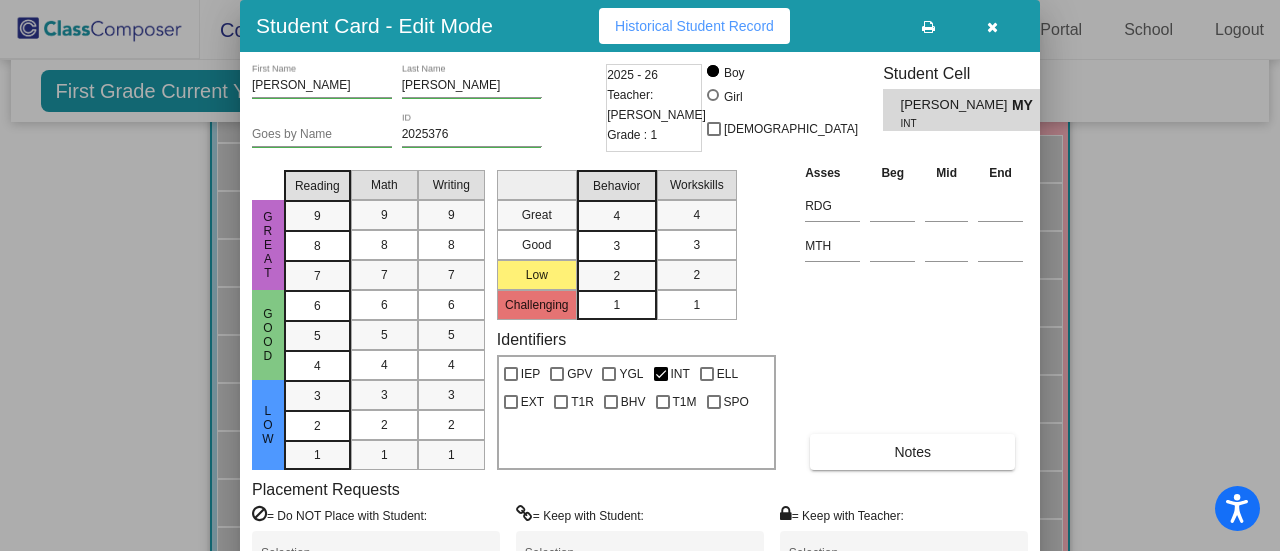 click on "Historical Student Record" at bounding box center [694, 26] 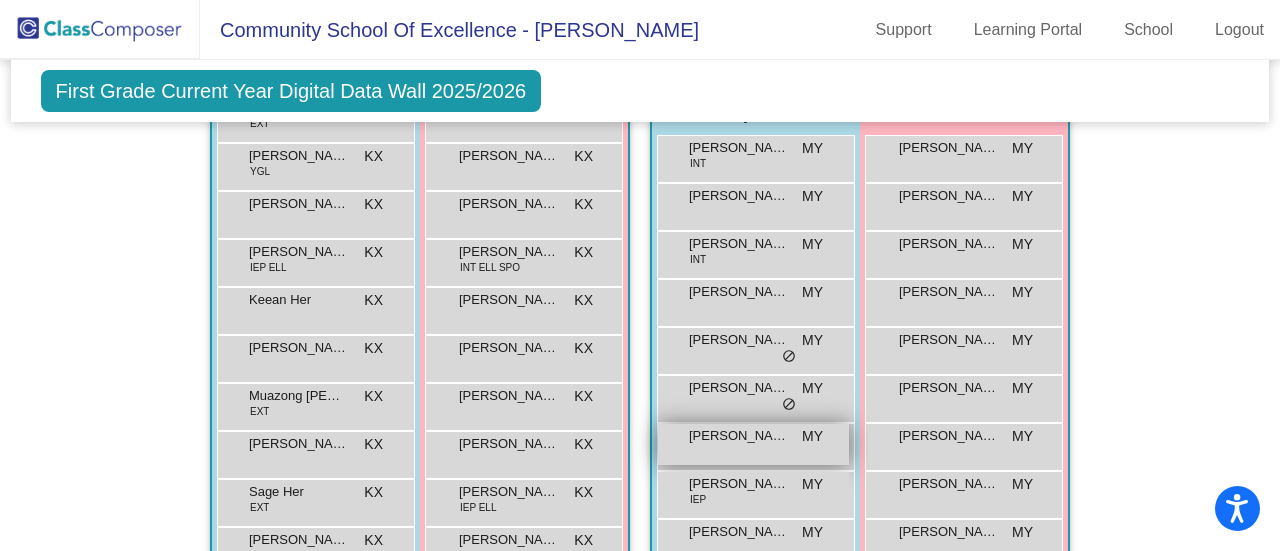 click on "Liam Chang MY lock do_not_disturb_alt" at bounding box center (753, 444) 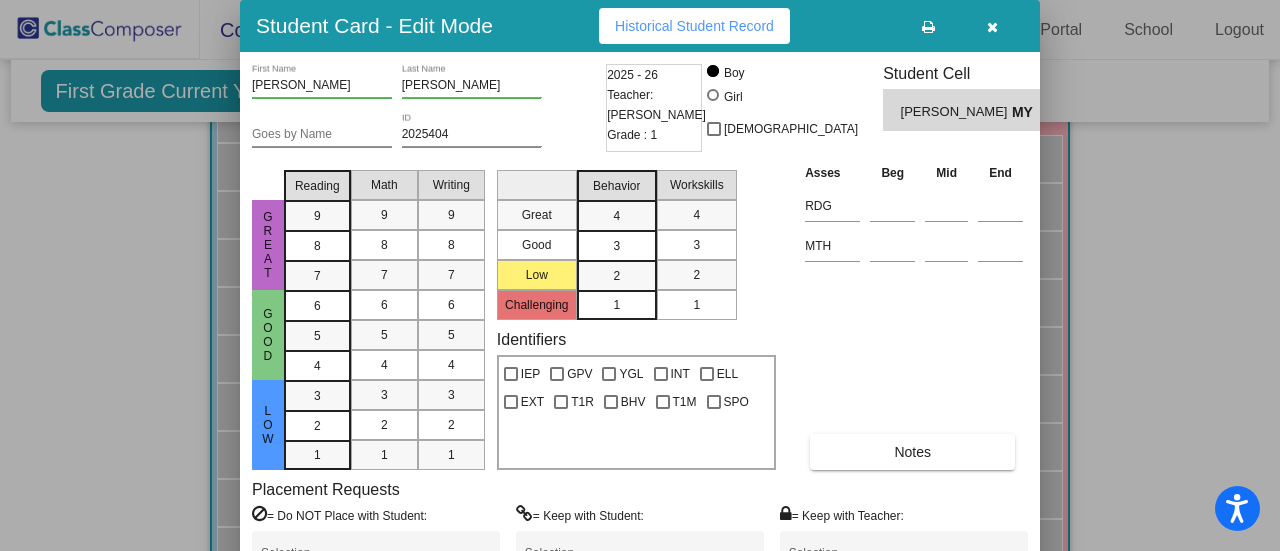 click on "Historical Student Record" at bounding box center (694, 26) 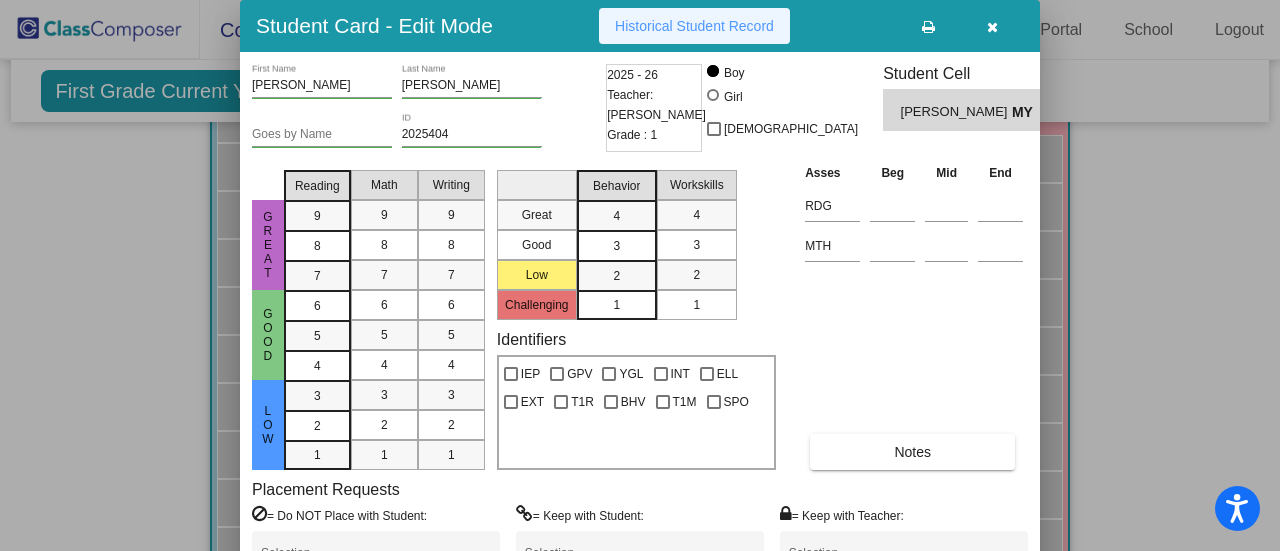 click on "Historical Student Record" at bounding box center (694, 26) 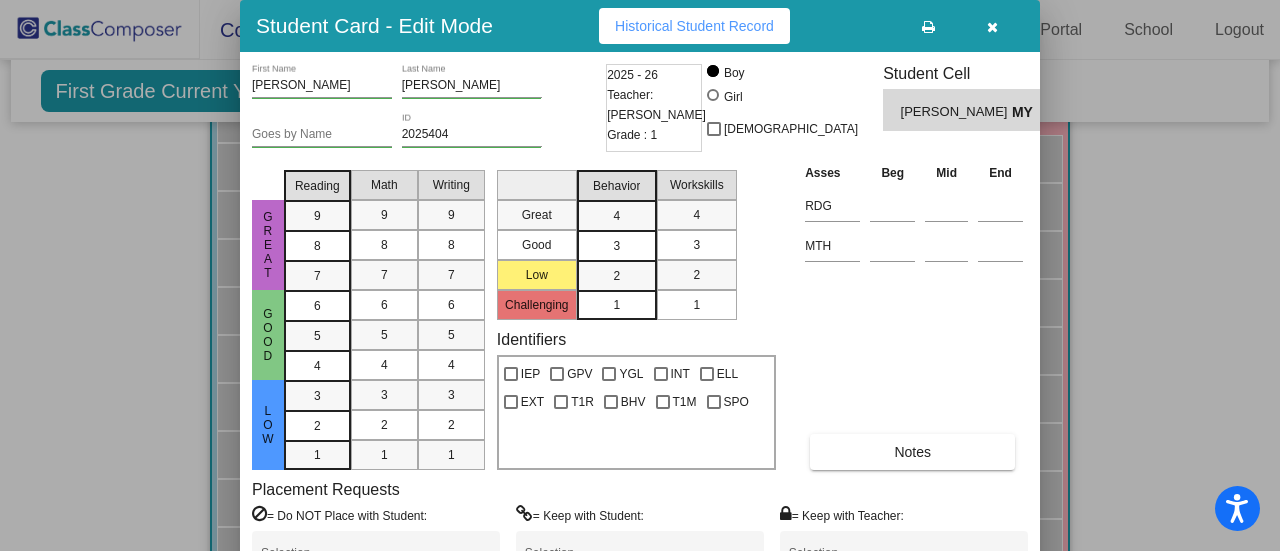 drag, startPoint x: 1136, startPoint y: 278, endPoint x: 805, endPoint y: 14, distance: 423.38754 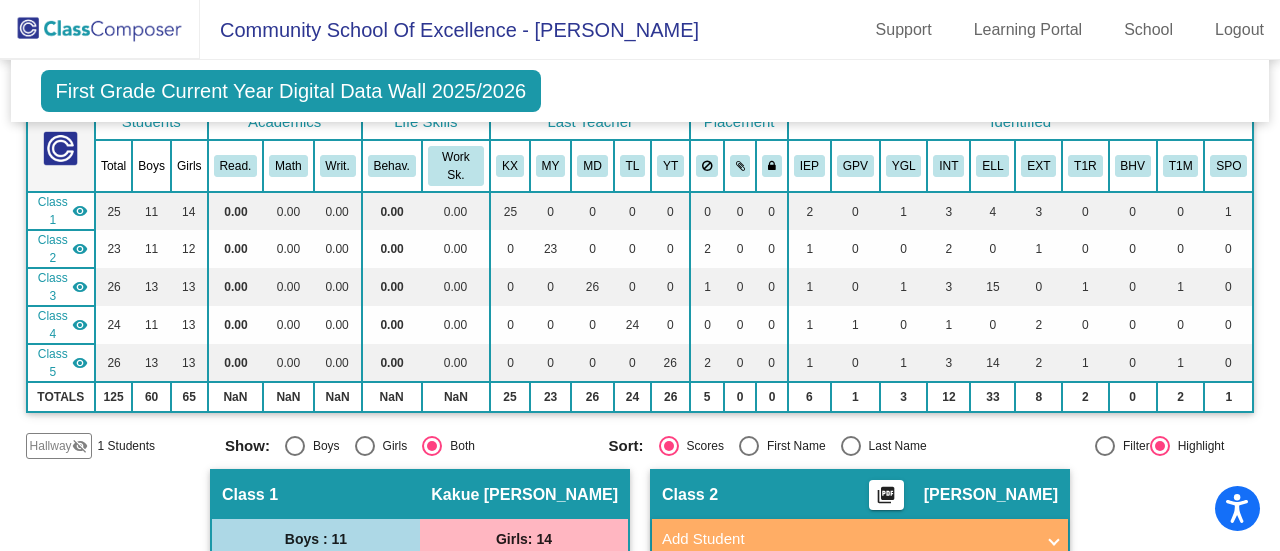 scroll, scrollTop: 300, scrollLeft: 0, axis: vertical 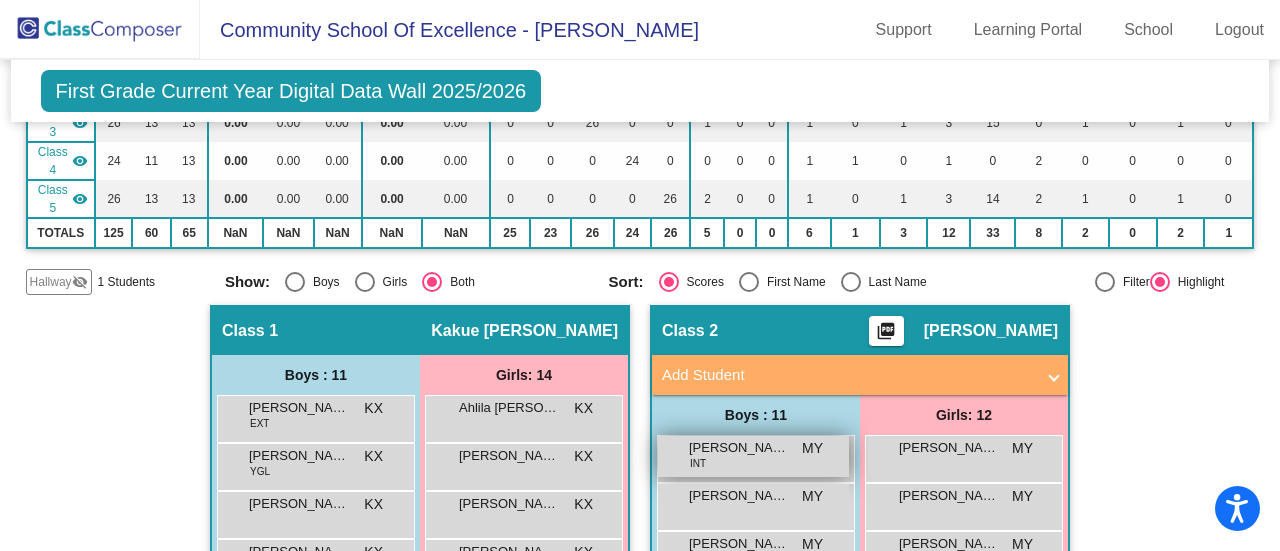 click on "Arthur Yang" at bounding box center (739, 448) 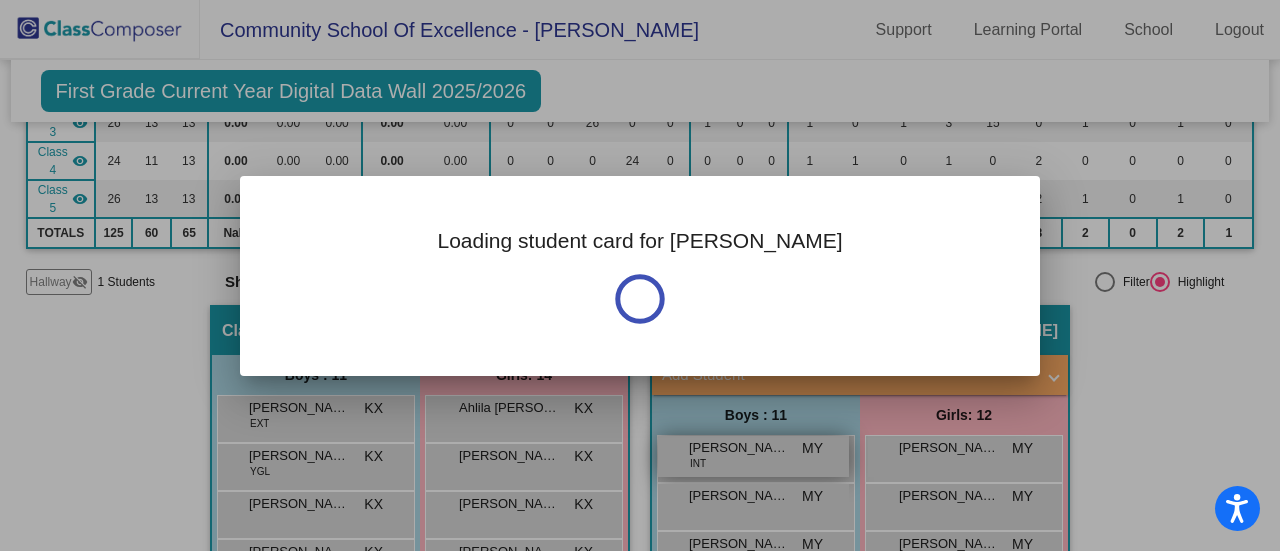 click at bounding box center (640, 275) 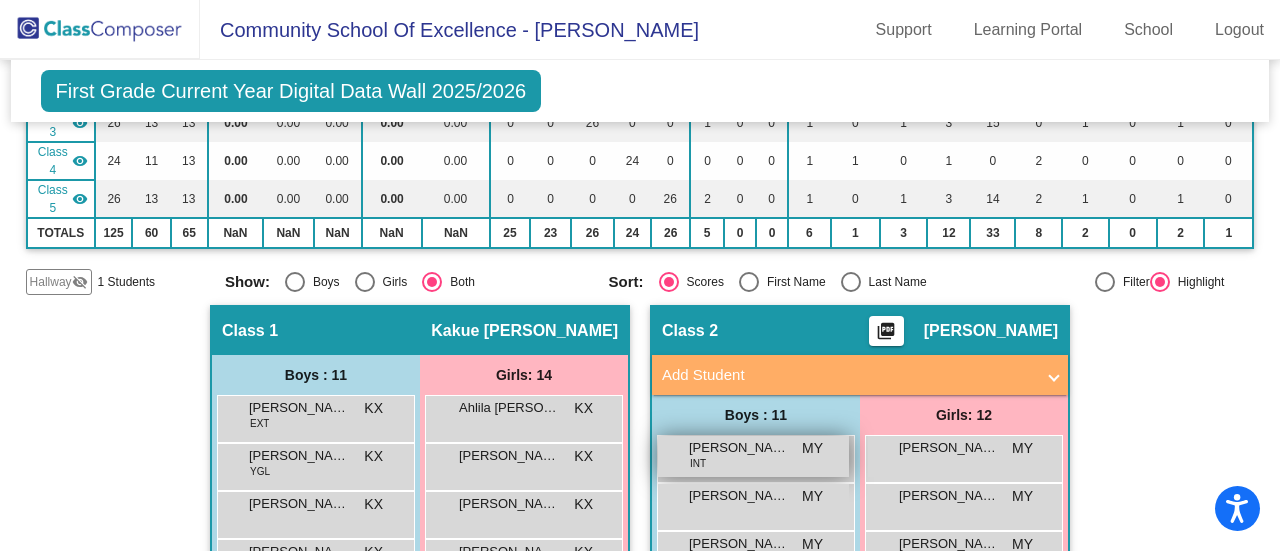 click on "Arthur Yang INT MY lock do_not_disturb_alt" at bounding box center (753, 456) 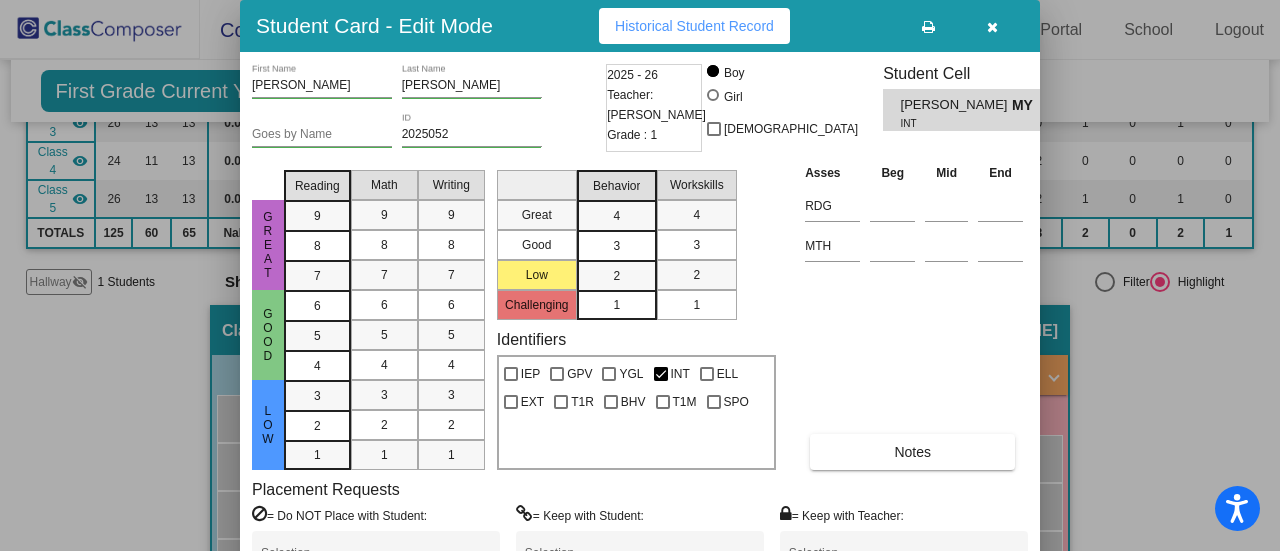 click on "Historical Student Record" at bounding box center [694, 26] 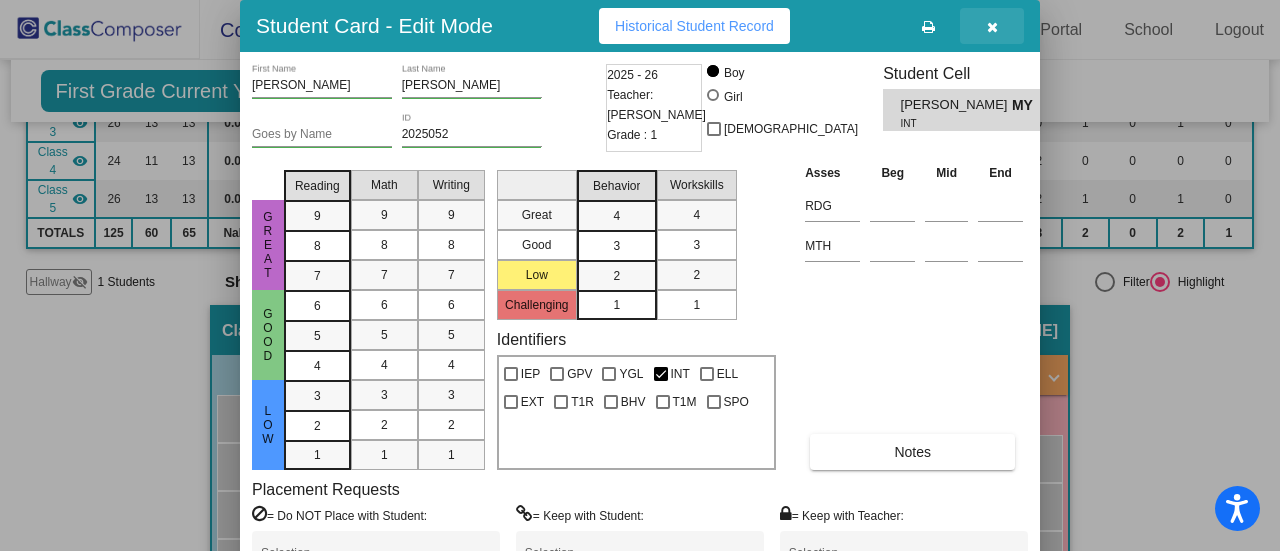 click at bounding box center (992, 26) 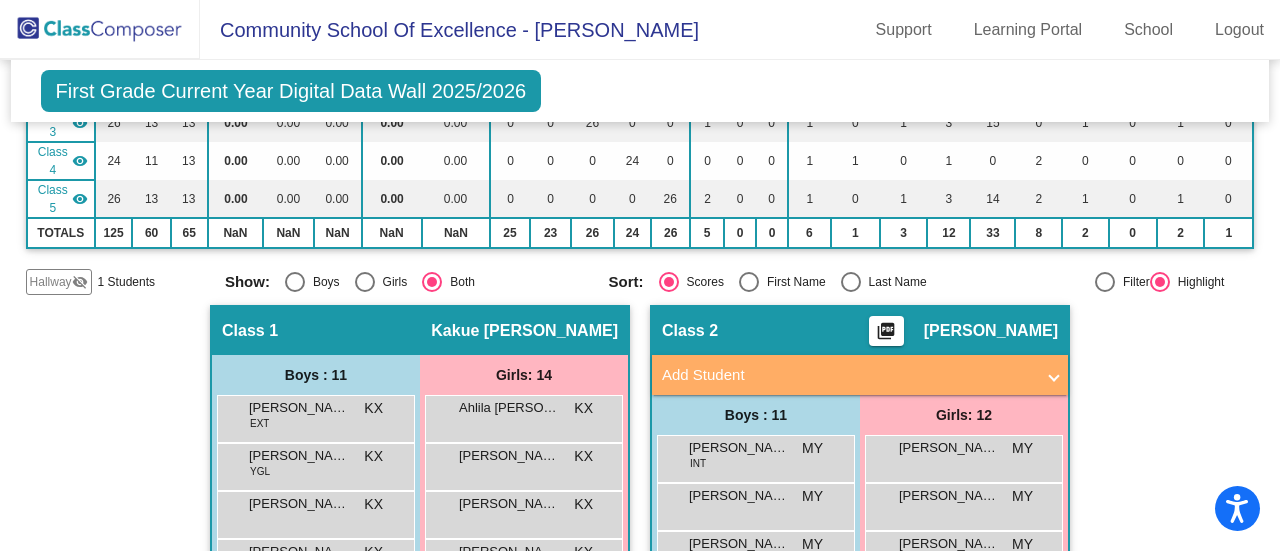 click on "Boys : 11" at bounding box center (0, 0) 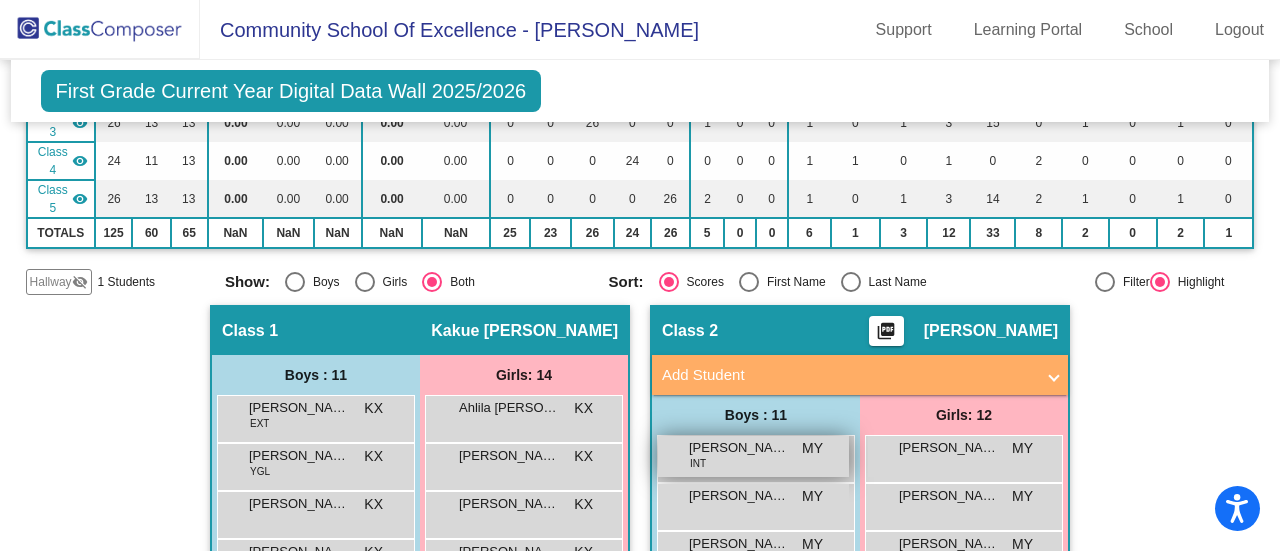 click on "Arthur Yang INT MY lock do_not_disturb_alt" at bounding box center [753, 456] 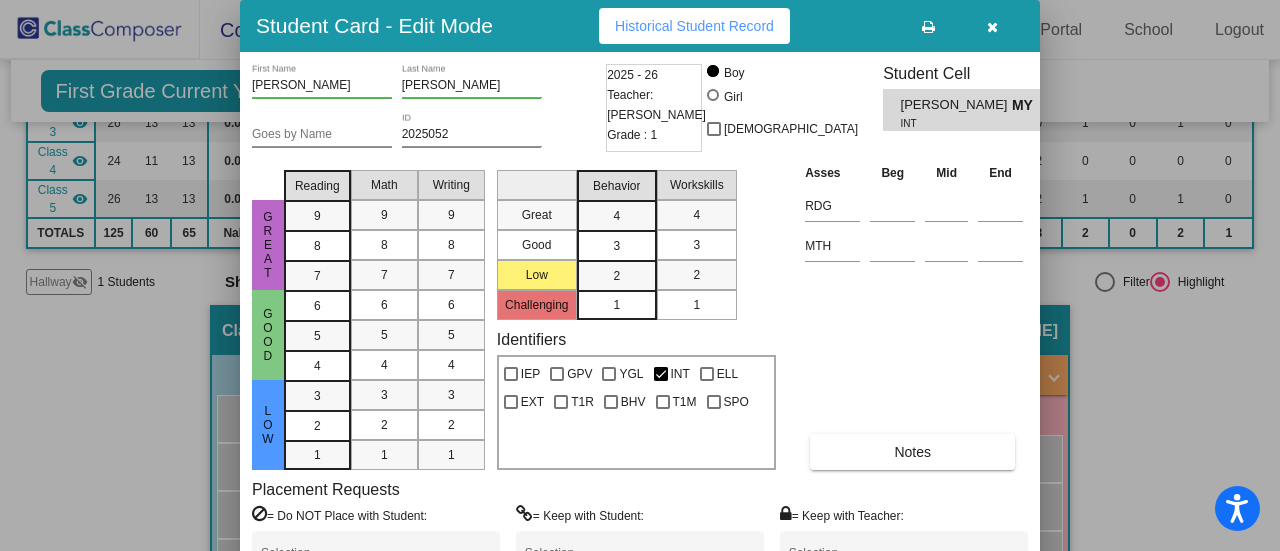 click on "Historical Student Record" at bounding box center [694, 26] 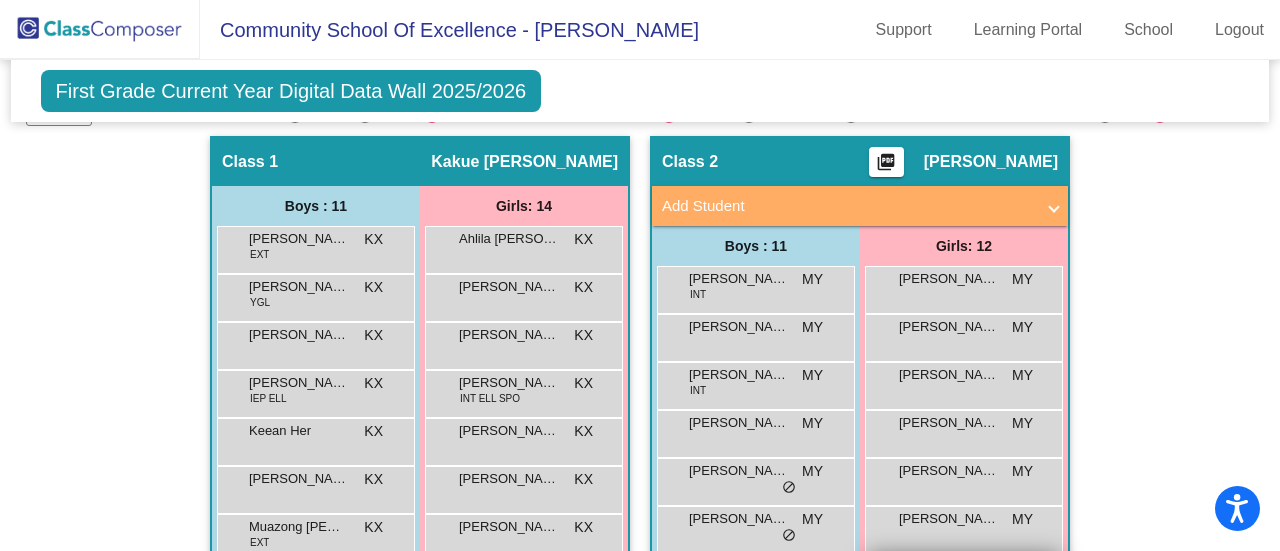 scroll, scrollTop: 500, scrollLeft: 0, axis: vertical 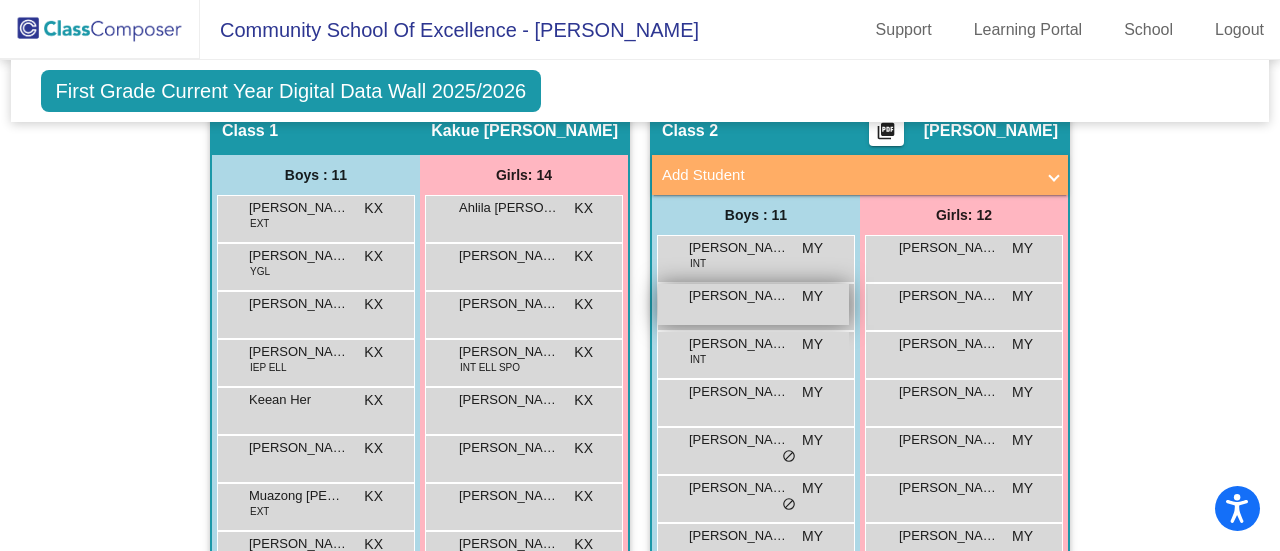 click on "Auren Chang" at bounding box center [739, 296] 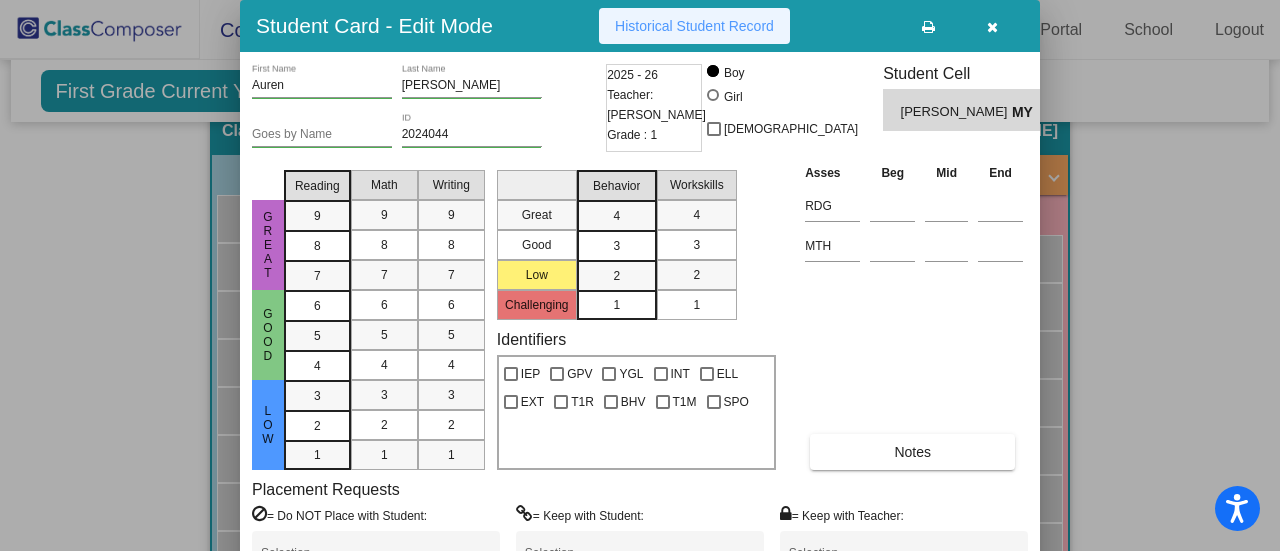 click on "Historical Student Record" at bounding box center (694, 26) 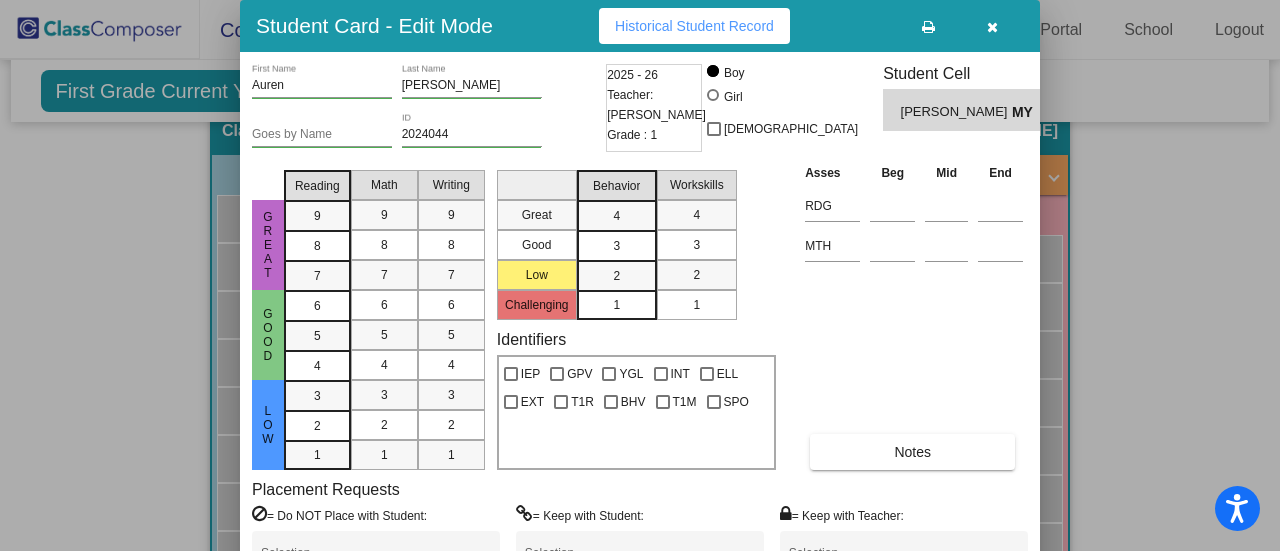 click at bounding box center [640, 275] 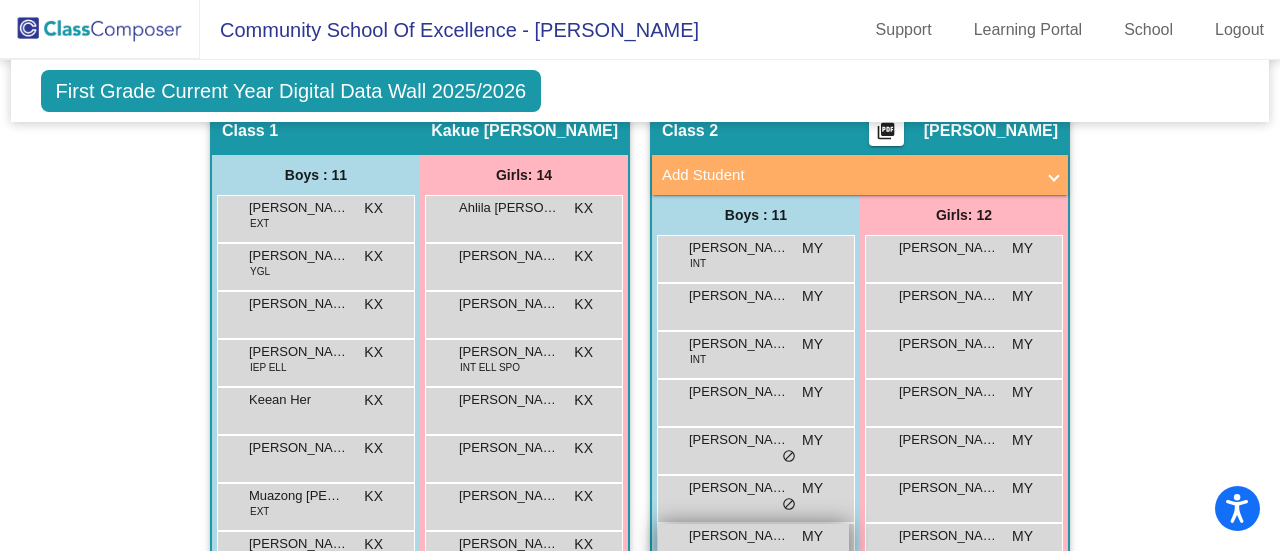 click on "Liam Chang MY lock do_not_disturb_alt" at bounding box center [753, 544] 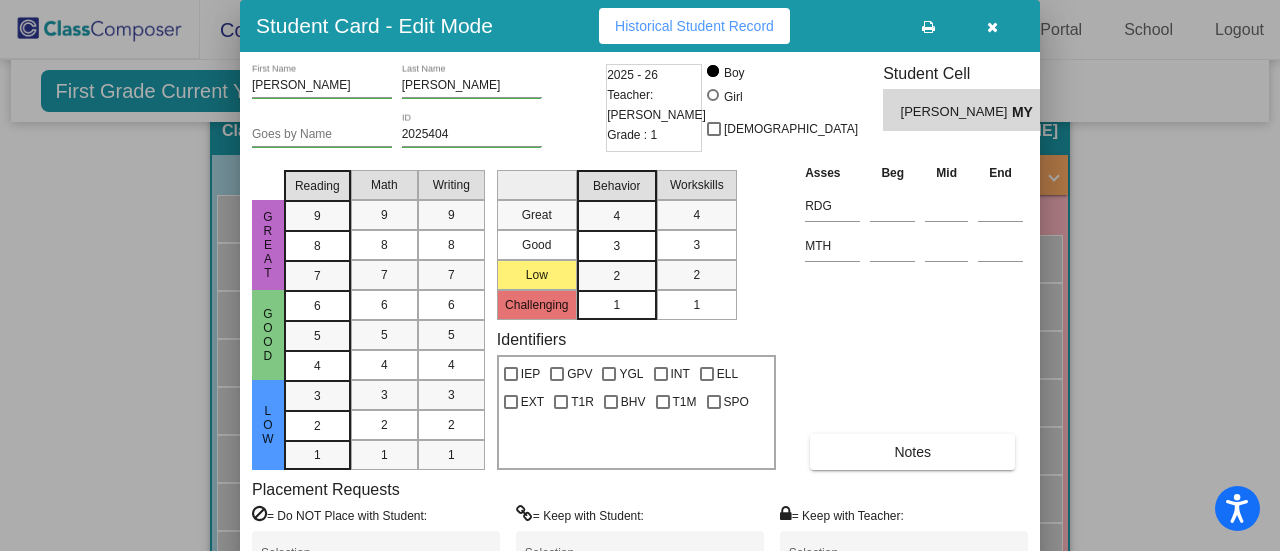 click on "Student Card - Edit Mode   Historical Student Record" at bounding box center (640, 26) 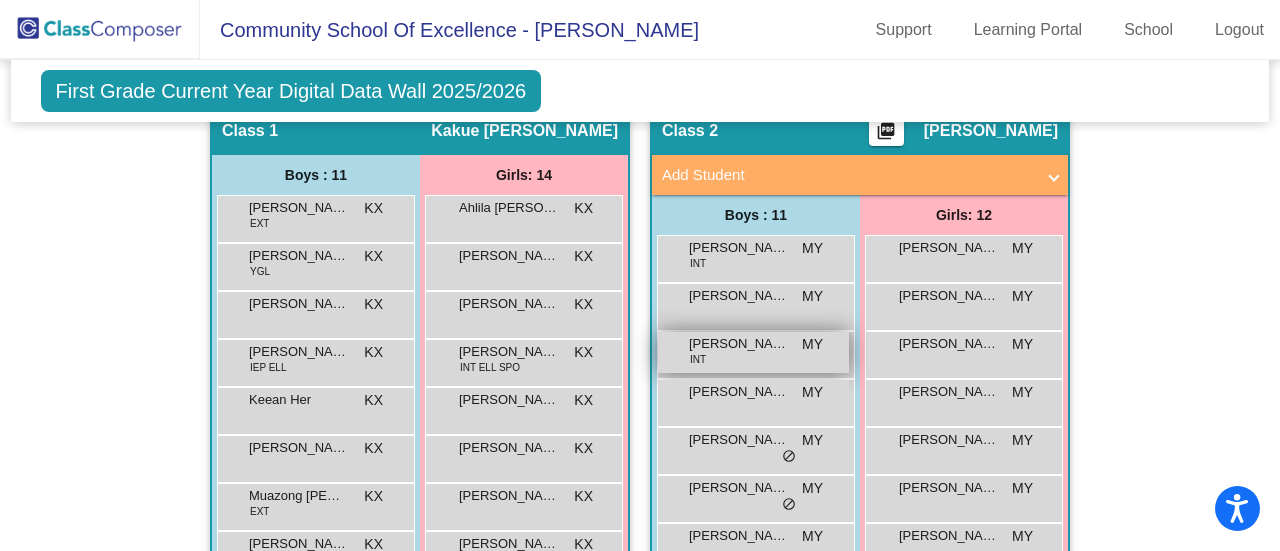 click on "David Lee" at bounding box center (739, 344) 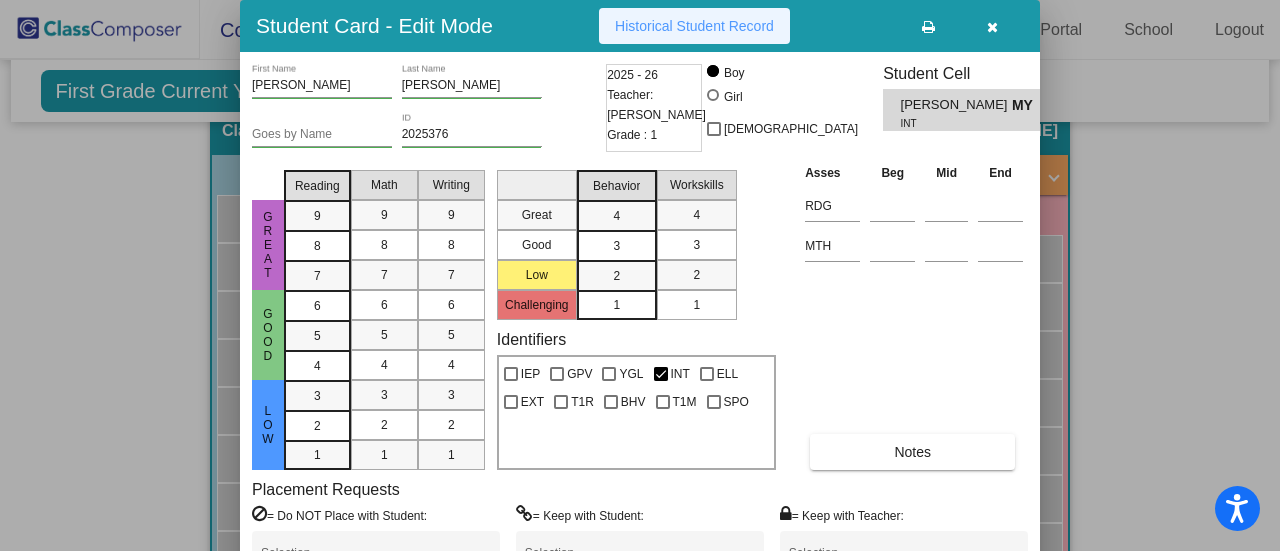 click on "Historical Student Record" at bounding box center (694, 26) 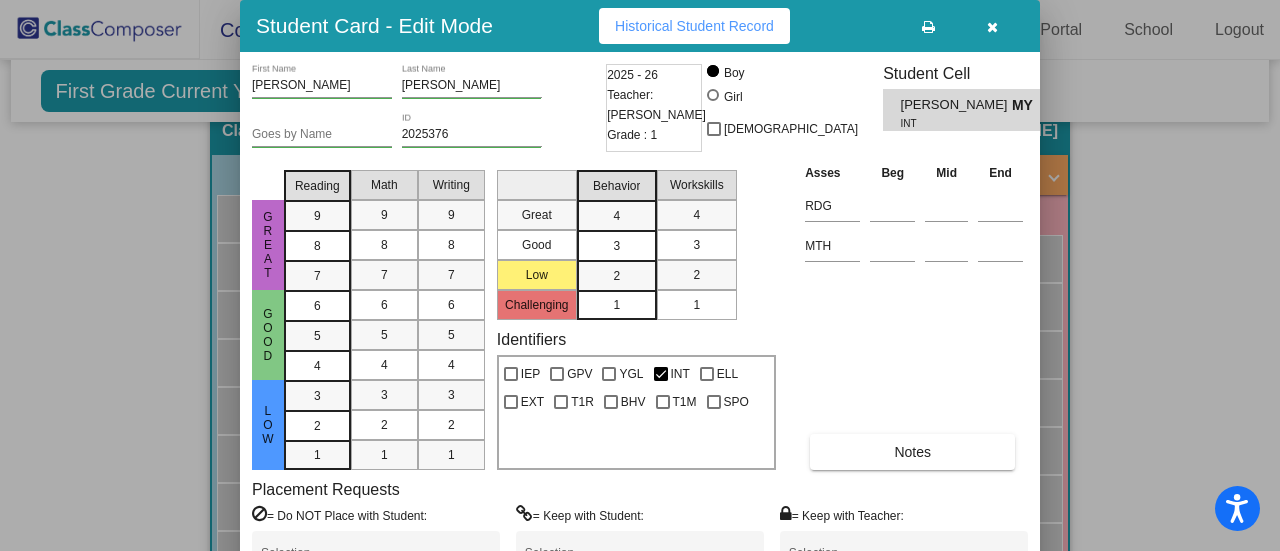 click at bounding box center (640, 275) 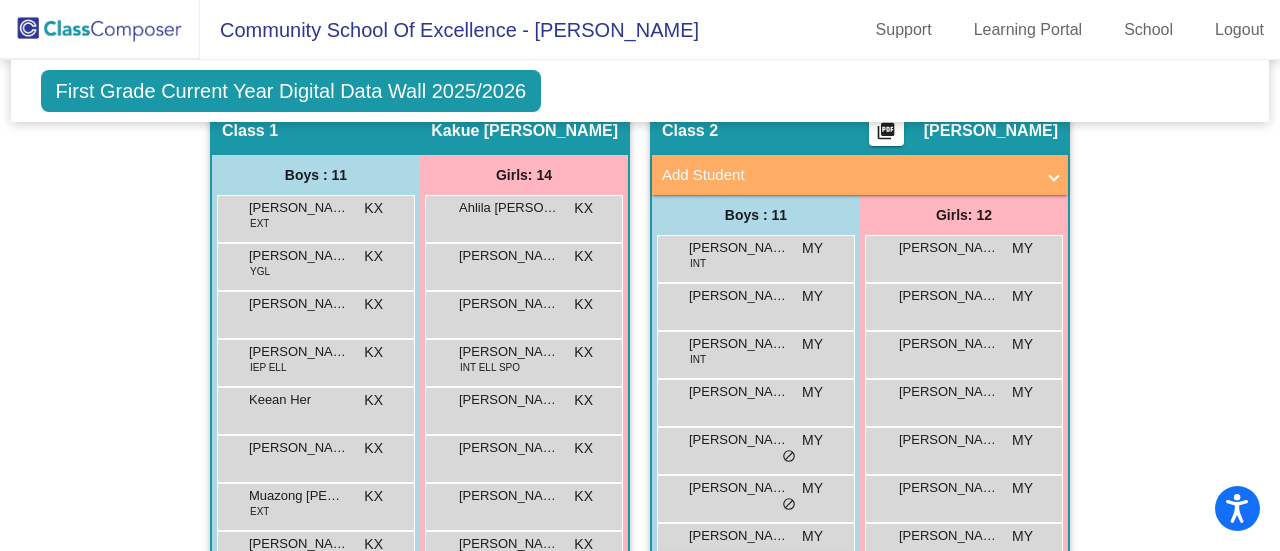 click on "Lightus Lee" at bounding box center (739, 584) 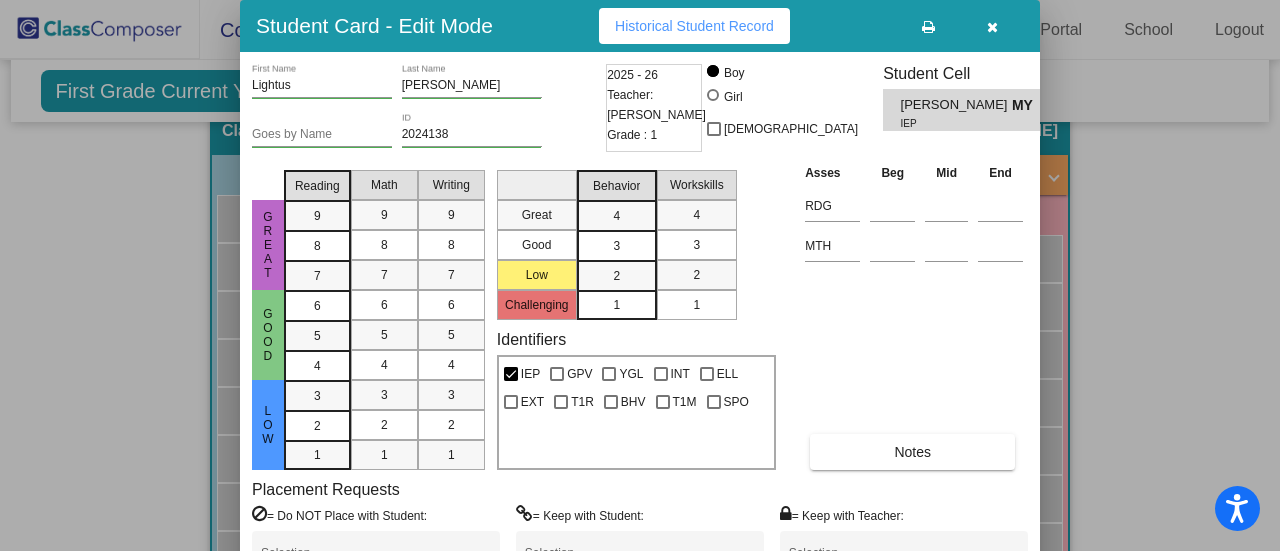 click on "Student Card - Edit Mode   Historical Student Record" at bounding box center [640, 26] 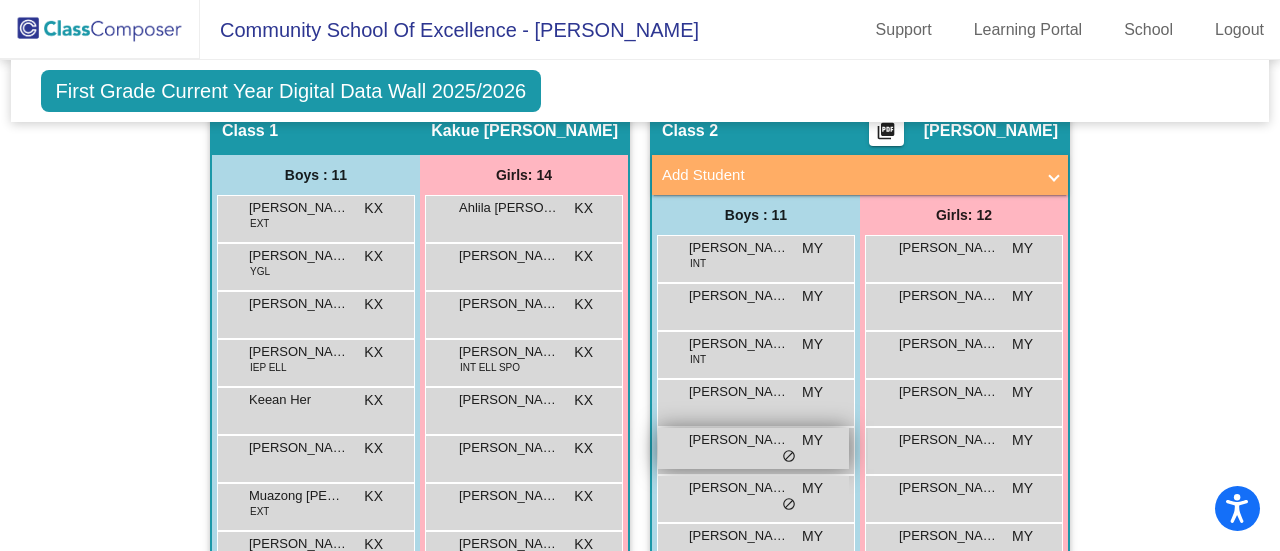 click on "Arthur Yang INT MY lock do_not_disturb_alt Auren Chang MY lock do_not_disturb_alt David Lee INT MY lock do_not_disturb_alt Halo Yang MY lock do_not_disturb_alt Joseph Thao MY lock do_not_disturb_alt Keanu Yang MY lock do_not_disturb_alt Liam Chang MY lock do_not_disturb_alt Lightus Lee IEP MY lock do_not_disturb_alt Mason Thao MY lock do_not_disturb_alt Raiden Vue MY lock do_not_disturb_alt Theoderic Thao EXT MY lock do_not_disturb_alt" at bounding box center [756, 499] 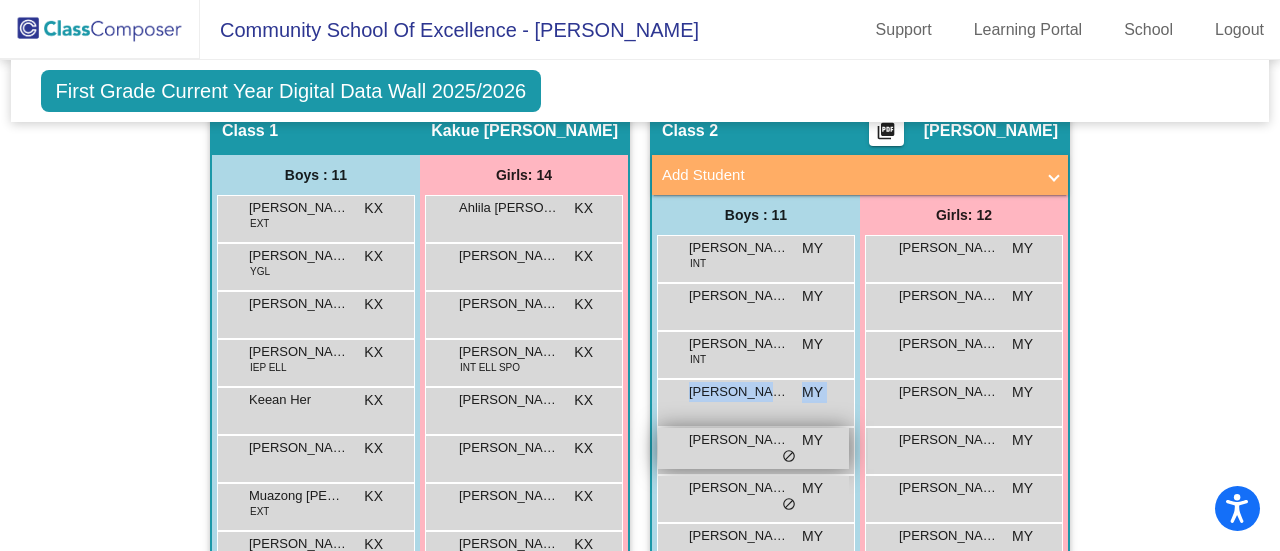 click on "Joseph Thao MY lock do_not_disturb_alt" at bounding box center (753, 448) 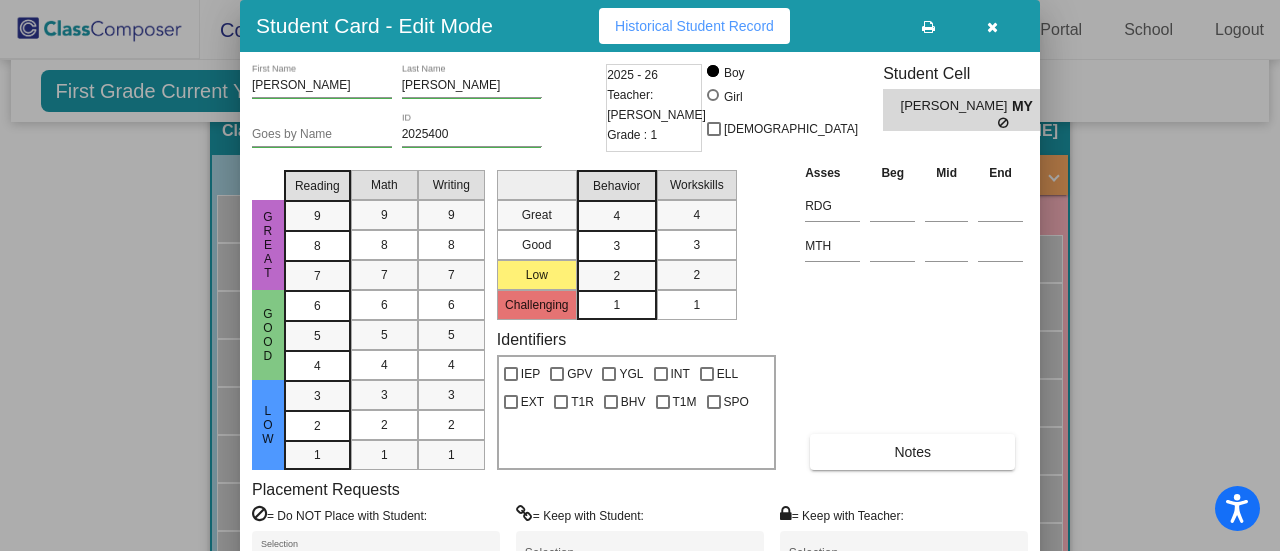 click on "Historical Student Record" at bounding box center (694, 26) 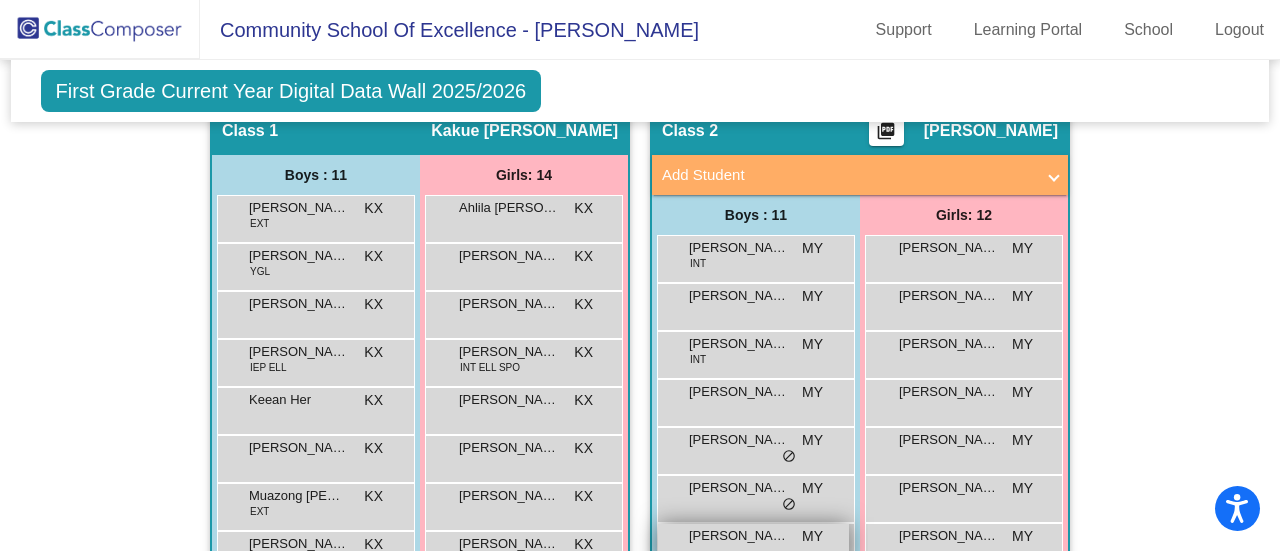 scroll, scrollTop: 600, scrollLeft: 0, axis: vertical 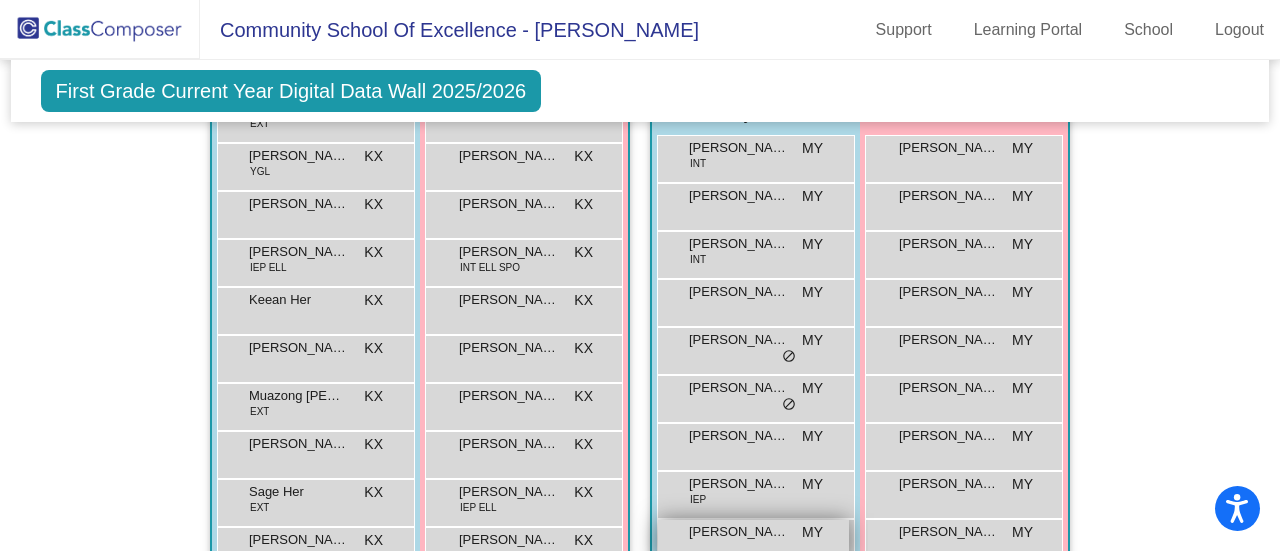 click on "Mason Thao MY lock do_not_disturb_alt" at bounding box center [753, 540] 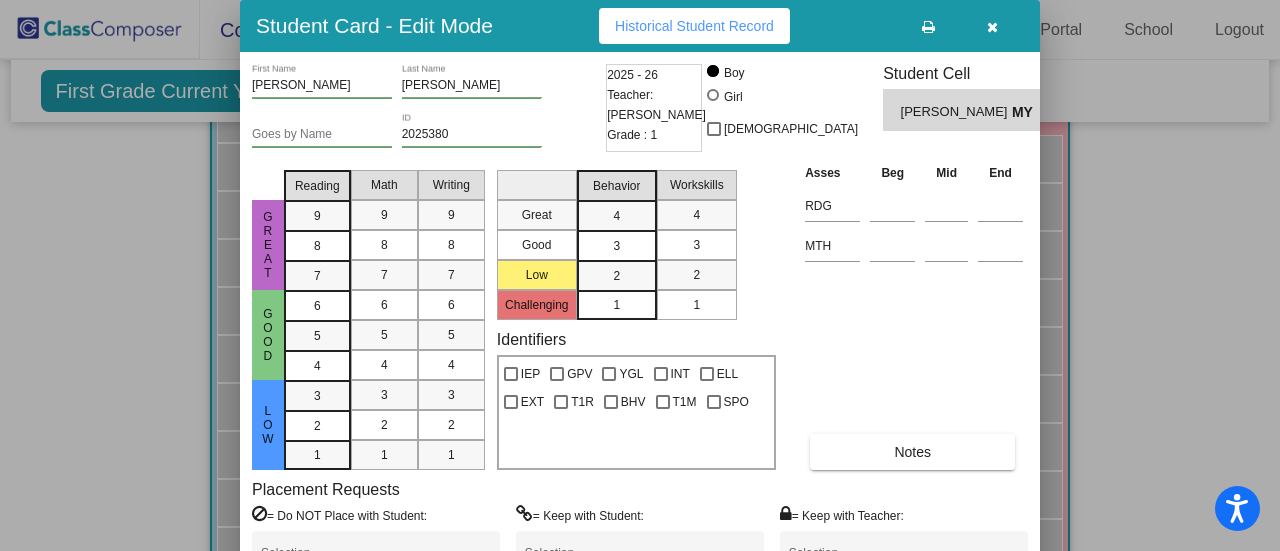 click on "Historical Student Record" at bounding box center (694, 26) 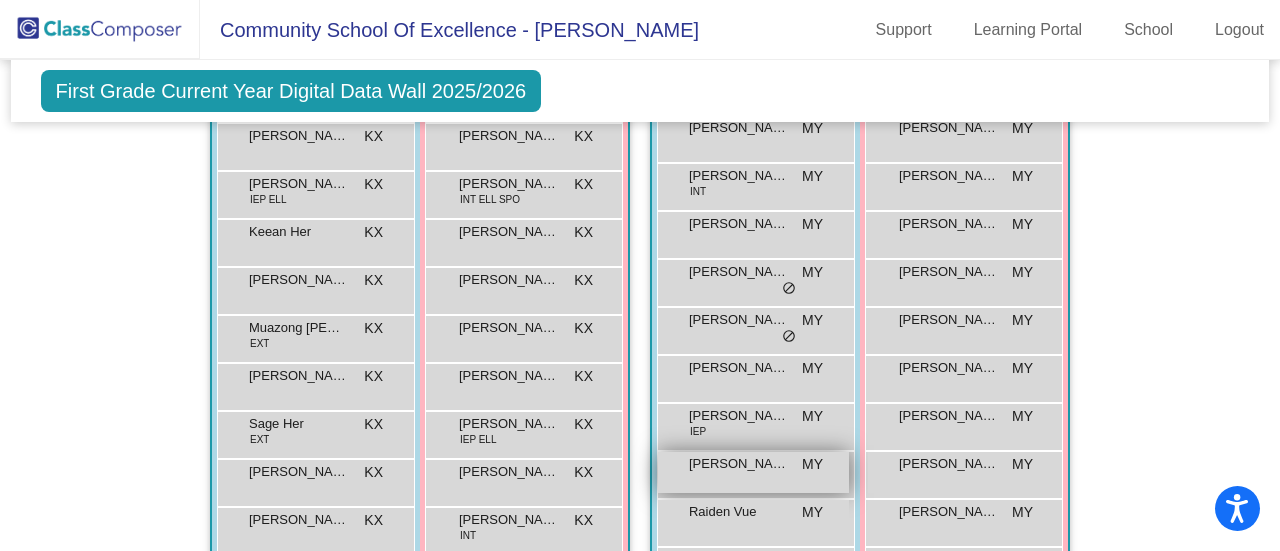 scroll, scrollTop: 700, scrollLeft: 0, axis: vertical 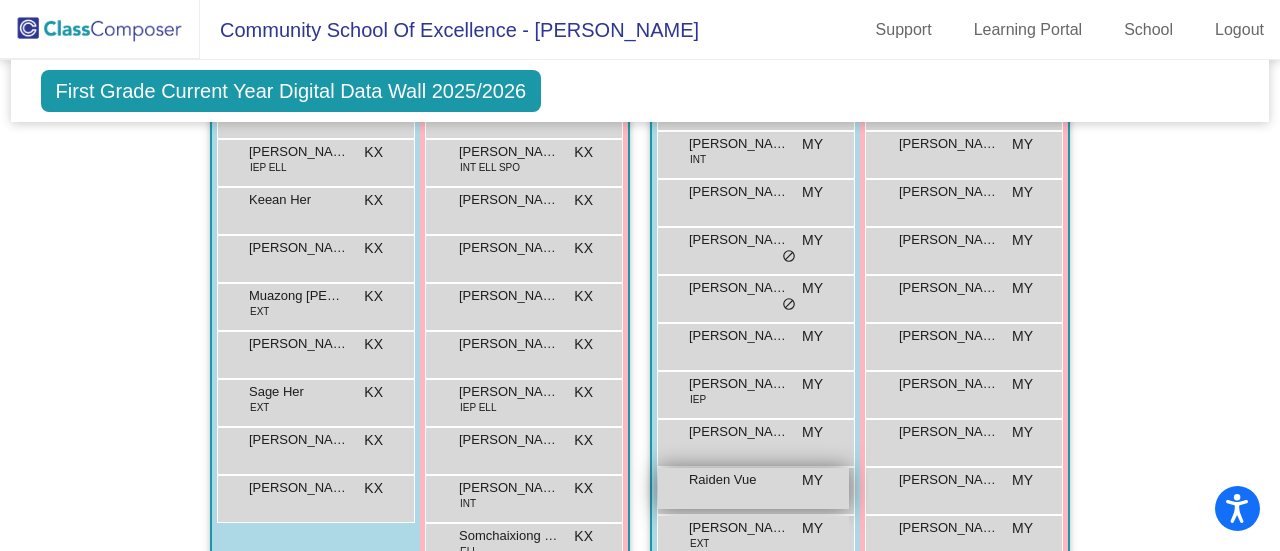 click on "Raiden Vue MY lock do_not_disturb_alt" at bounding box center (753, 488) 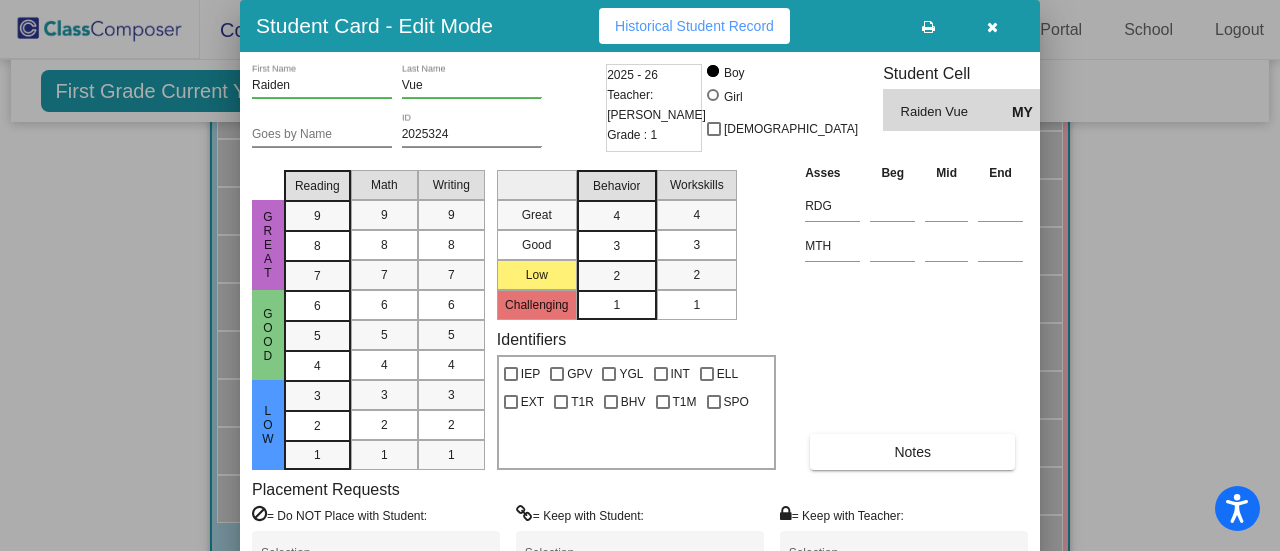 click at bounding box center [640, 275] 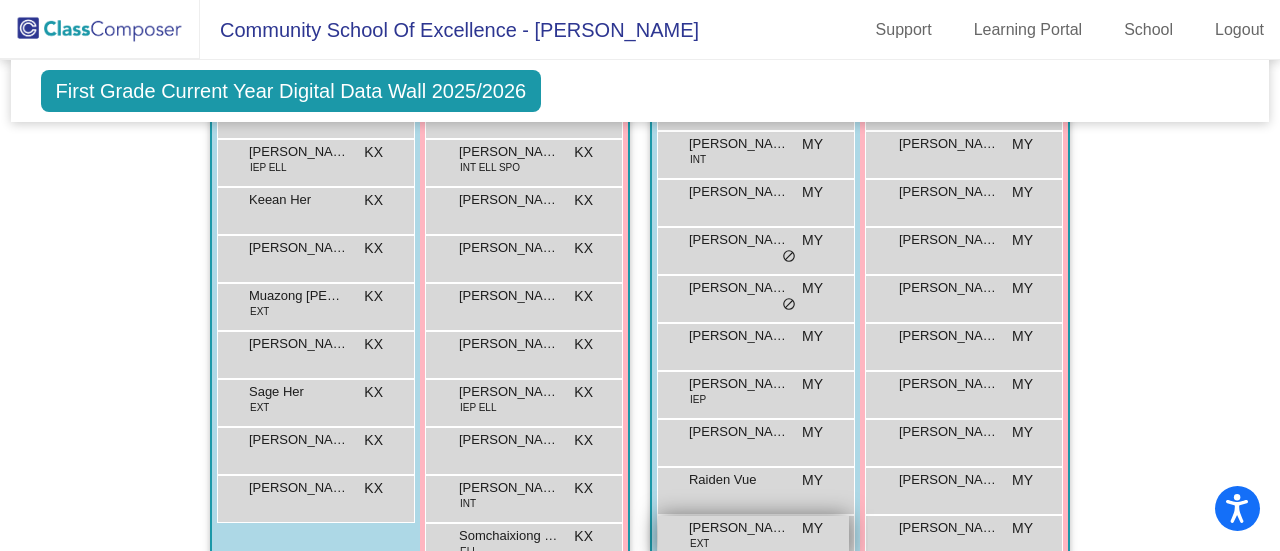 click on "Theoderic Thao EXT MY lock do_not_disturb_alt" at bounding box center (753, 536) 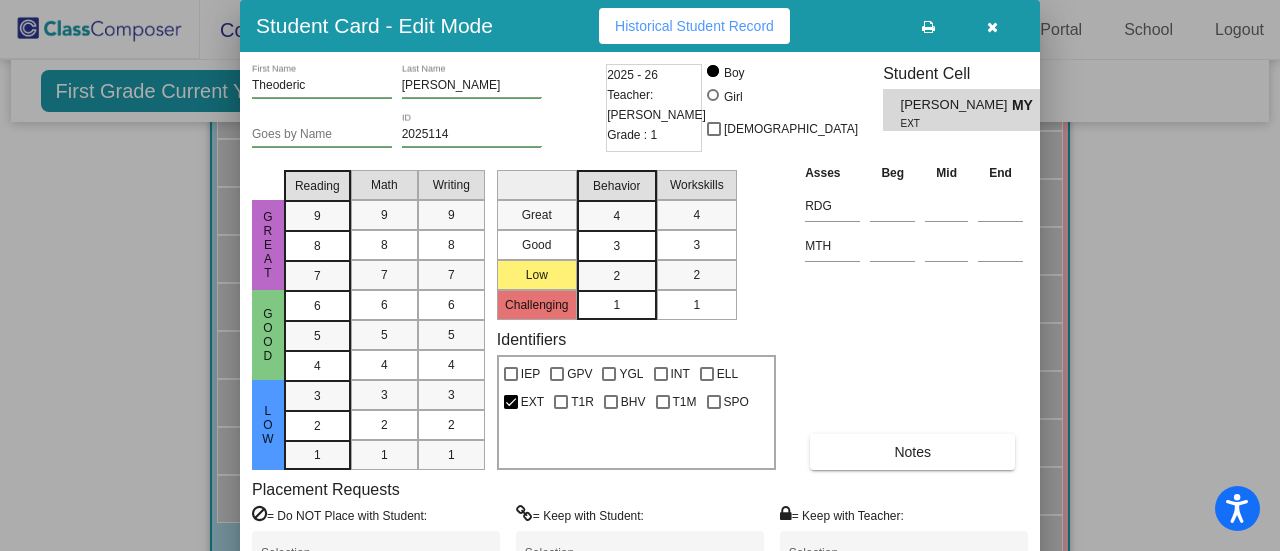 click on "Theoderic First Name Thao Last Name Goes by Name 2025114 ID 2025 - 26 Teacher: Mai Neng Yang Grade : 1   Boy   Girl   Non Binary Student Cell Theoderic Thao MY EXT  Great   Good   Low  Reading 9 8 7 6 5 4 3 2 1 Math 9 8 7 6 5 4 3 2 1 Writing 9 8 7 6 5 4 3 2 1 Great Good Low Challenging Behavior 4 3 2 1 Workskills 4 3 2 1 Identifiers   IEP   GPV   YGL   INT   ELL   EXT   T1R   BHV   T1M   SPO Asses Beg Mid End RDG MTH  Notes  Placement Requests  = Do NOT Place with Student:   Selection  = Keep with Student:   Selection  = Keep with Teacher:   Selection  Save   Archive" at bounding box center [640, 346] 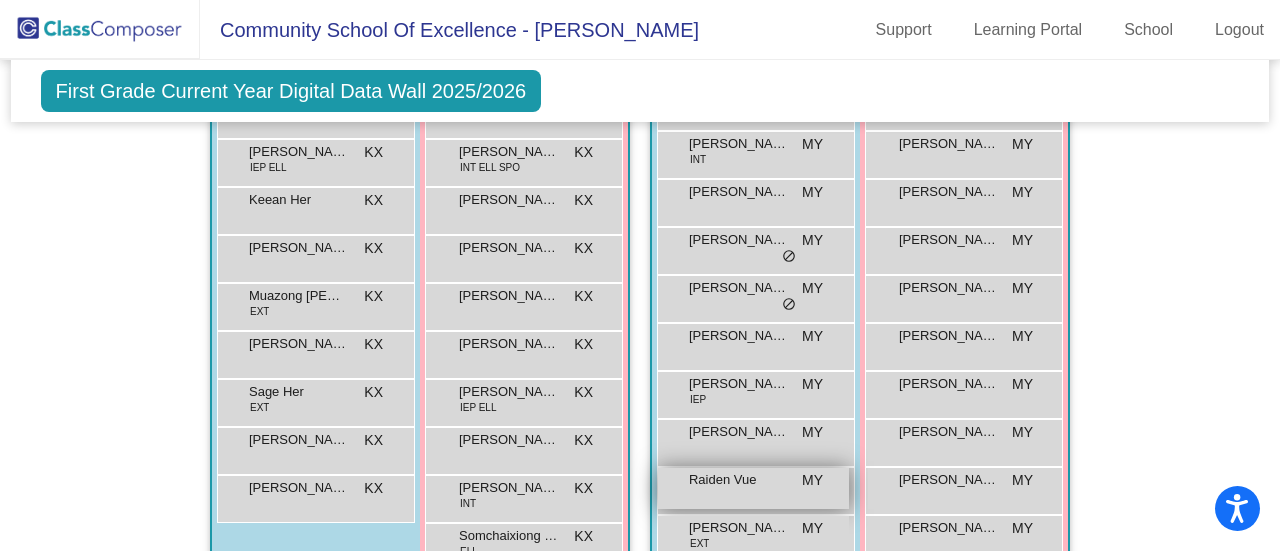 click on "Raiden Vue MY lock do_not_disturb_alt" at bounding box center (753, 488) 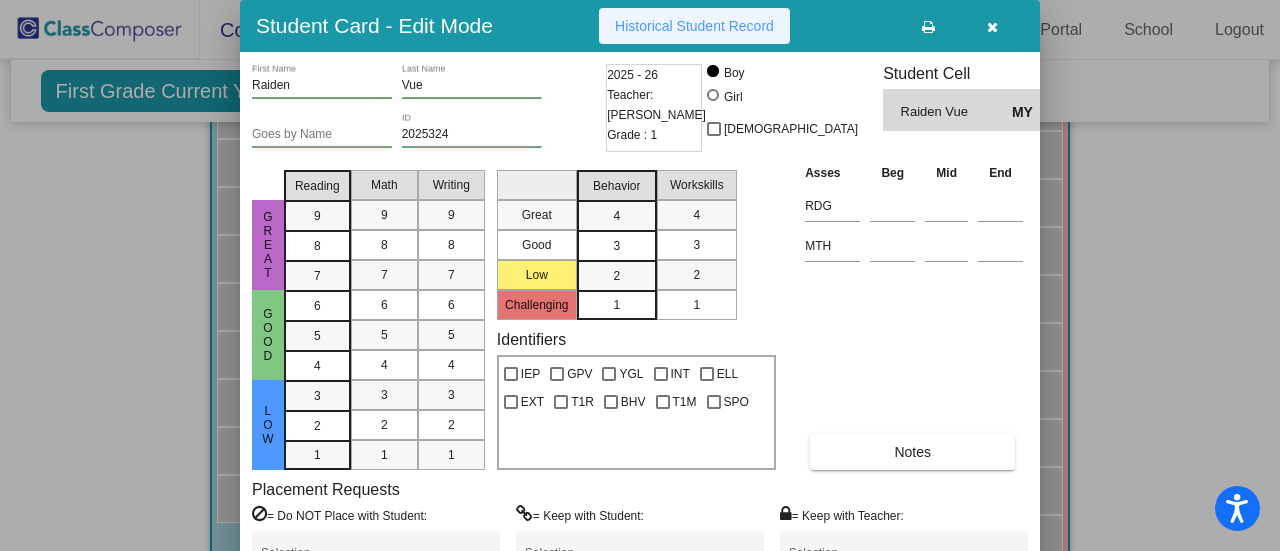 click on "Historical Student Record" at bounding box center (694, 26) 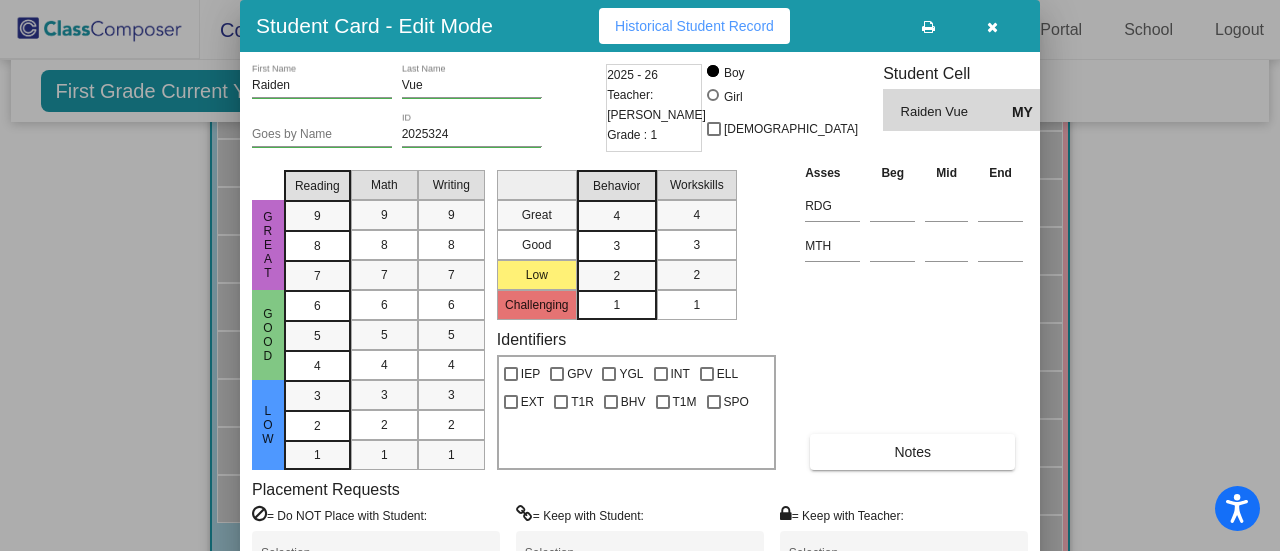 click at bounding box center (640, 275) 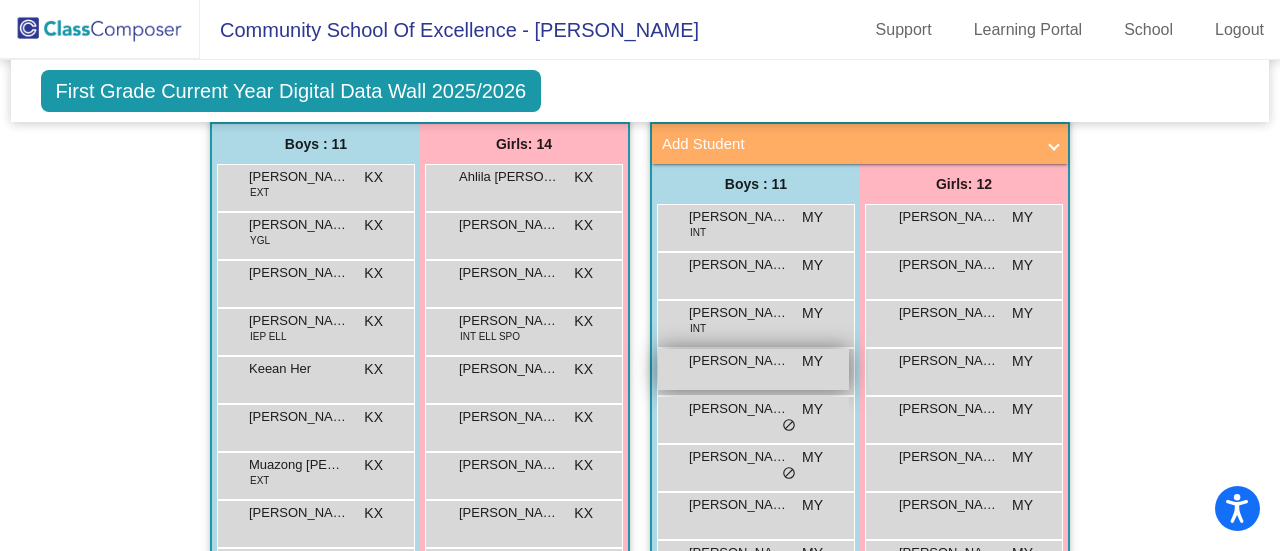 scroll, scrollTop: 500, scrollLeft: 0, axis: vertical 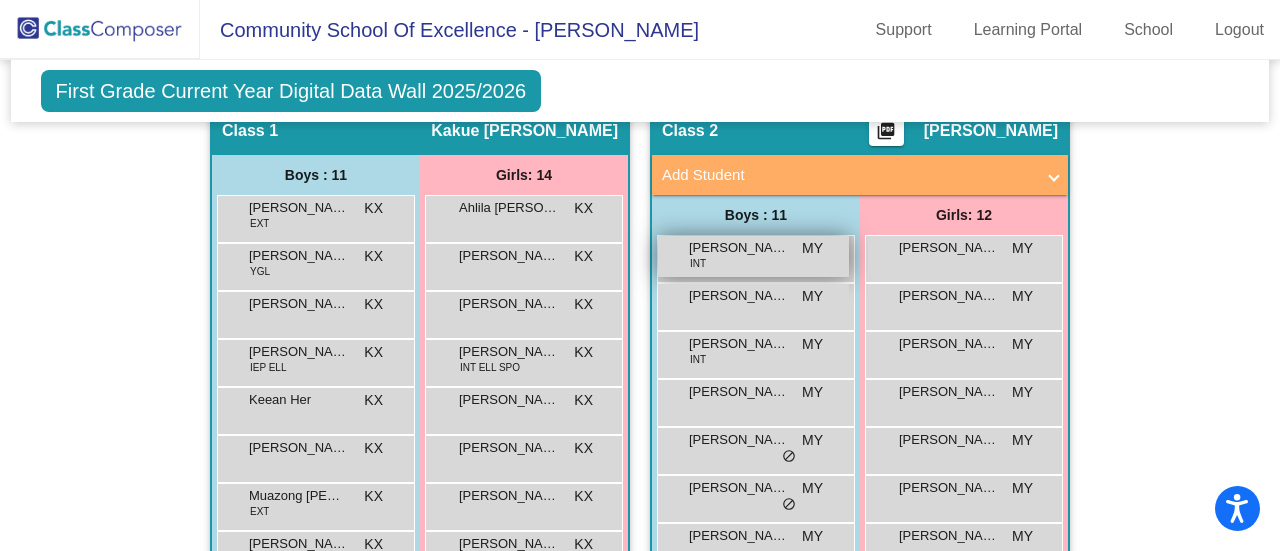 click on "Arthur Yang" at bounding box center [739, 248] 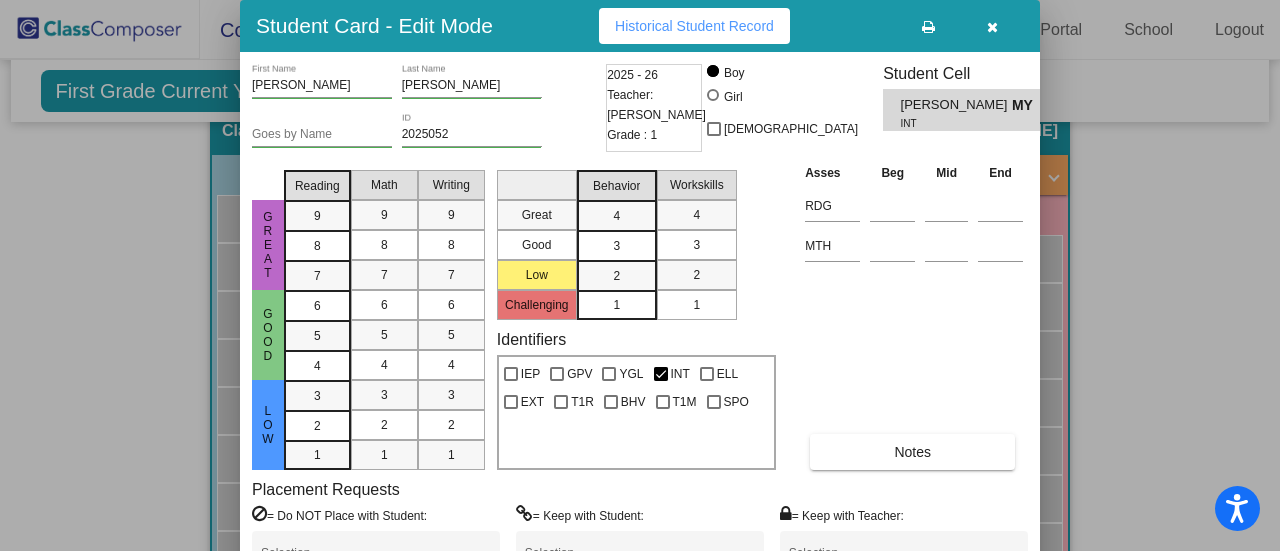 click on "Historical Student Record" at bounding box center (694, 26) 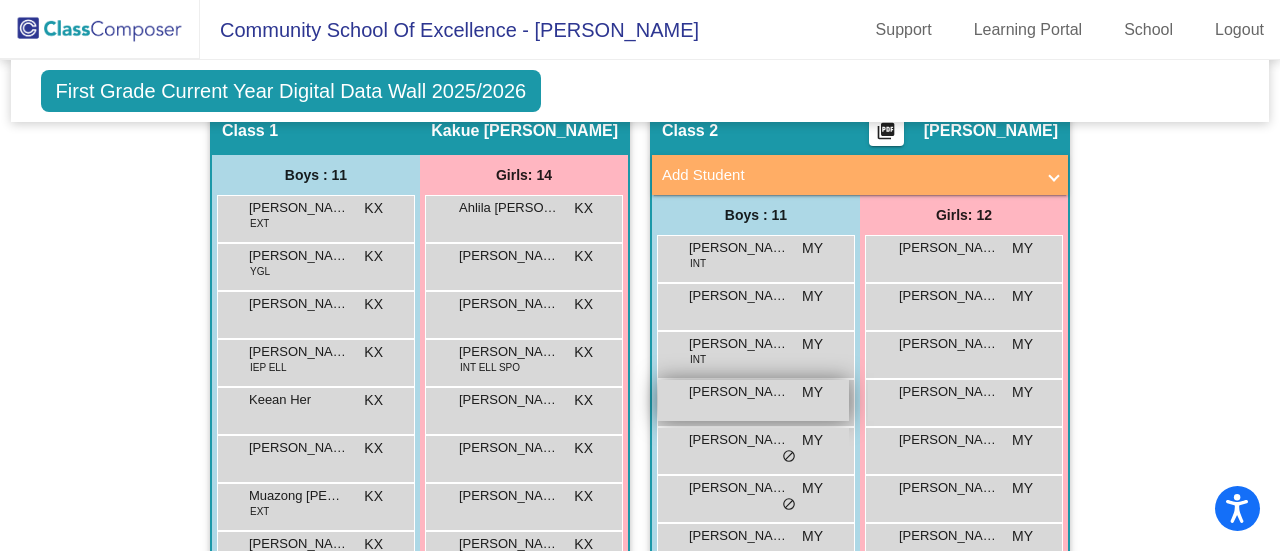 click on "Halo Yang" at bounding box center (739, 392) 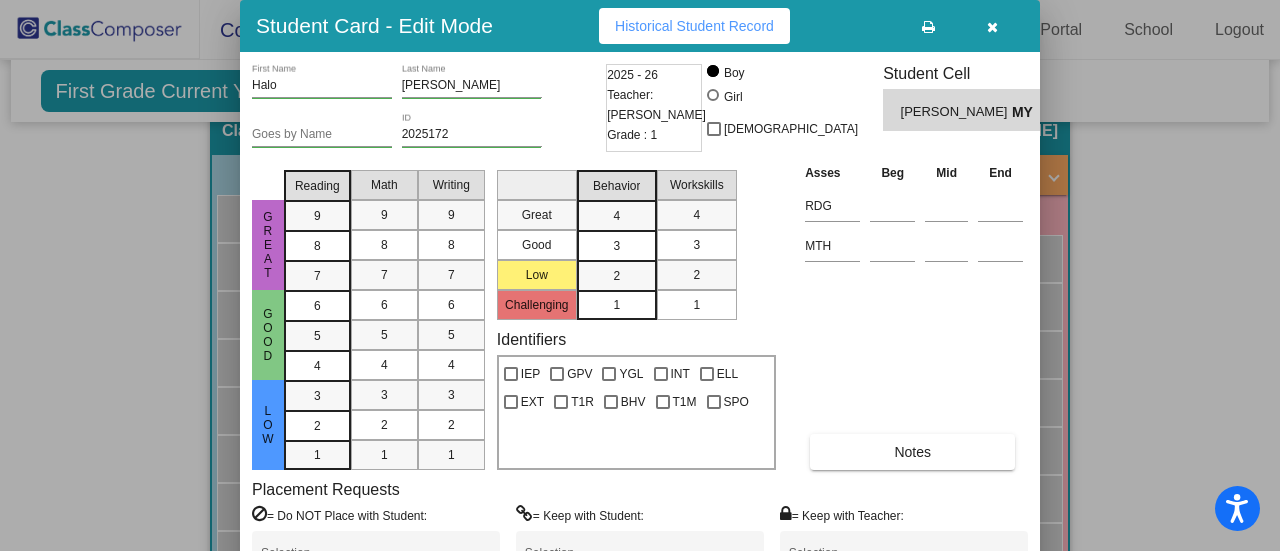 click on "Historical Student Record" at bounding box center [694, 26] 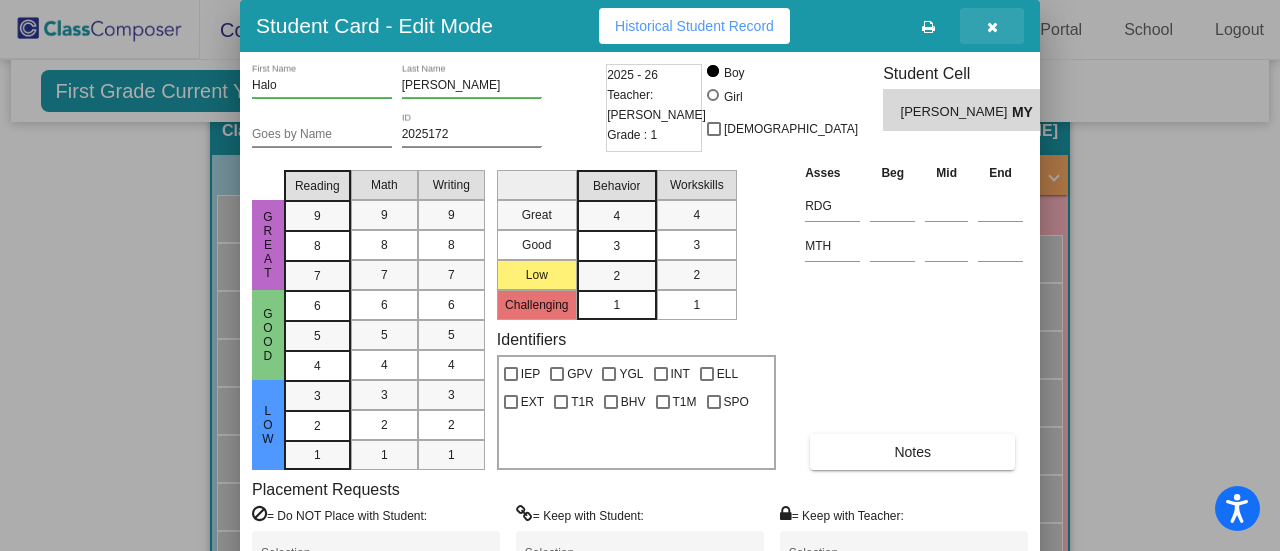 click at bounding box center (992, 26) 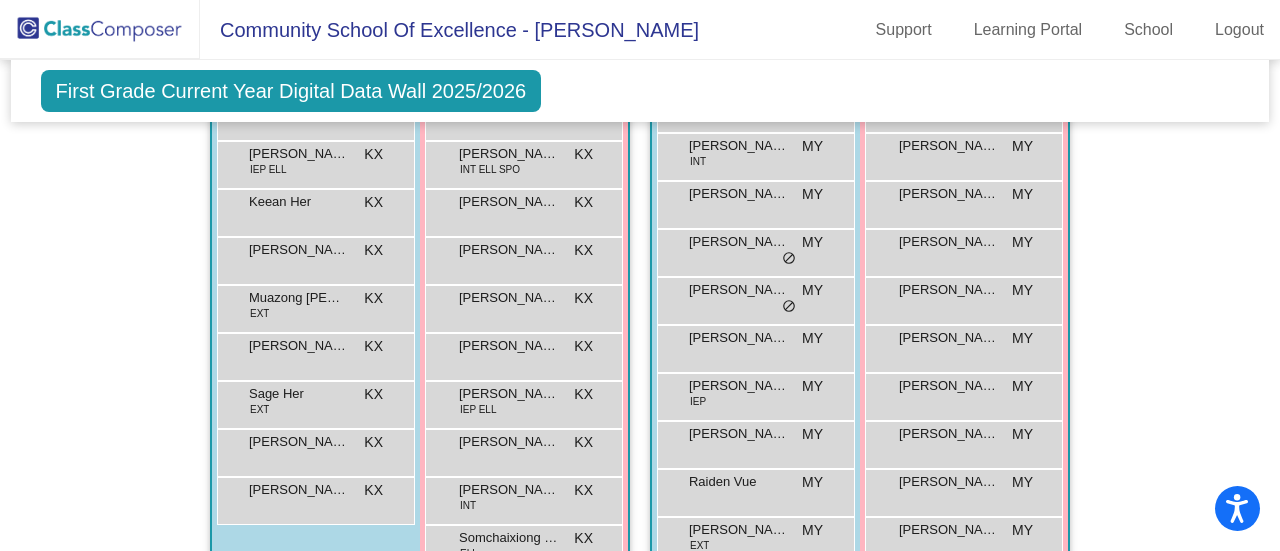 scroll, scrollTop: 700, scrollLeft: 0, axis: vertical 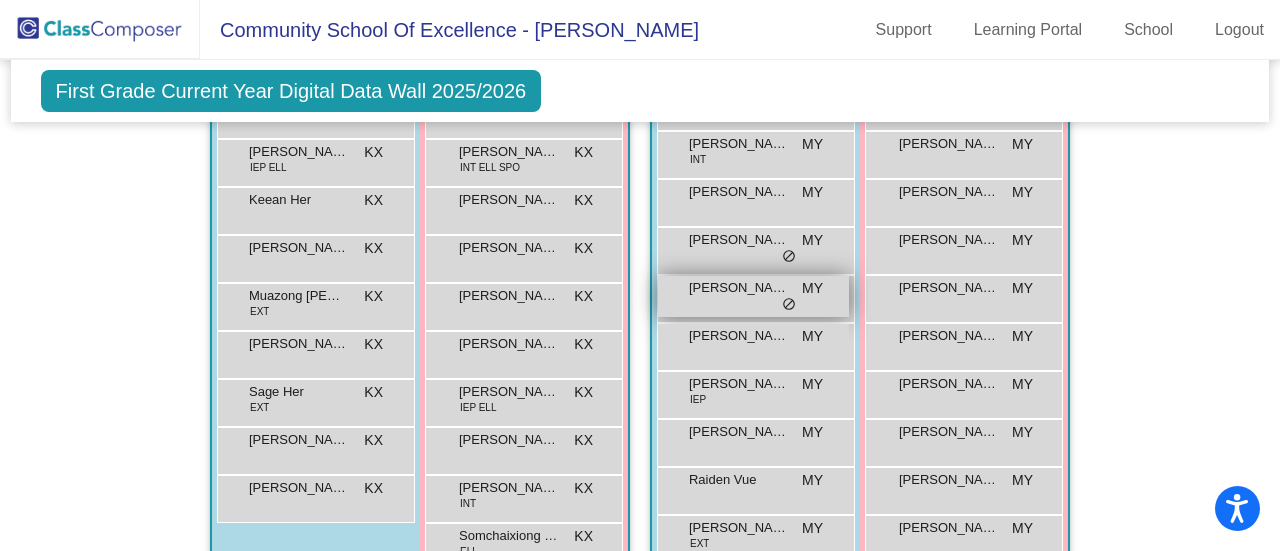 click on "Keanu Yang MY lock do_not_disturb_alt" at bounding box center [753, 296] 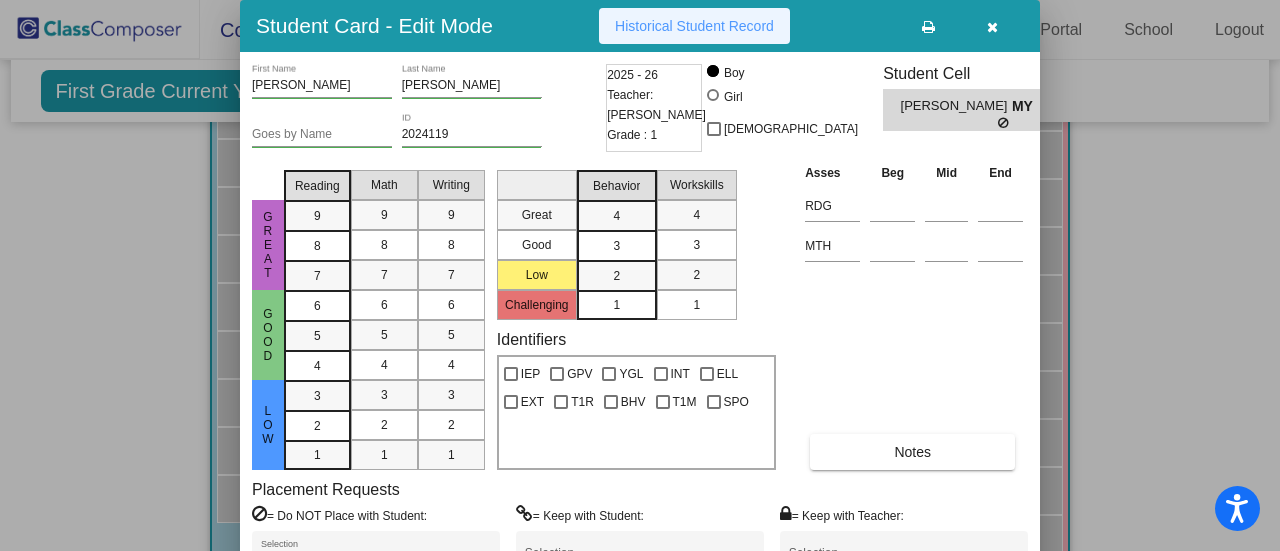 click on "Historical Student Record" at bounding box center (694, 26) 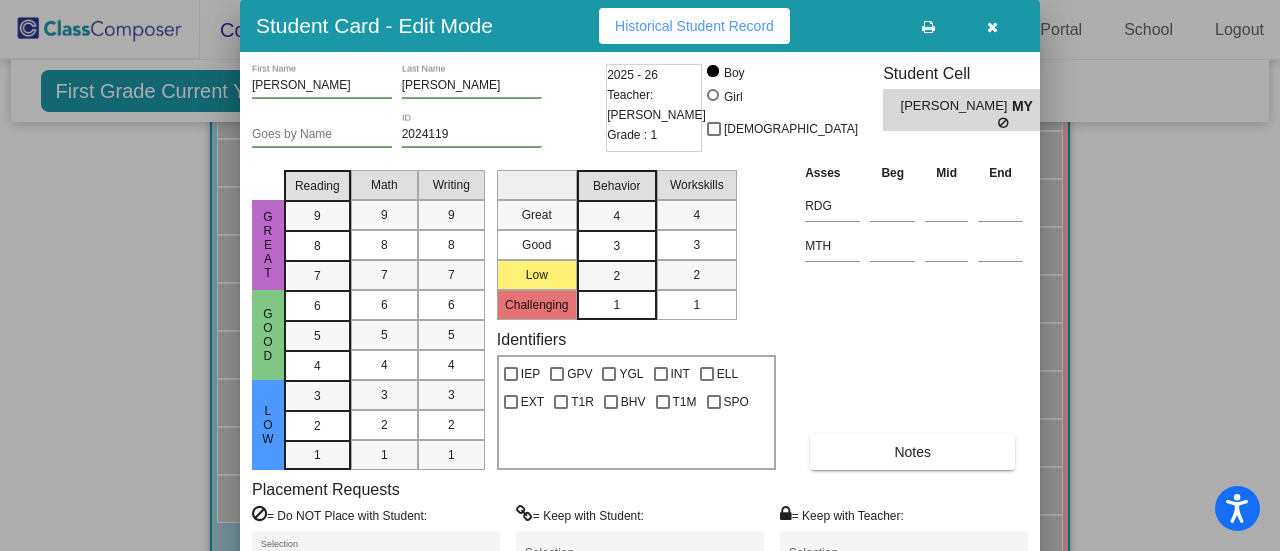 click at bounding box center [640, 275] 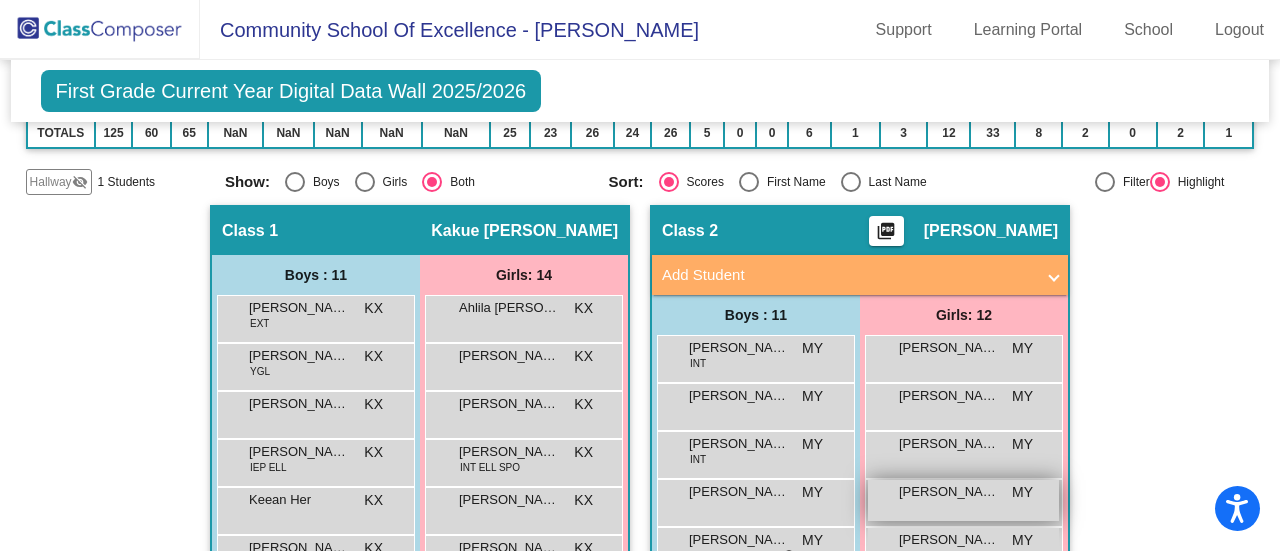 scroll, scrollTop: 500, scrollLeft: 0, axis: vertical 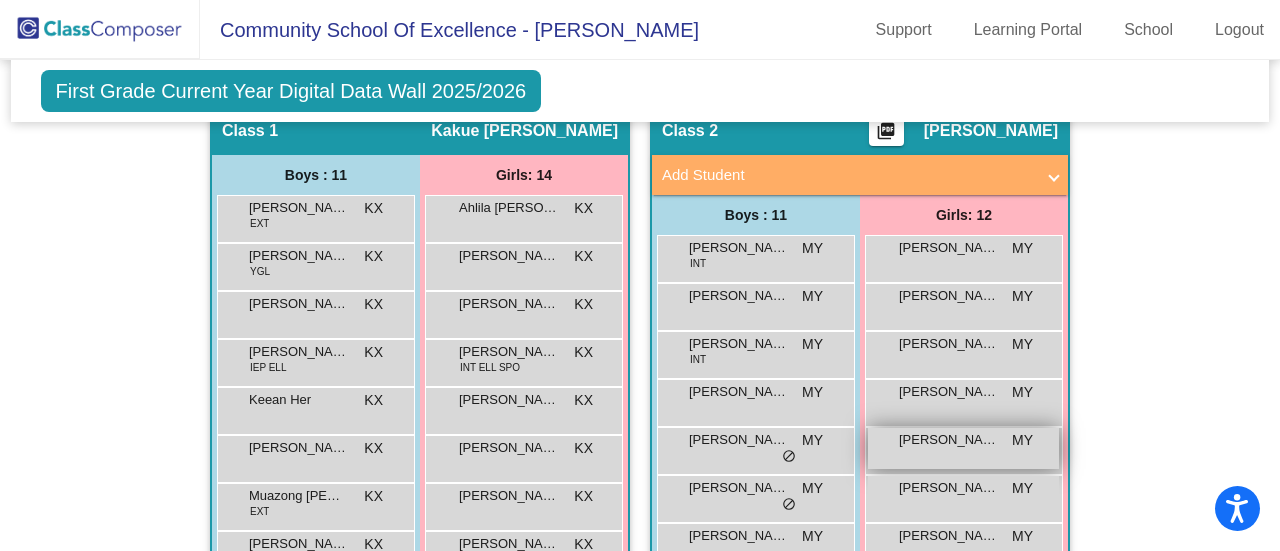 click on "Emily Chang MY lock do_not_disturb_alt" at bounding box center [963, 448] 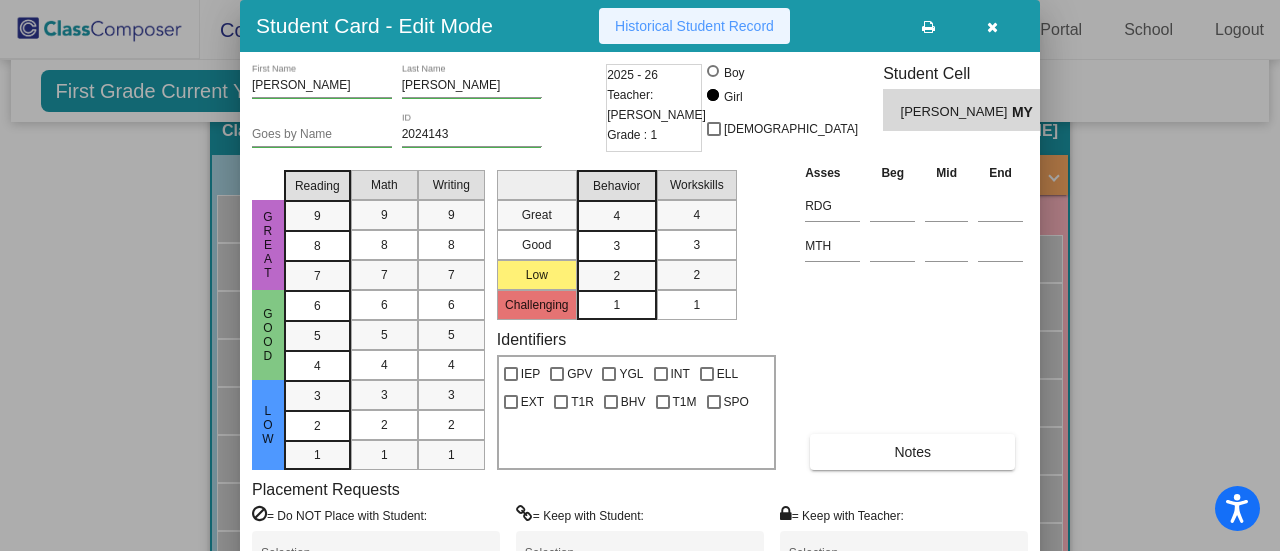 click on "Historical Student Record" at bounding box center (694, 26) 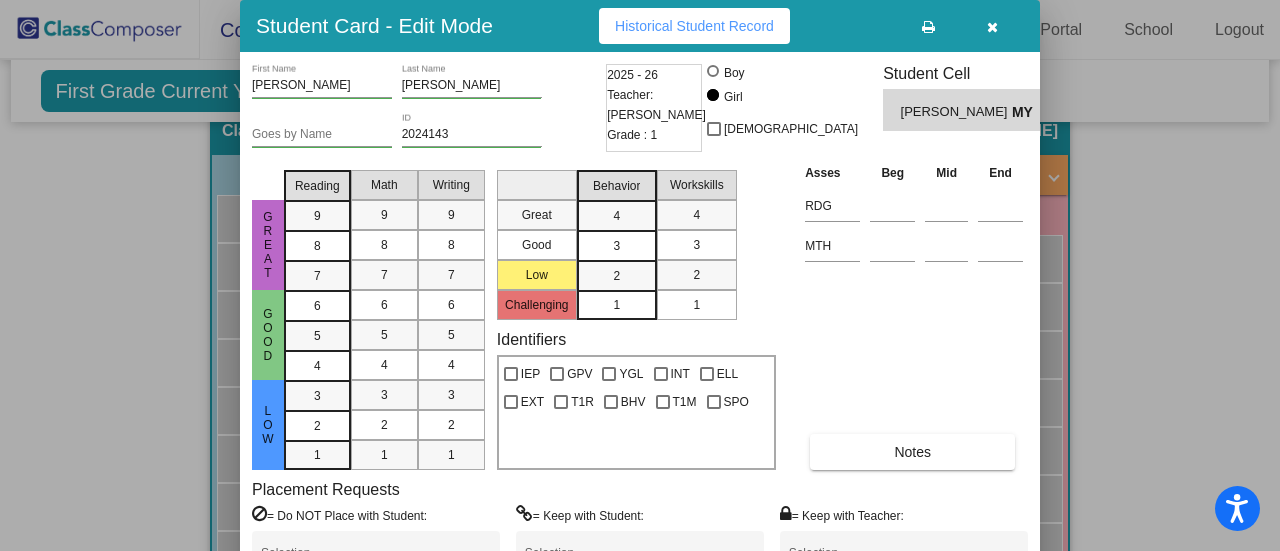 click at bounding box center [640, 275] 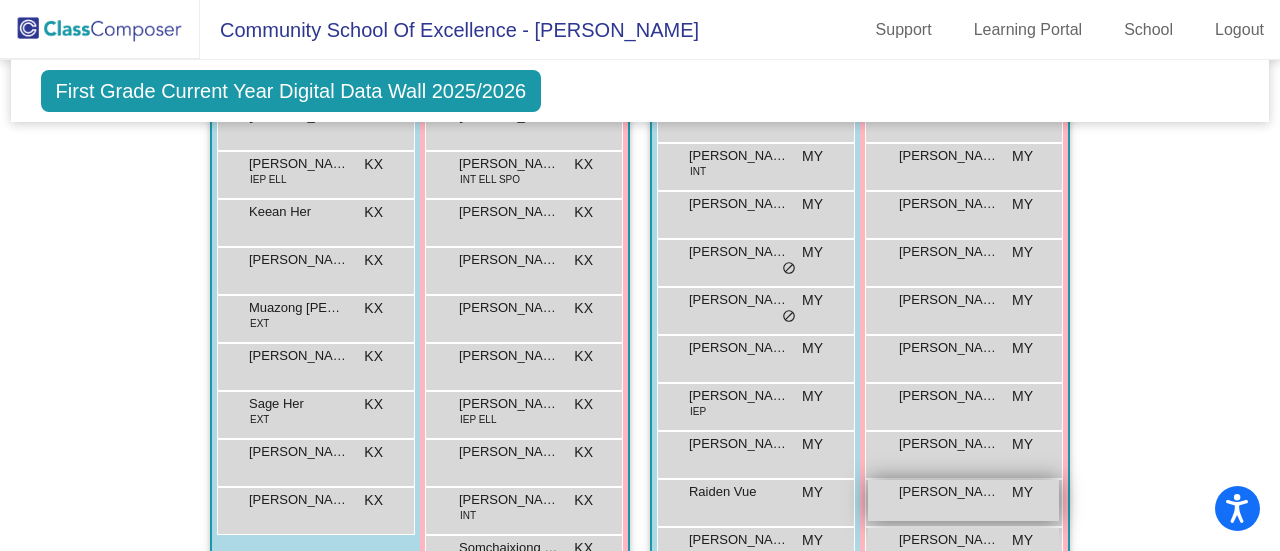 scroll, scrollTop: 800, scrollLeft: 0, axis: vertical 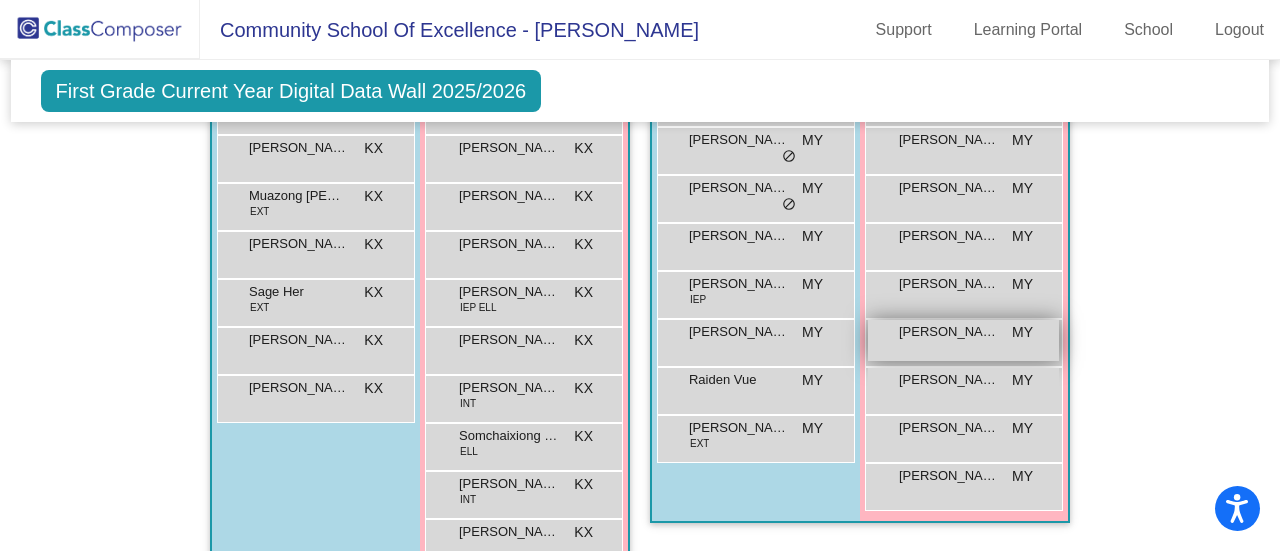 click on "Olivia Deng" at bounding box center (949, 332) 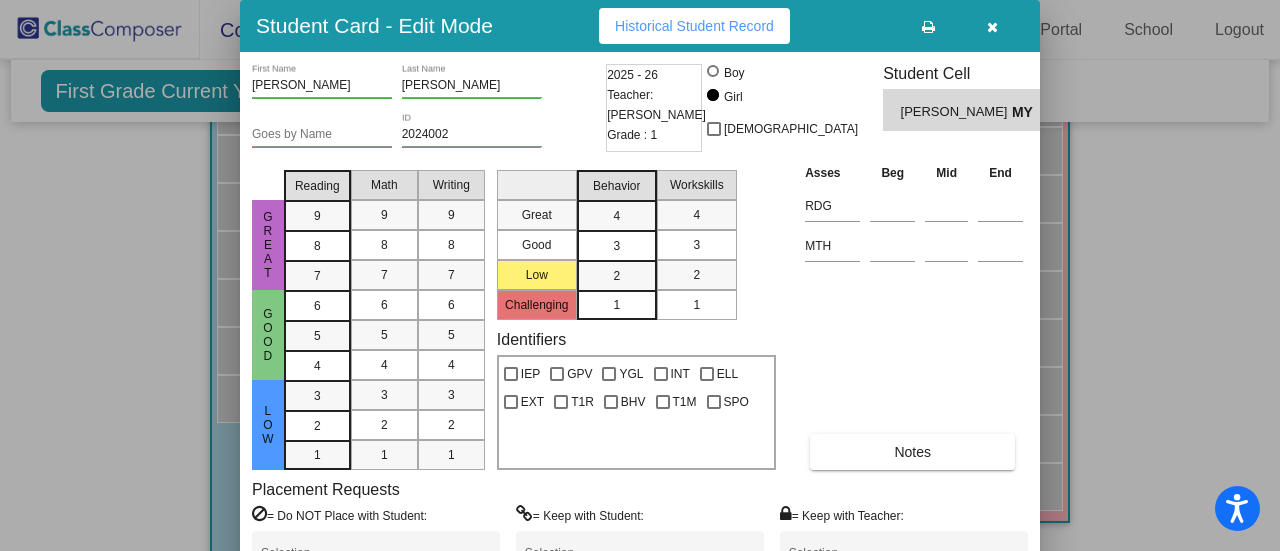 click on "Historical Student Record" at bounding box center [694, 26] 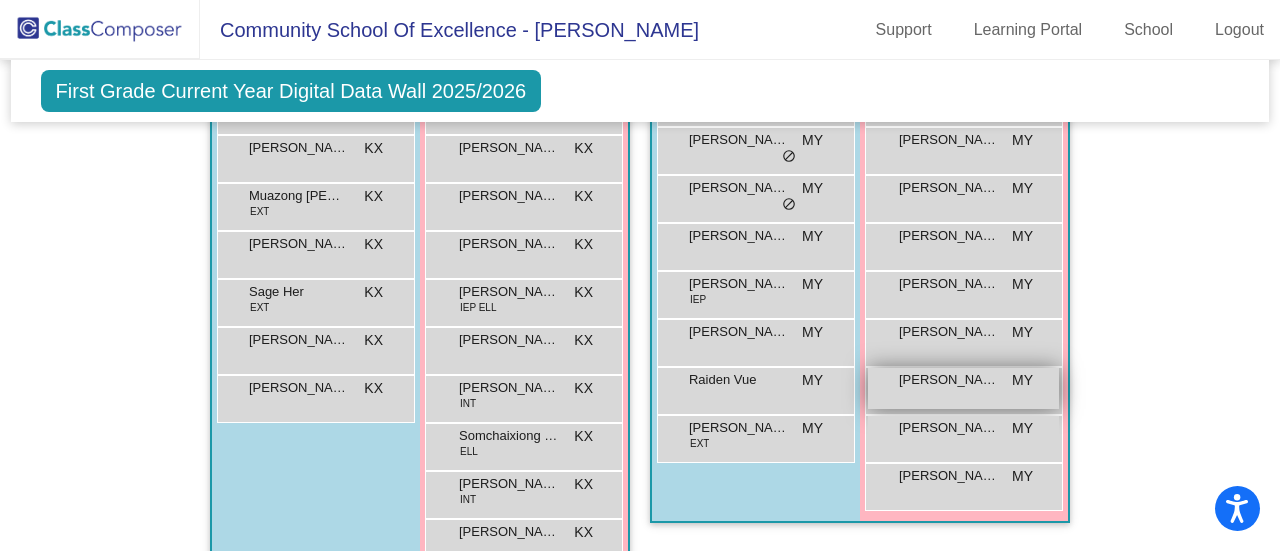 click on "Phyo Htoo MY lock do_not_disturb_alt" at bounding box center [963, 388] 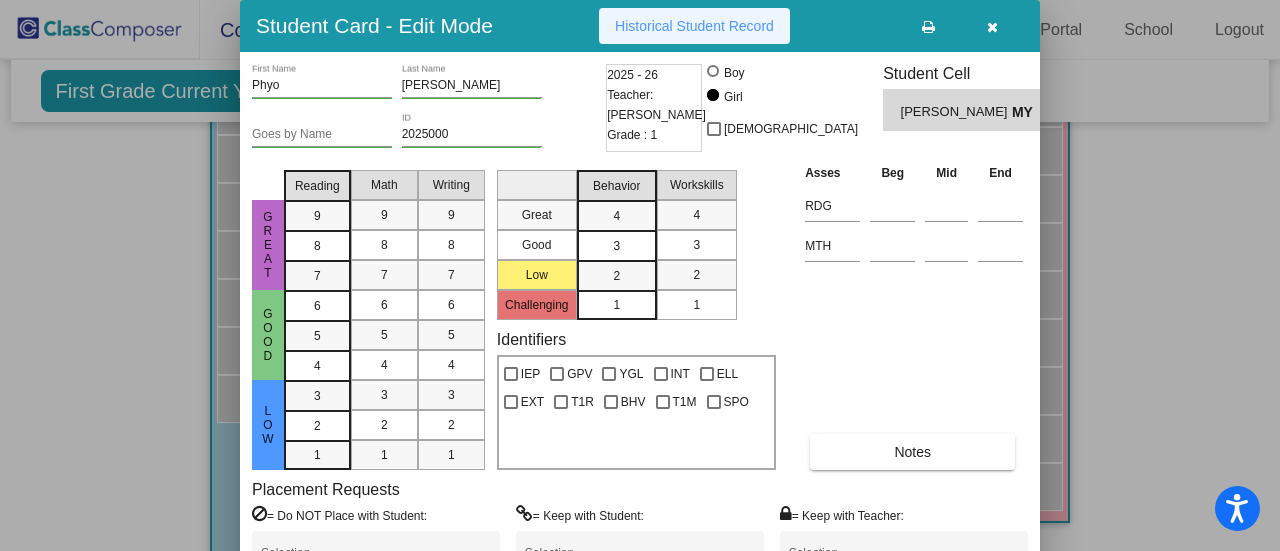 click on "Historical Student Record" at bounding box center (694, 26) 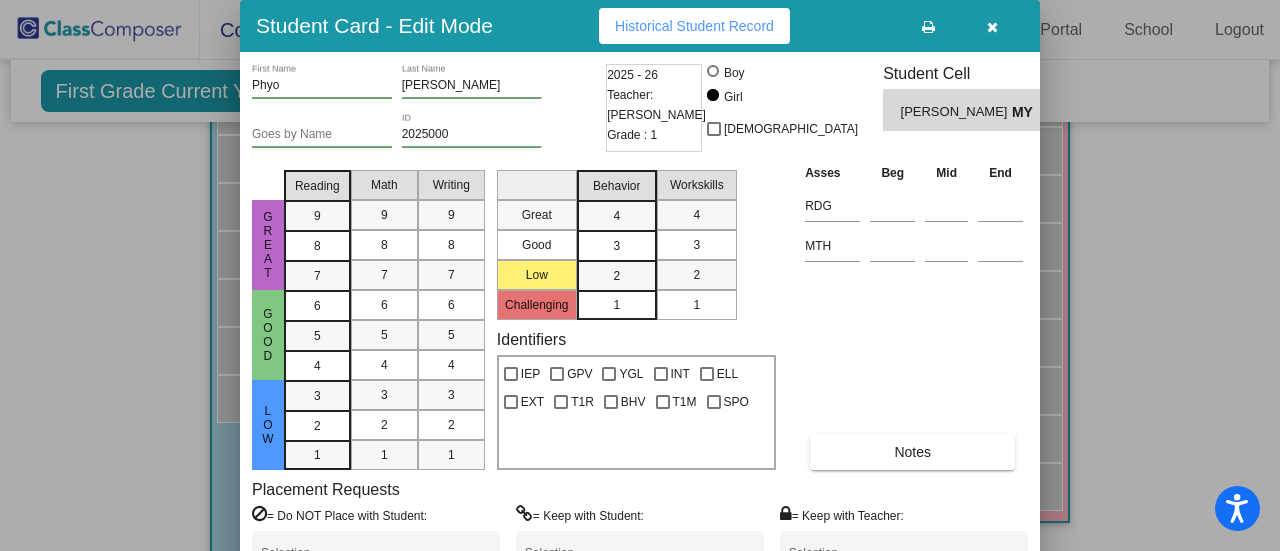 click at bounding box center [640, 275] 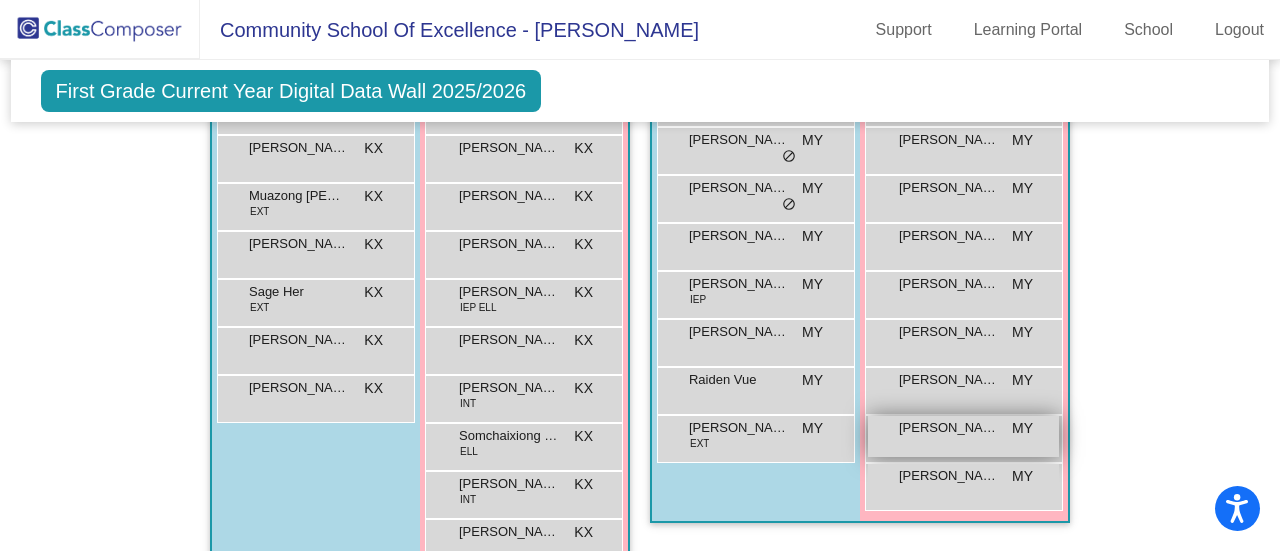 click on "Samaira Kaushish MY lock do_not_disturb_alt" at bounding box center [963, 436] 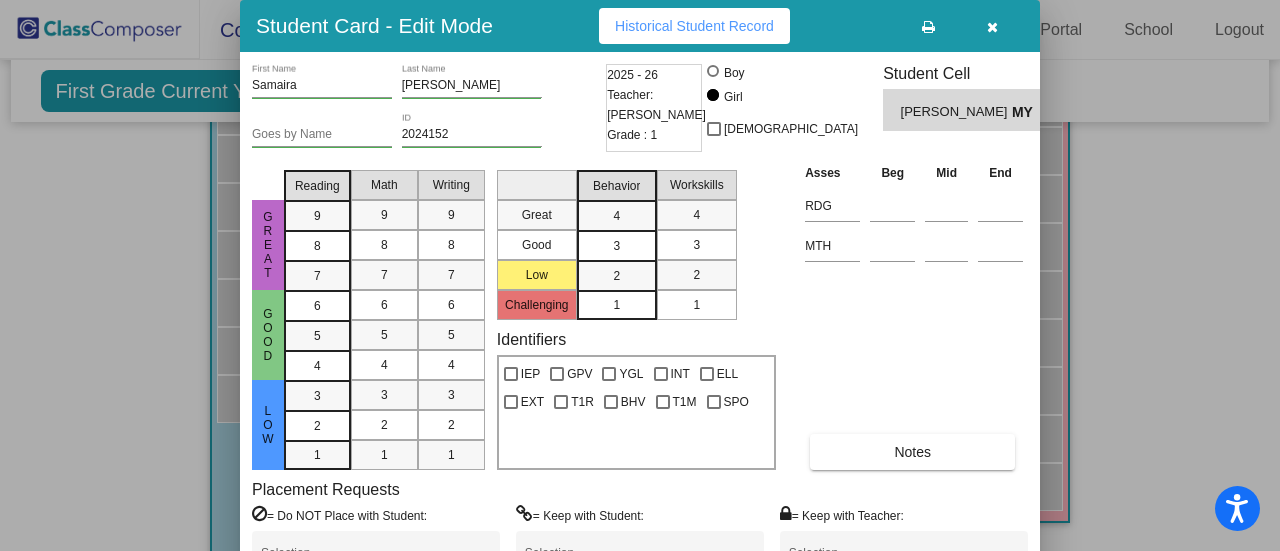 click on "Historical Student Record" at bounding box center [694, 26] 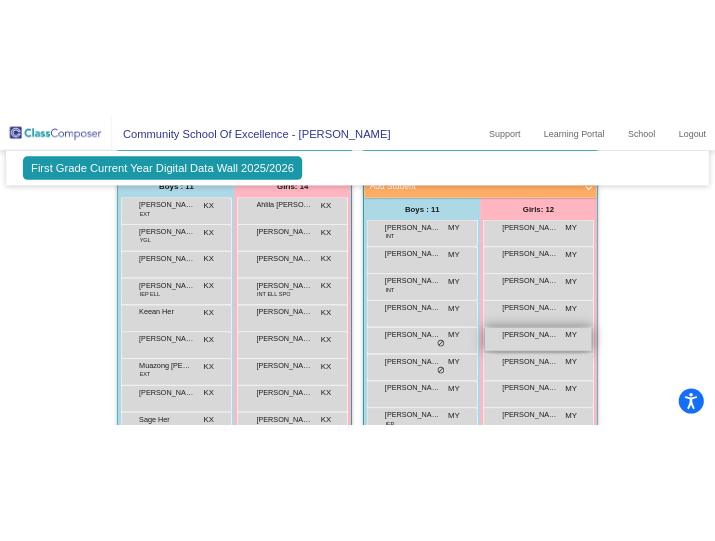 scroll, scrollTop: 500, scrollLeft: 0, axis: vertical 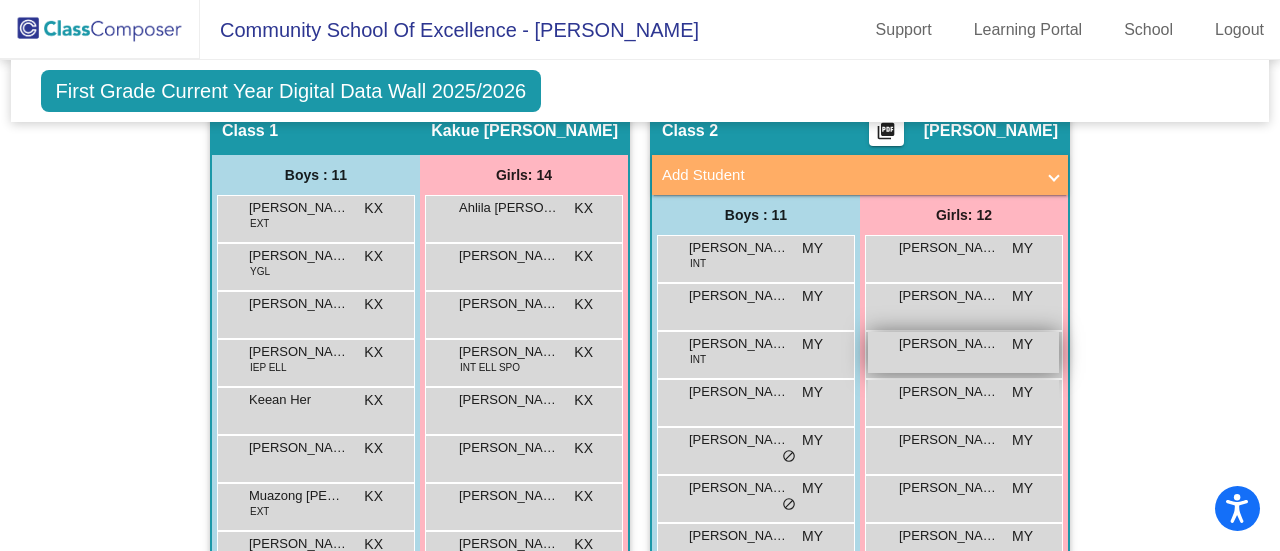 click on "Beau Lorvang" at bounding box center (949, 344) 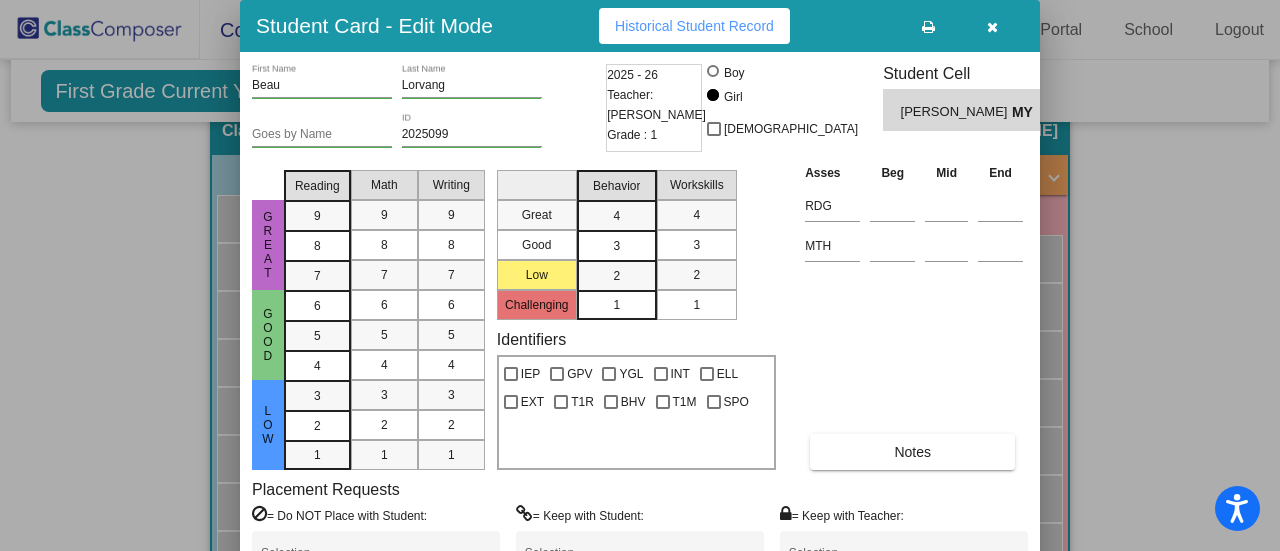click on "Historical Student Record" at bounding box center [694, 26] 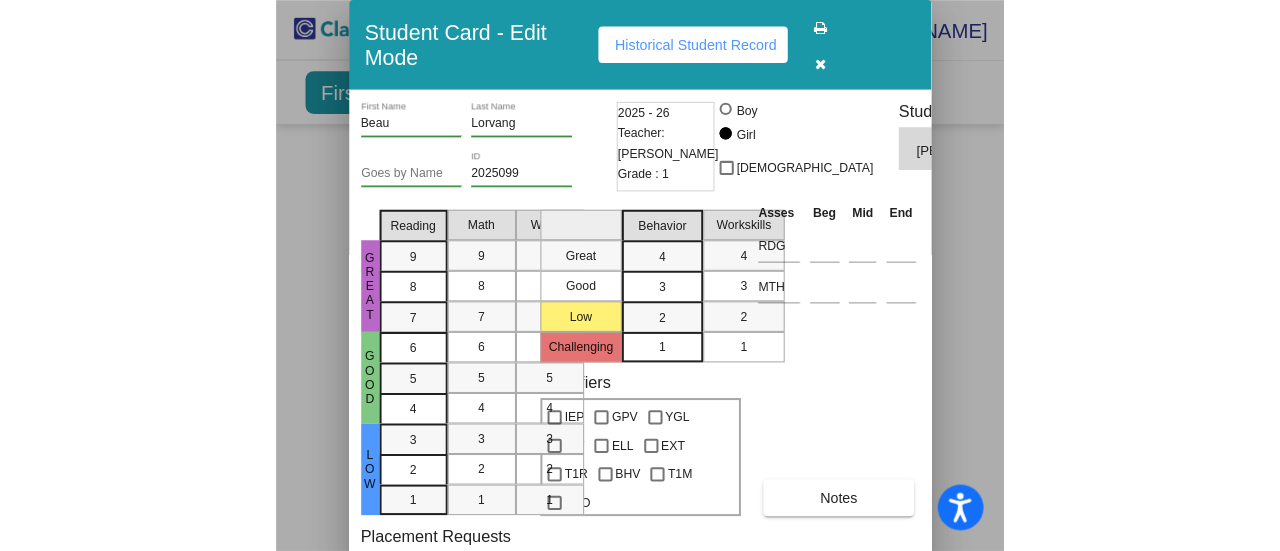 scroll, scrollTop: 500, scrollLeft: 0, axis: vertical 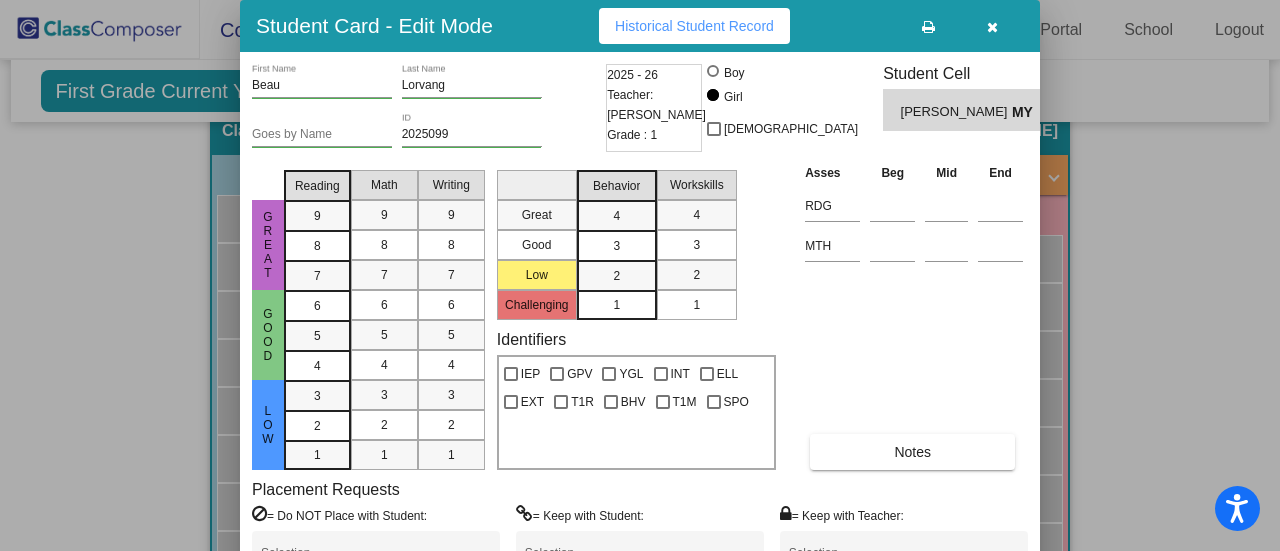 click at bounding box center (640, 275) 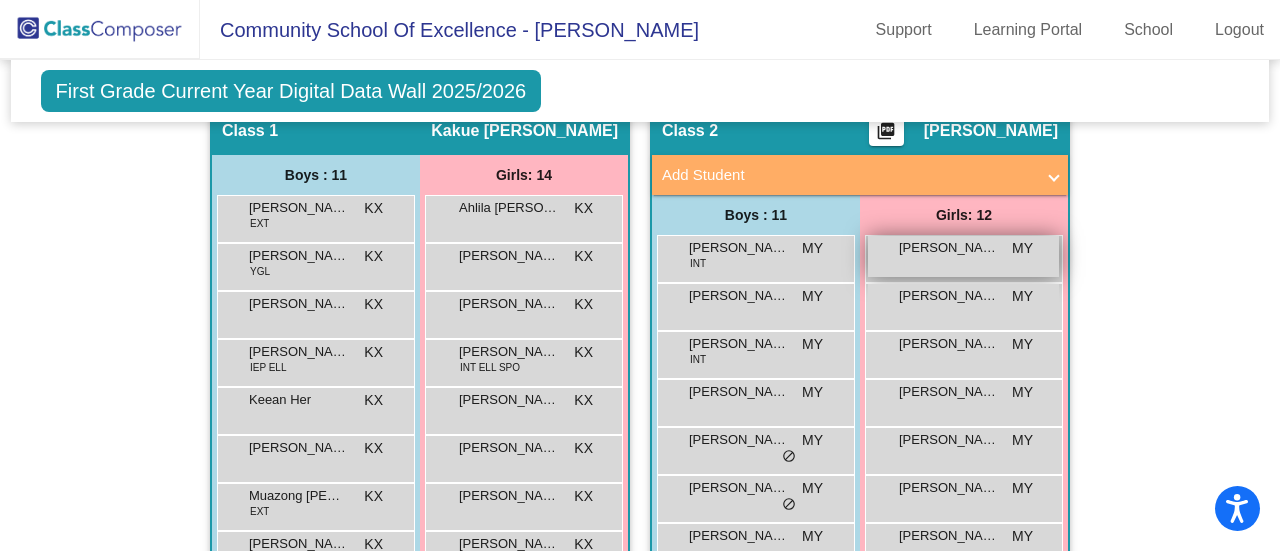 click on "Ariella Thao MY lock do_not_disturb_alt" at bounding box center [963, 256] 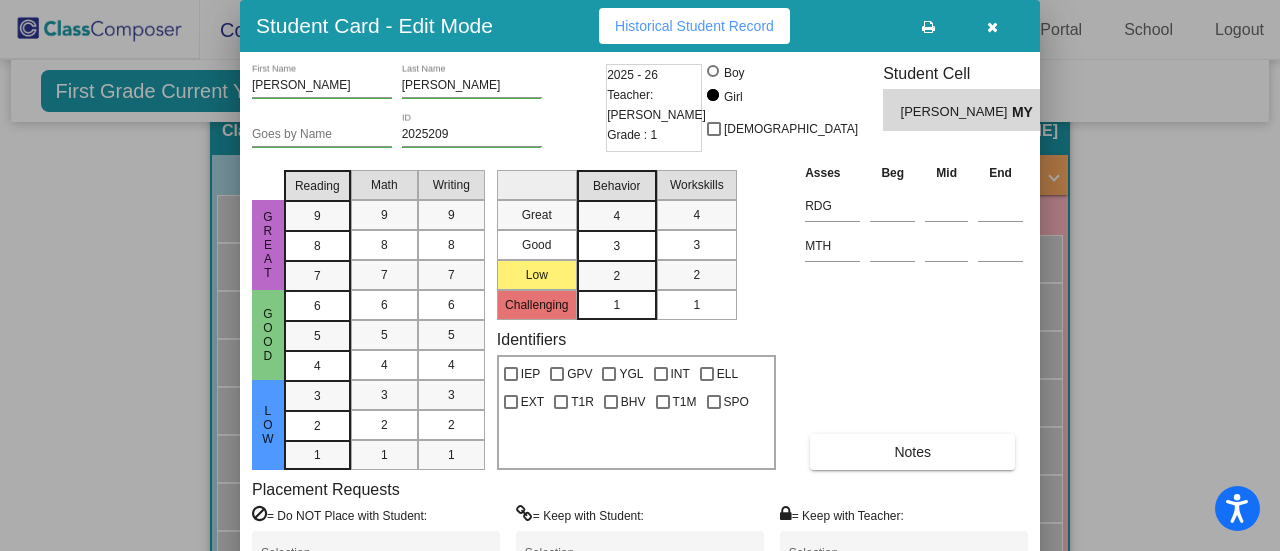 click on "Historical Student Record" at bounding box center [694, 26] 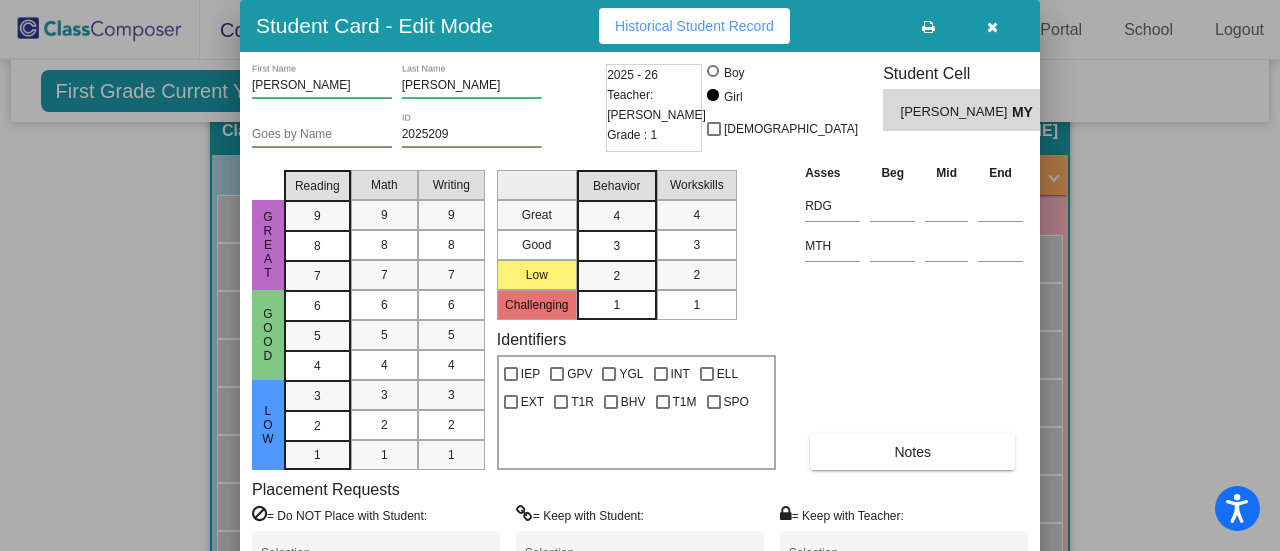click at bounding box center [640, 275] 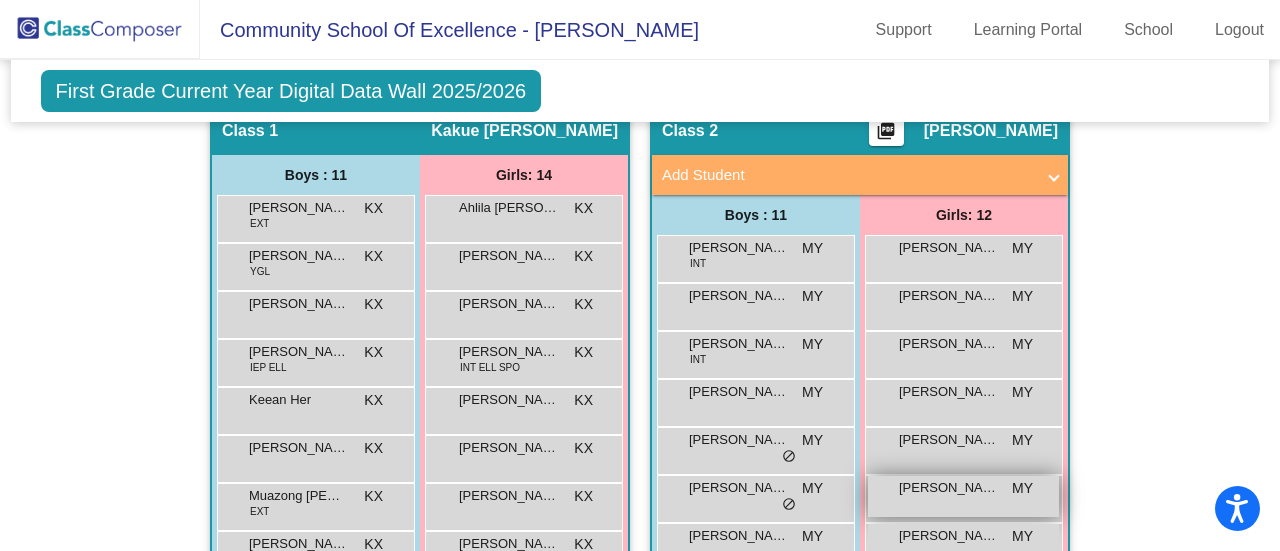 click on "Kaitlyn Thao MY lock do_not_disturb_alt" at bounding box center (963, 496) 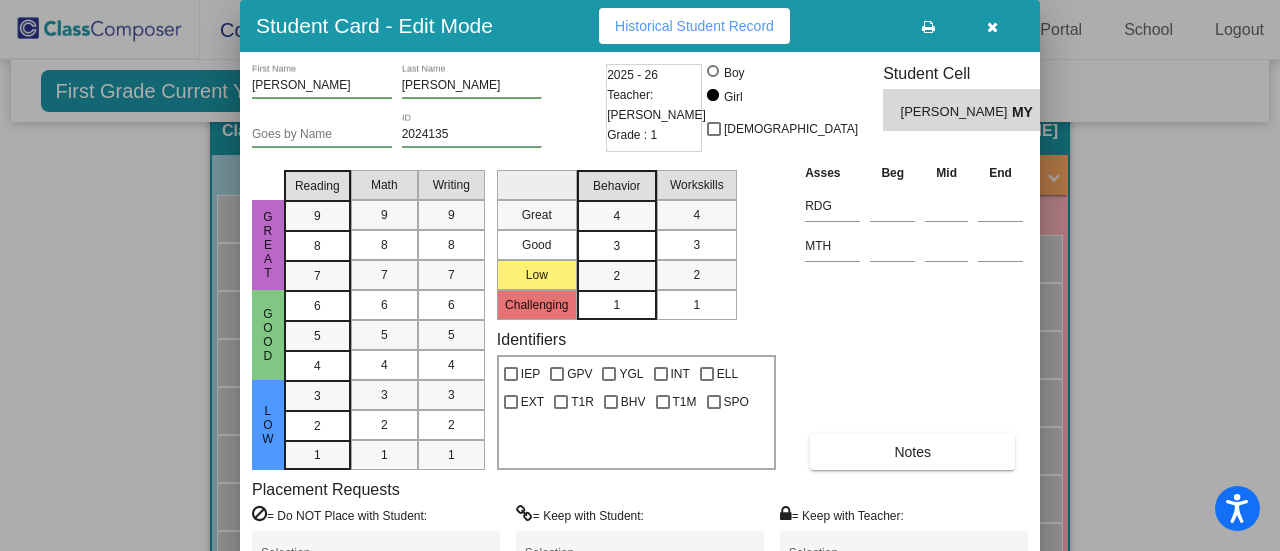 click on "Historical Student Record" at bounding box center [694, 26] 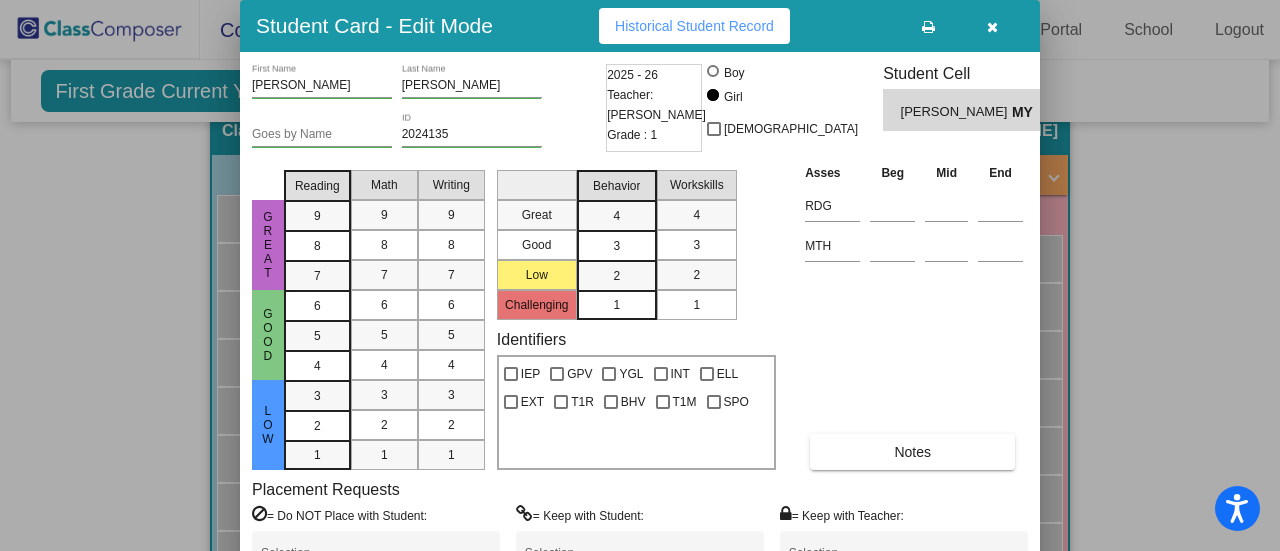 click at bounding box center (640, 275) 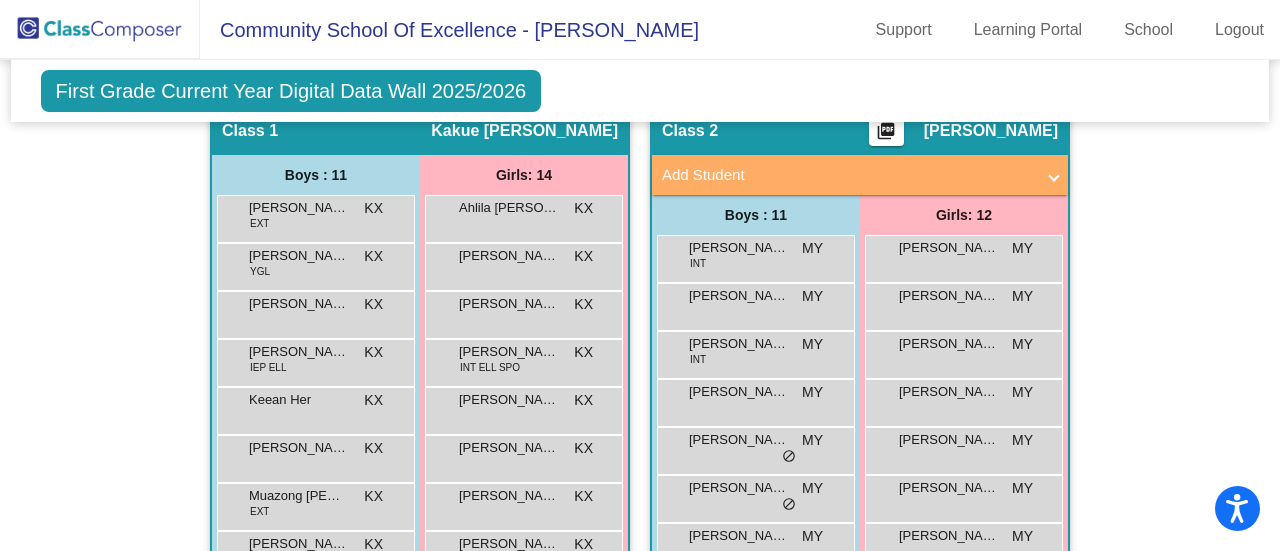 click on "Hallway   - Hallway Class  picture_as_pdf  Add Student  First Name Last Name Student Id  (Recommended)   Boy   Girl   Non Binary Add Close  Boys : 1  "John" "Doe" lock do_not_disturb_alt Girls: 0   No Students   Class 1    picture_as_pdf Kakue Xiong  Add Student  First Name Last Name Student Id  (Recommended)   Boy   Girl   Non Binary Add Close  Boys : 11  Aiden Thao EXT KX lock do_not_disturb_alt August Xiong YGL KX lock do_not_disturb_alt Bennett Vue KX lock do_not_disturb_alt Jacob Lee IEP ELL KX lock do_not_disturb_alt Keean Her KX lock do_not_disturb_alt Mason Yang KX lock do_not_disturb_alt Muazong Xiong EXT KX lock do_not_disturb_alt Mung Khual KX lock do_not_disturb_alt Sage Her EXT KX lock do_not_disturb_alt Tatsuya Yang KX lock do_not_disturb_alt Zakai Phan KX lock do_not_disturb_alt Girls: 14 Ahlila Vang KX lock do_not_disturb_alt Aleena Her KX lock do_not_disturb_alt Amearya Xiong KX lock do_not_disturb_alt Dlavenang Yang INT ELL SPO KX lock do_not_disturb_alt Grace Xiong KX lock KX lock KX" 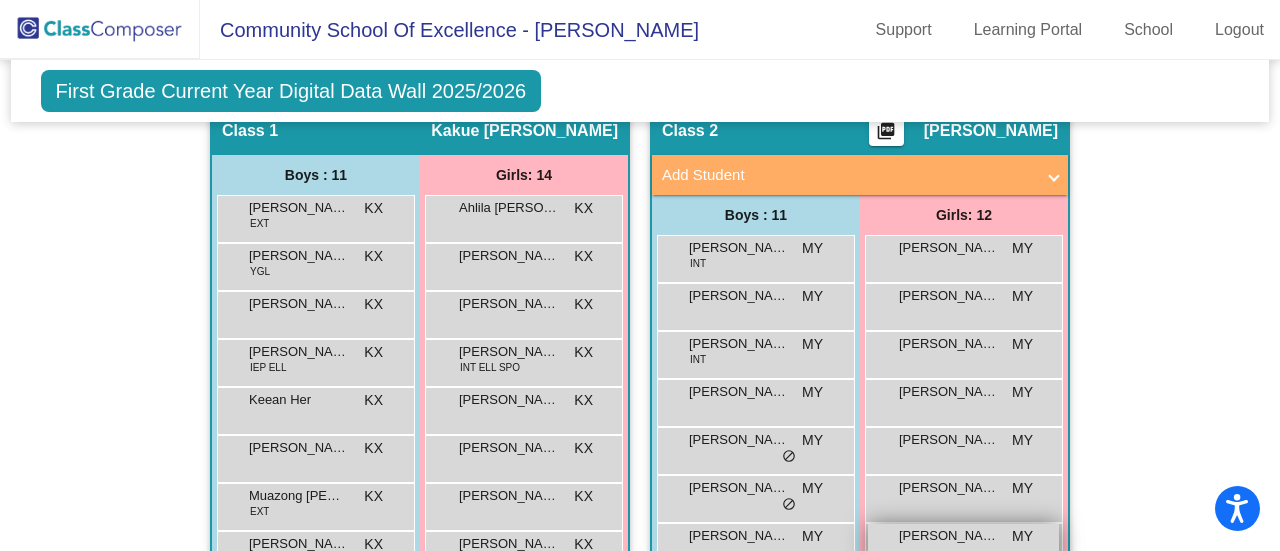 click on "Maxxine Xiong MY lock do_not_disturb_alt" at bounding box center [963, 544] 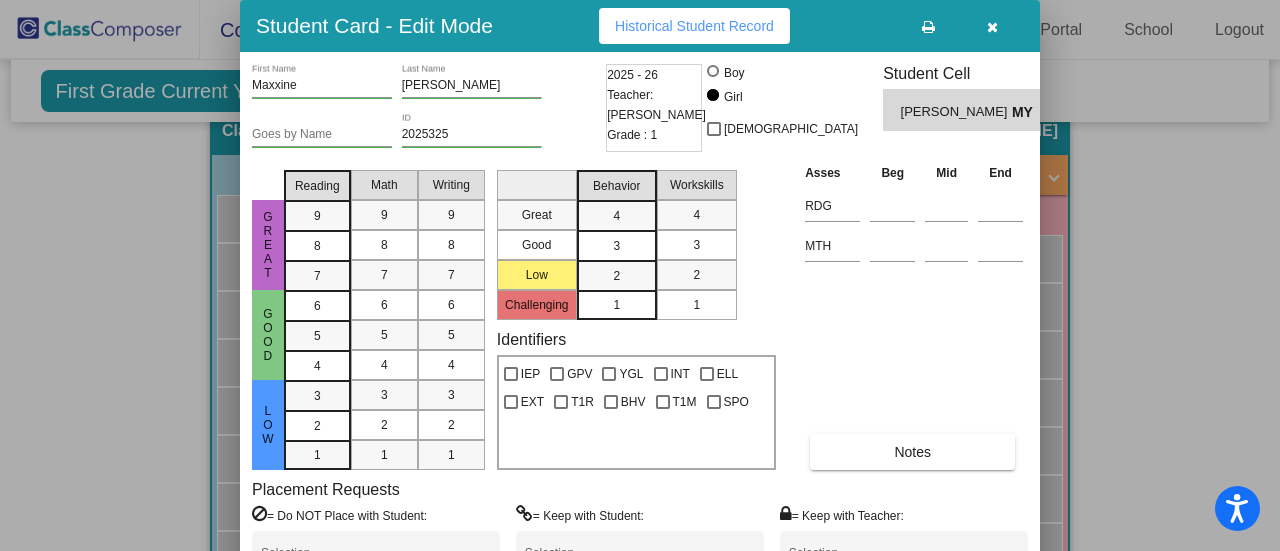 click on "Historical Student Record" at bounding box center (694, 26) 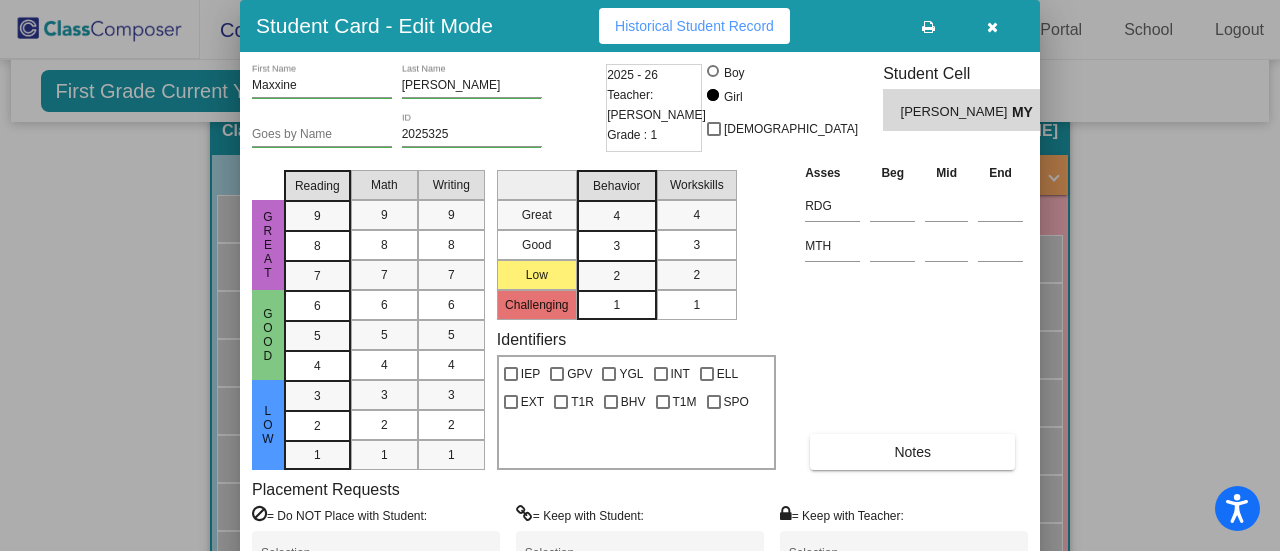 click at bounding box center [640, 275] 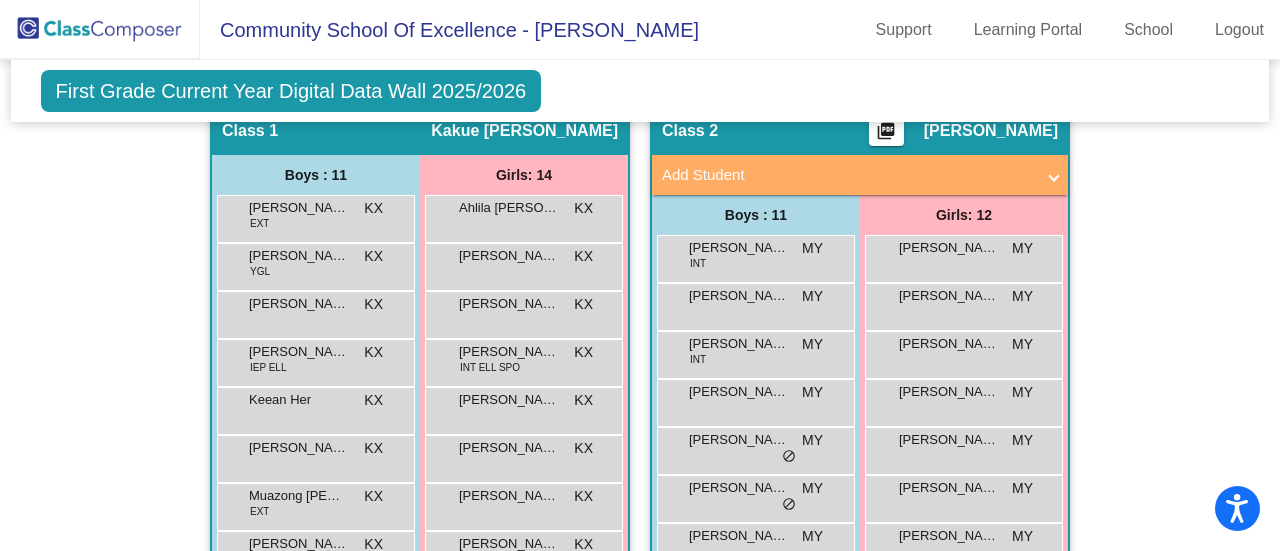 click on "Hallway   - Hallway Class  picture_as_pdf  Add Student  First Name Last Name Student Id  (Recommended)   Boy   Girl   Non Binary Add Close  Boys : 1  "John" "Doe" lock do_not_disturb_alt Girls: 0   No Students   Class 1    picture_as_pdf Kakue Xiong  Add Student  First Name Last Name Student Id  (Recommended)   Boy   Girl   Non Binary Add Close  Boys : 11  Aiden Thao EXT KX lock do_not_disturb_alt August Xiong YGL KX lock do_not_disturb_alt Bennett Vue KX lock do_not_disturb_alt Jacob Lee IEP ELL KX lock do_not_disturb_alt Keean Her KX lock do_not_disturb_alt Mason Yang KX lock do_not_disturb_alt Muazong Xiong EXT KX lock do_not_disturb_alt Mung Khual KX lock do_not_disturb_alt Sage Her EXT KX lock do_not_disturb_alt Tatsuya Yang KX lock do_not_disturb_alt Zakai Phan KX lock do_not_disturb_alt Girls: 14 Ahlila Vang KX lock do_not_disturb_alt Aleena Her KX lock do_not_disturb_alt Amearya Xiong KX lock do_not_disturb_alt Dlavenang Yang INT ELL SPO KX lock do_not_disturb_alt Grace Xiong KX lock KX lock KX" 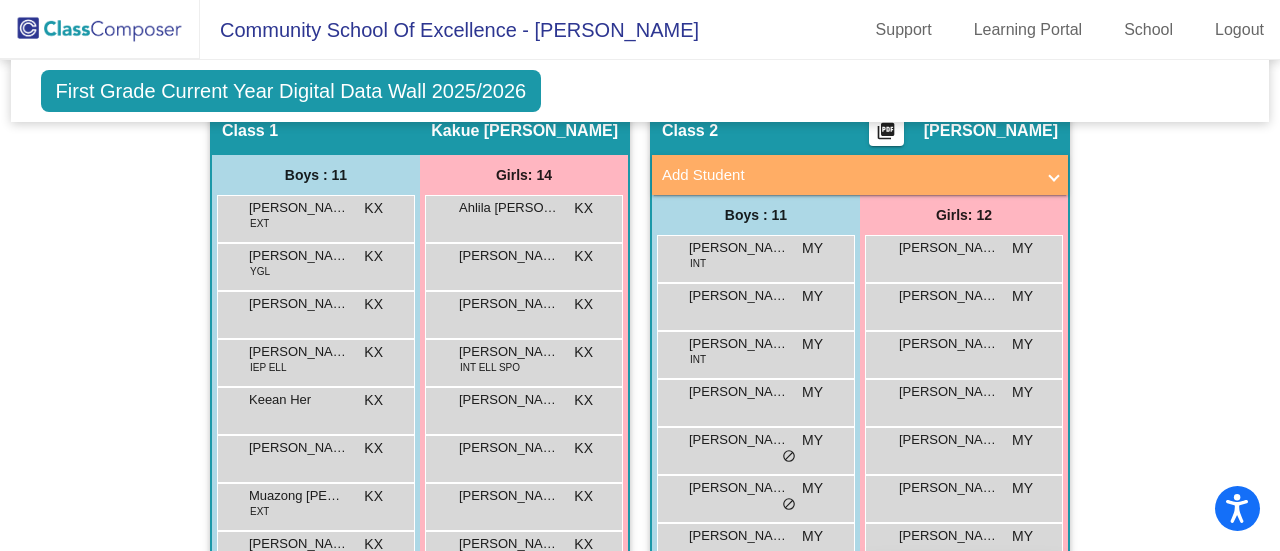 click on "Mikaela Xiong MY lock do_not_disturb_alt" at bounding box center [963, 592] 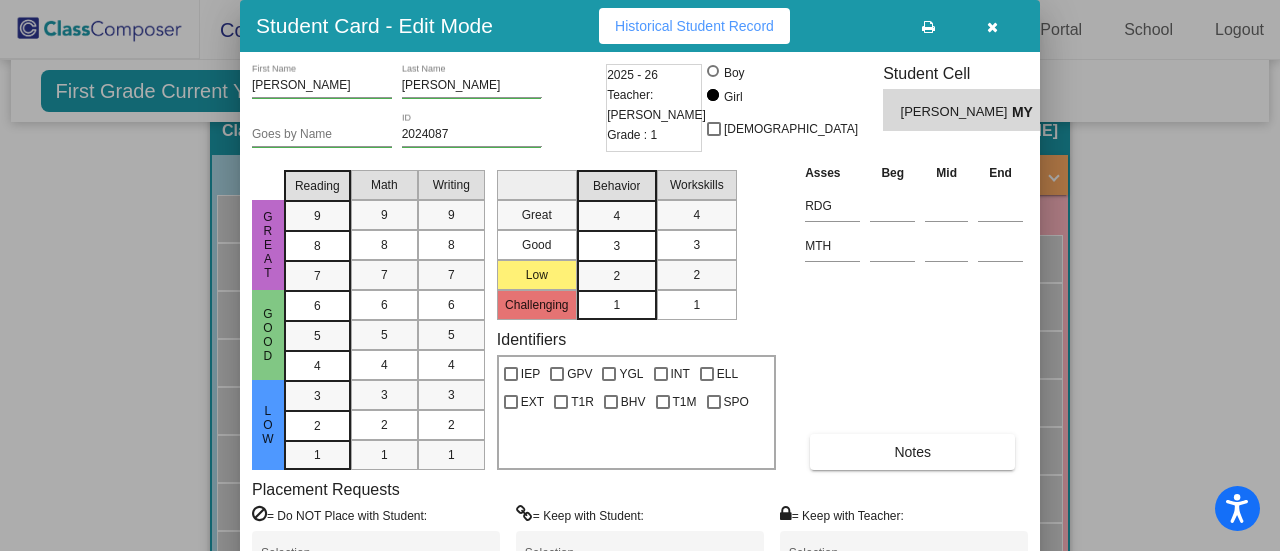click on "Historical Student Record" at bounding box center (694, 26) 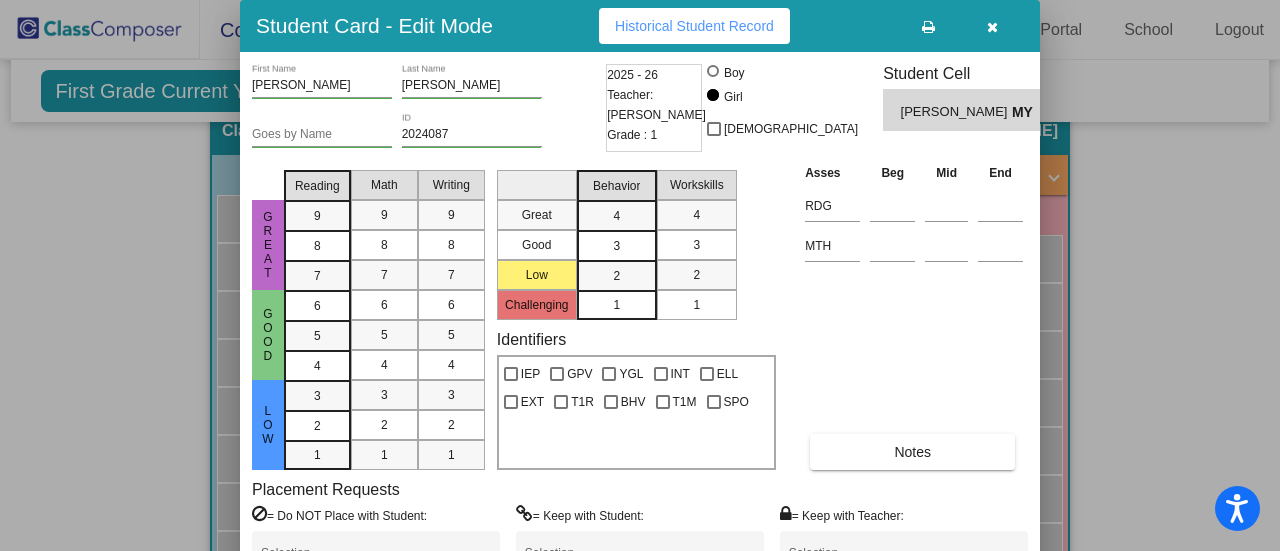 click at bounding box center [640, 275] 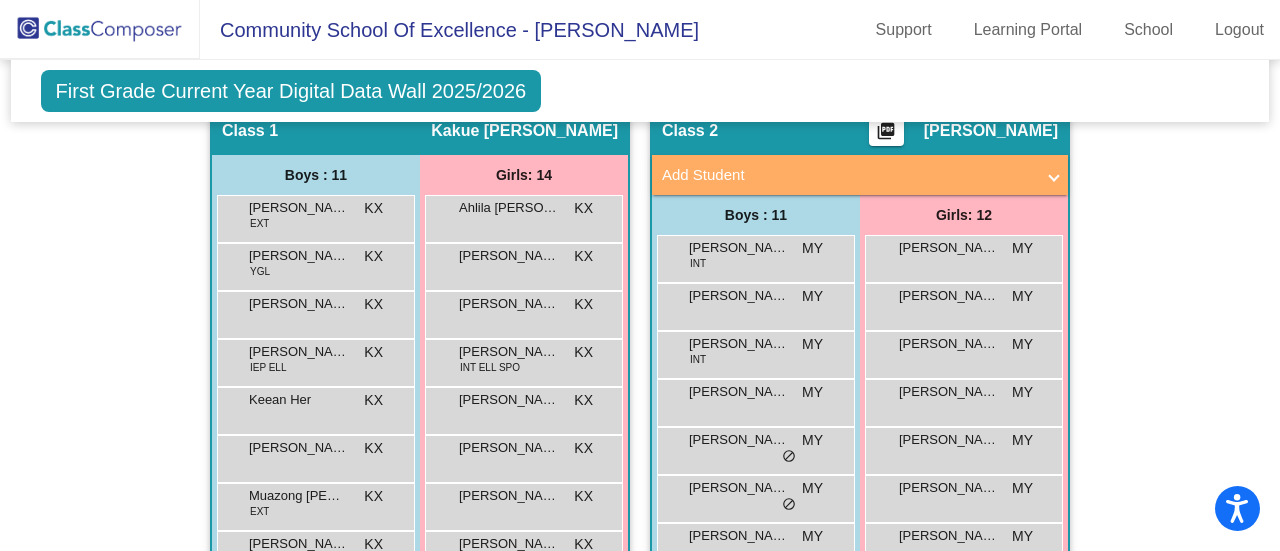 click on "Hallway   - Hallway Class  picture_as_pdf  Add Student  First Name Last Name Student Id  (Recommended)   Boy   Girl   Non Binary Add Close  Boys : 1  "John" "Doe" lock do_not_disturb_alt Girls: 0   No Students   Class 1    picture_as_pdf Kakue Xiong  Add Student  First Name Last Name Student Id  (Recommended)   Boy   Girl   Non Binary Add Close  Boys : 11  Aiden Thao EXT KX lock do_not_disturb_alt August Xiong YGL KX lock do_not_disturb_alt Bennett Vue KX lock do_not_disturb_alt Jacob Lee IEP ELL KX lock do_not_disturb_alt Keean Her KX lock do_not_disturb_alt Mason Yang KX lock do_not_disturb_alt Muazong Xiong EXT KX lock do_not_disturb_alt Mung Khual KX lock do_not_disturb_alt Sage Her EXT KX lock do_not_disturb_alt Tatsuya Yang KX lock do_not_disturb_alt Zakai Phan KX lock do_not_disturb_alt Girls: 14 Ahlila Vang KX lock do_not_disturb_alt Aleena Her KX lock do_not_disturb_alt Amearya Xiong KX lock do_not_disturb_alt Dlavenang Yang INT ELL SPO KX lock do_not_disturb_alt Grace Xiong KX lock KX lock KX" 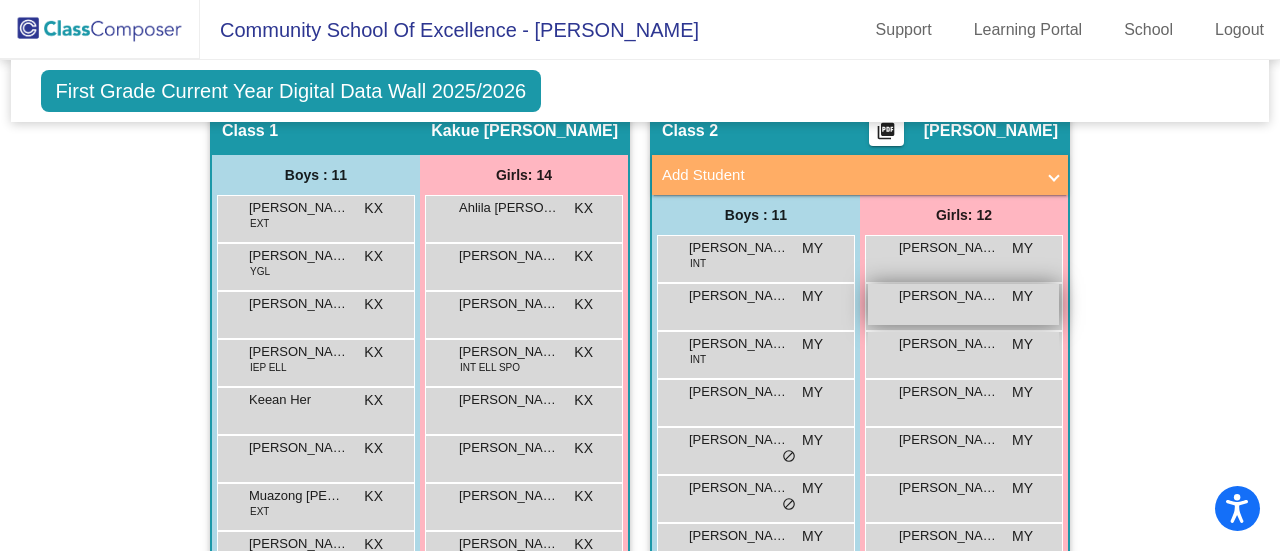 click on "Ashley Yang" at bounding box center (949, 296) 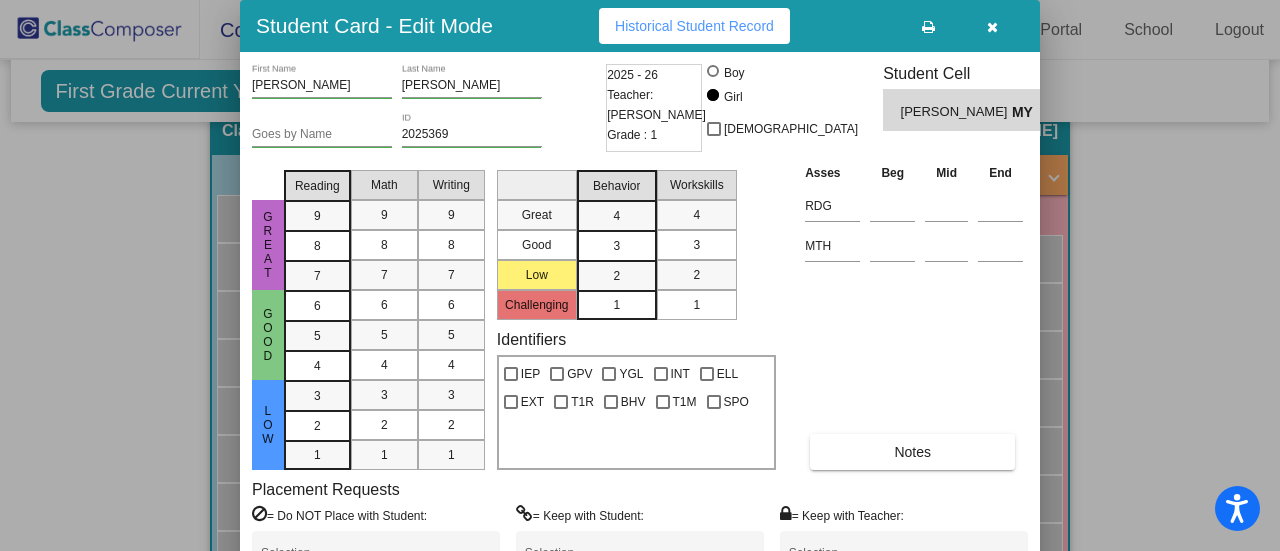 click on "Student Card - Edit Mode   Historical Student Record" at bounding box center [640, 26] 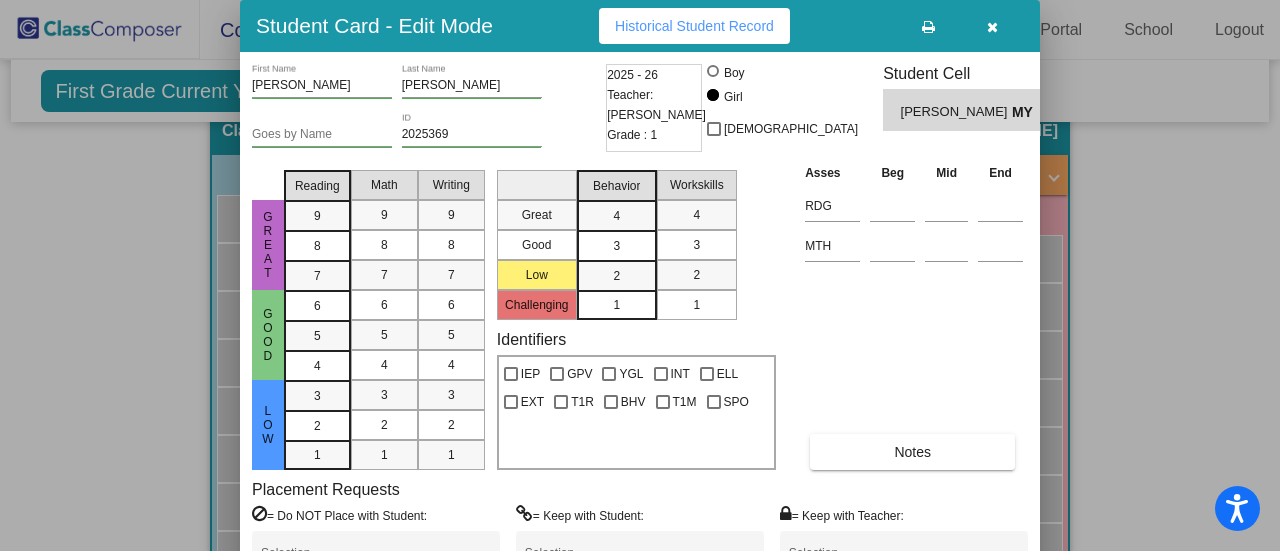 click at bounding box center [640, 275] 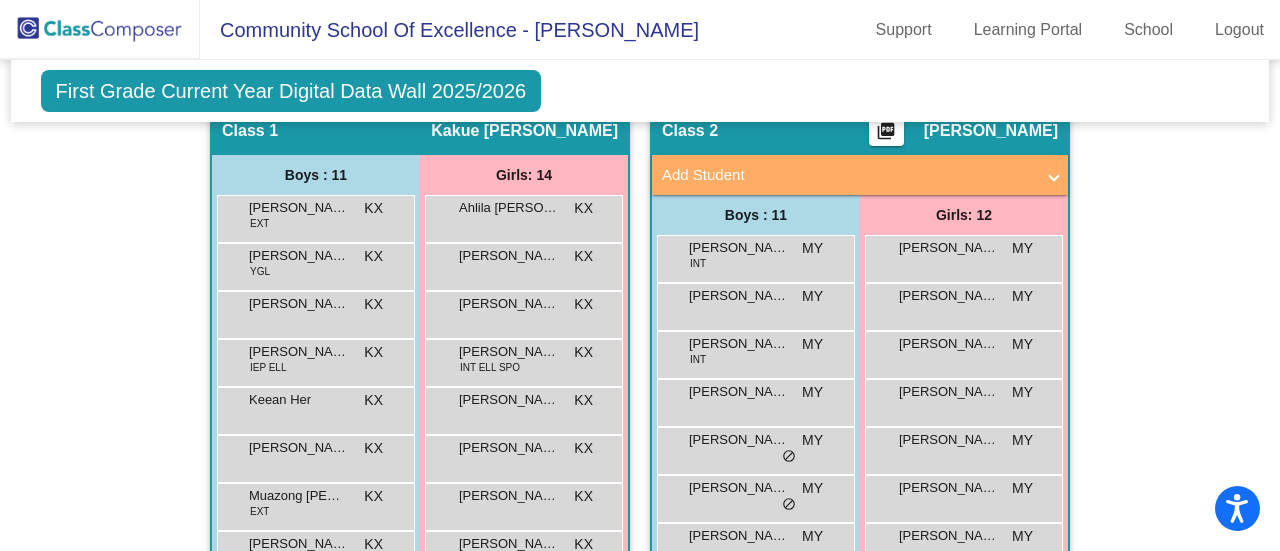 click on "Hallway   - Hallway Class  picture_as_pdf  Add Student  First Name Last Name Student Id  (Recommended)   Boy   Girl   Non Binary Add Close  Boys : 1  "John" "Doe" lock do_not_disturb_alt Girls: 0   No Students   Class 1    picture_as_pdf Kakue Xiong  Add Student  First Name Last Name Student Id  (Recommended)   Boy   Girl   Non Binary Add Close  Boys : 11  Aiden Thao EXT KX lock do_not_disturb_alt August Xiong YGL KX lock do_not_disturb_alt Bennett Vue KX lock do_not_disturb_alt Jacob Lee IEP ELL KX lock do_not_disturb_alt Keean Her KX lock do_not_disturb_alt Mason Yang KX lock do_not_disturb_alt Muazong Xiong EXT KX lock do_not_disturb_alt Mung Khual KX lock do_not_disturb_alt Sage Her EXT KX lock do_not_disturb_alt Tatsuya Yang KX lock do_not_disturb_alt Zakai Phan KX lock do_not_disturb_alt Girls: 14 Ahlila Vang KX lock do_not_disturb_alt Aleena Her KX lock do_not_disturb_alt Amearya Xiong KX lock do_not_disturb_alt Dlavenang Yang INT ELL SPO KX lock do_not_disturb_alt Grace Xiong KX lock KX lock KX" 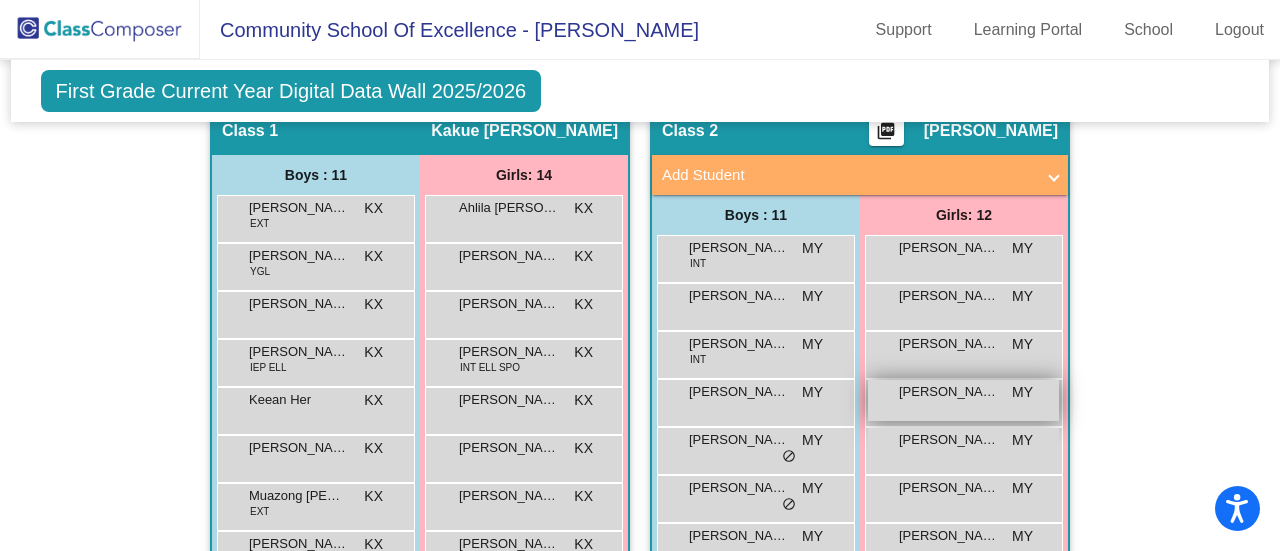 click on "Elena Yang MY lock do_not_disturb_alt" at bounding box center (963, 400) 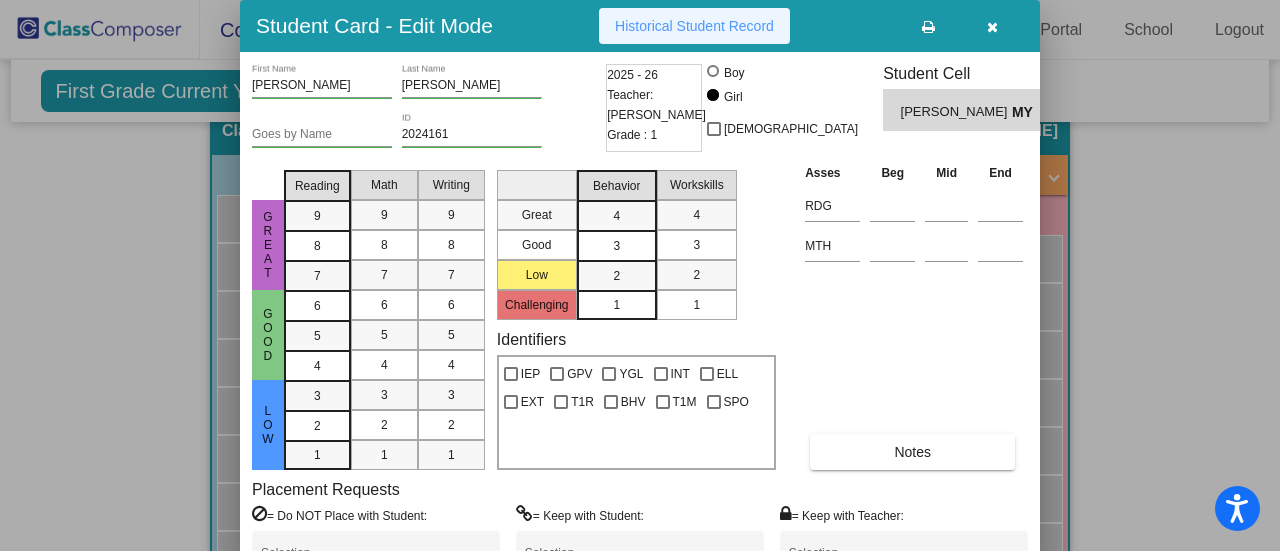 click on "Historical Student Record" at bounding box center (694, 26) 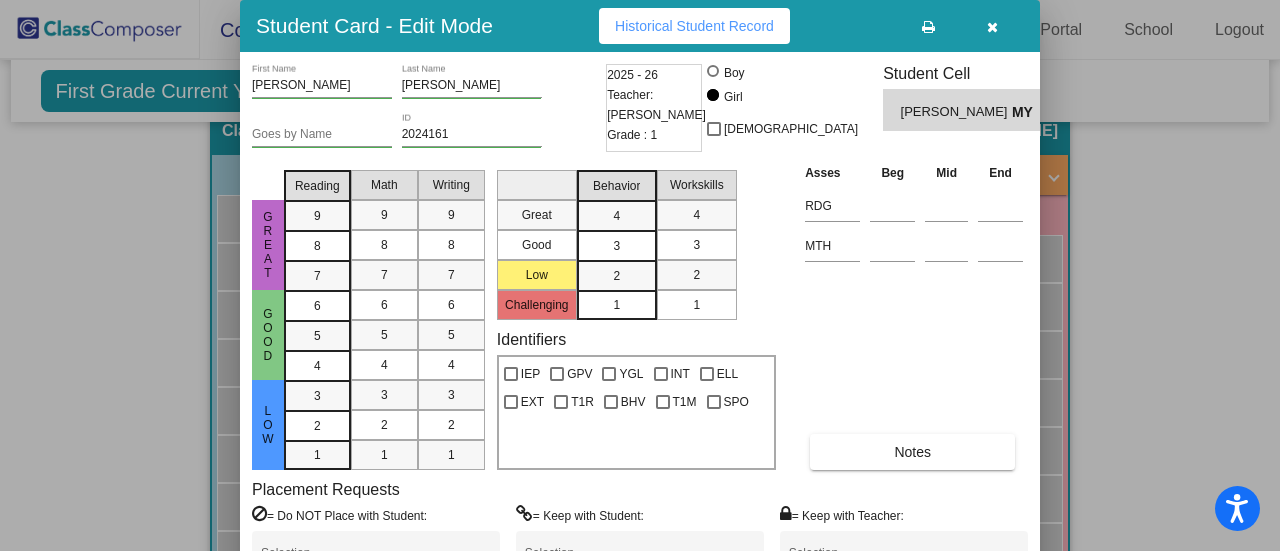 click at bounding box center (640, 275) 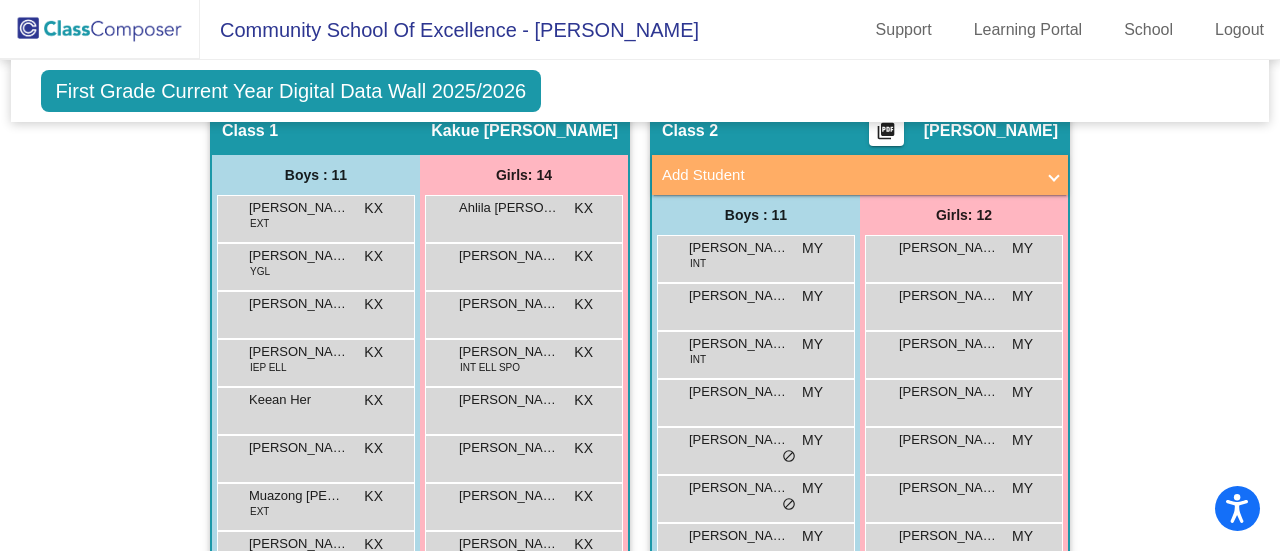 drag, startPoint x: 1199, startPoint y: 311, endPoint x: 1214, endPoint y: 299, distance: 19.209373 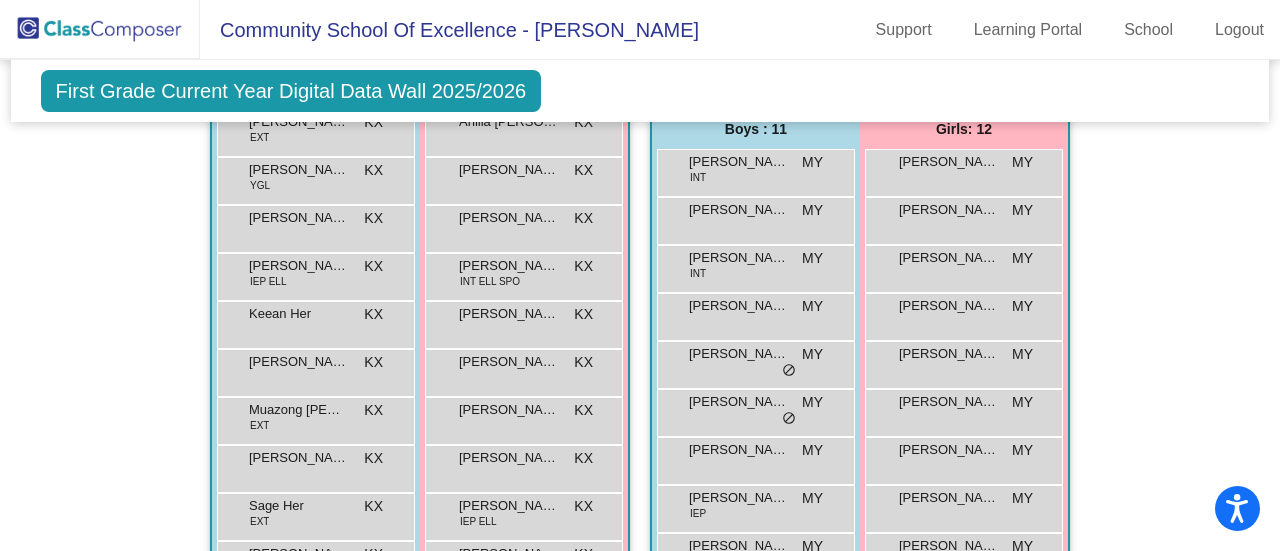 scroll, scrollTop: 700, scrollLeft: 0, axis: vertical 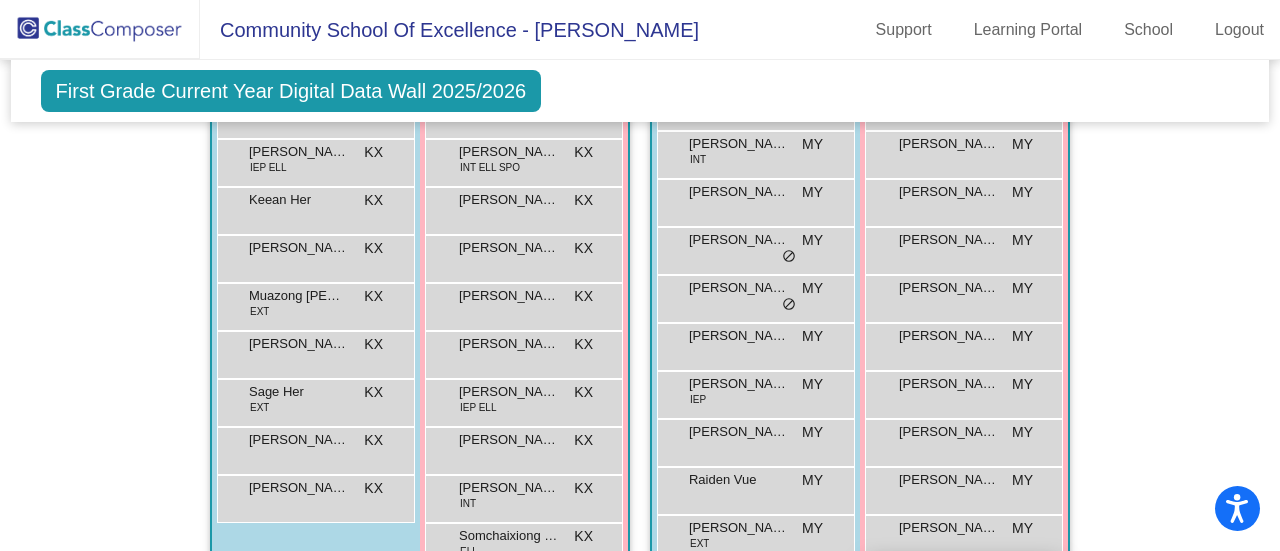 click on "Savannah Yang" at bounding box center [949, 576] 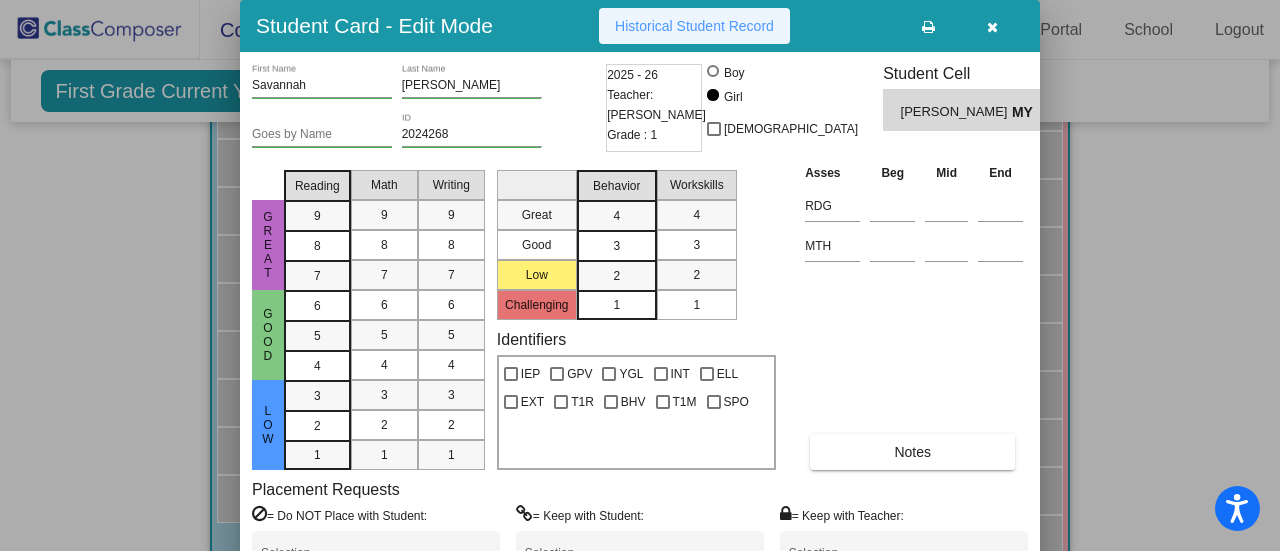 click on "Historical Student Record" at bounding box center (694, 26) 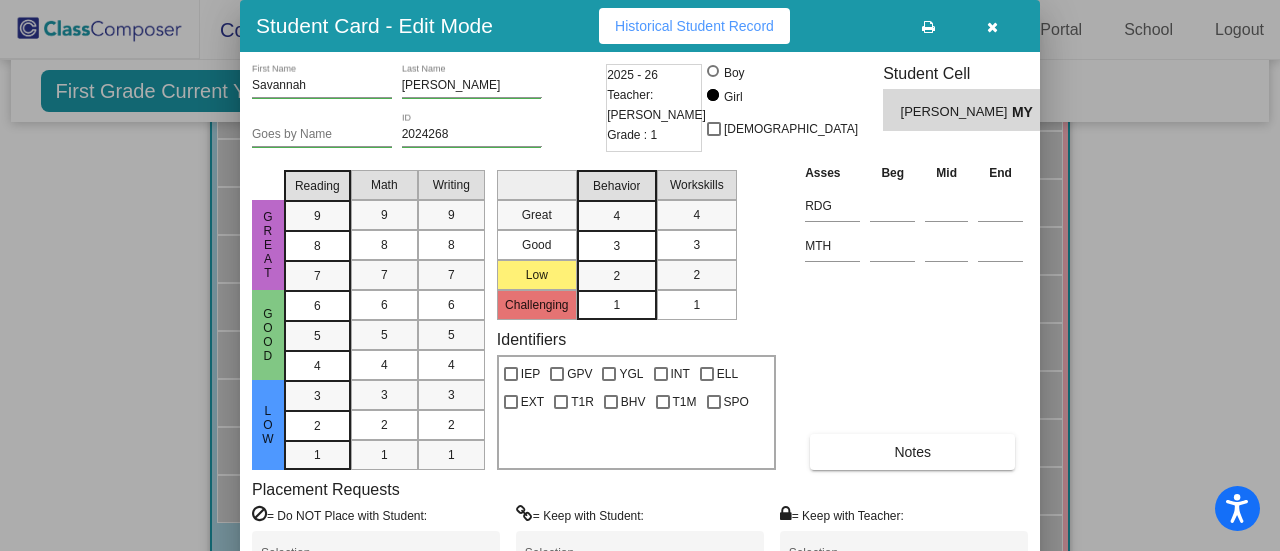 click at bounding box center (640, 275) 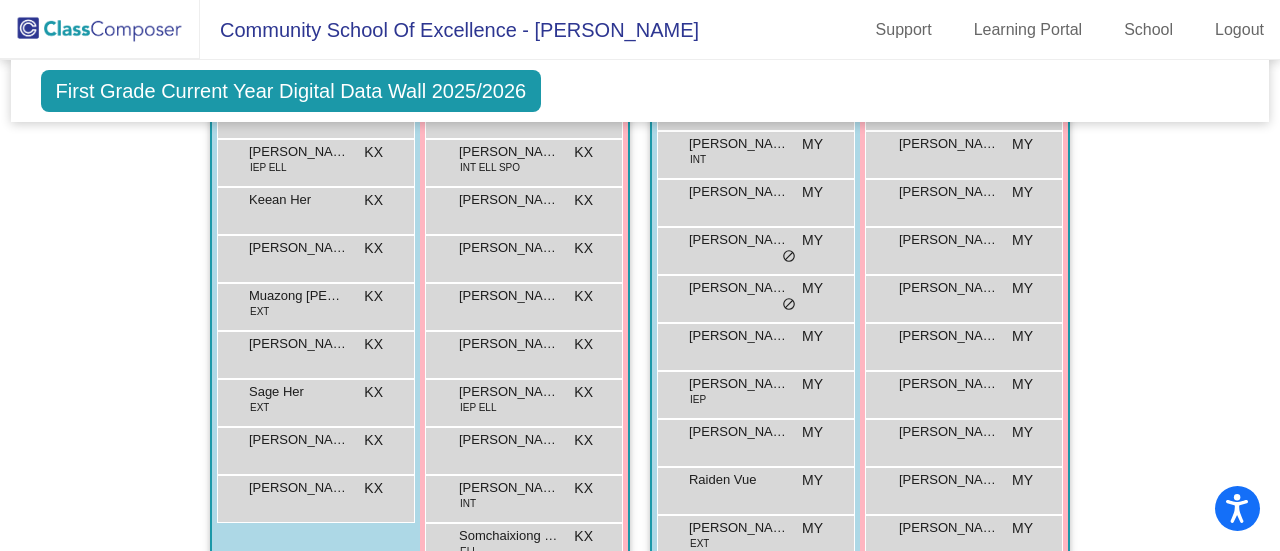 click on "Hallway   - Hallway Class  picture_as_pdf  Add Student  First Name Last Name Student Id  (Recommended)   Boy   Girl   Non Binary Add Close  Boys : 1  "John" "Doe" lock do_not_disturb_alt Girls: 0   No Students   Class 1    picture_as_pdf Kakue Xiong  Add Student  First Name Last Name Student Id  (Recommended)   Boy   Girl   Non Binary Add Close  Boys : 11  Aiden Thao EXT KX lock do_not_disturb_alt August Xiong YGL KX lock do_not_disturb_alt Bennett Vue KX lock do_not_disturb_alt Jacob Lee IEP ELL KX lock do_not_disturb_alt Keean Her KX lock do_not_disturb_alt Mason Yang KX lock do_not_disturb_alt Muazong Xiong EXT KX lock do_not_disturb_alt Mung Khual KX lock do_not_disturb_alt Sage Her EXT KX lock do_not_disturb_alt Tatsuya Yang KX lock do_not_disturb_alt Zakai Phan KX lock do_not_disturb_alt Girls: 14 Ahlila Vang KX lock do_not_disturb_alt Aleena Her KX lock do_not_disturb_alt Amearya Xiong KX lock do_not_disturb_alt Dlavenang Yang INT ELL SPO KX lock do_not_disturb_alt Grace Xiong KX lock KX lock KX" 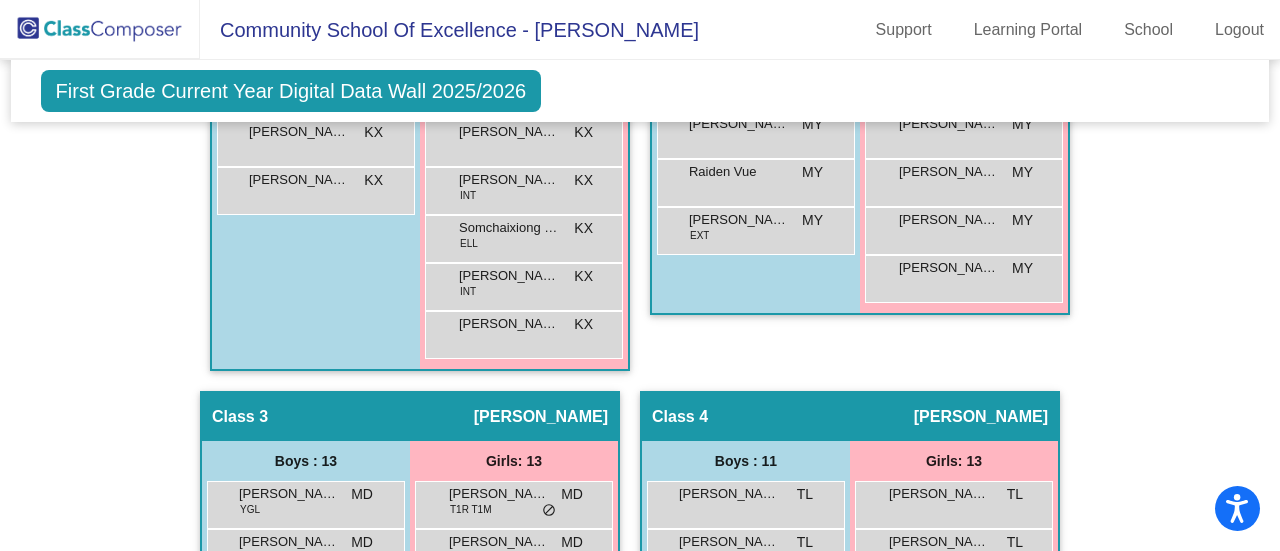 scroll, scrollTop: 1100, scrollLeft: 0, axis: vertical 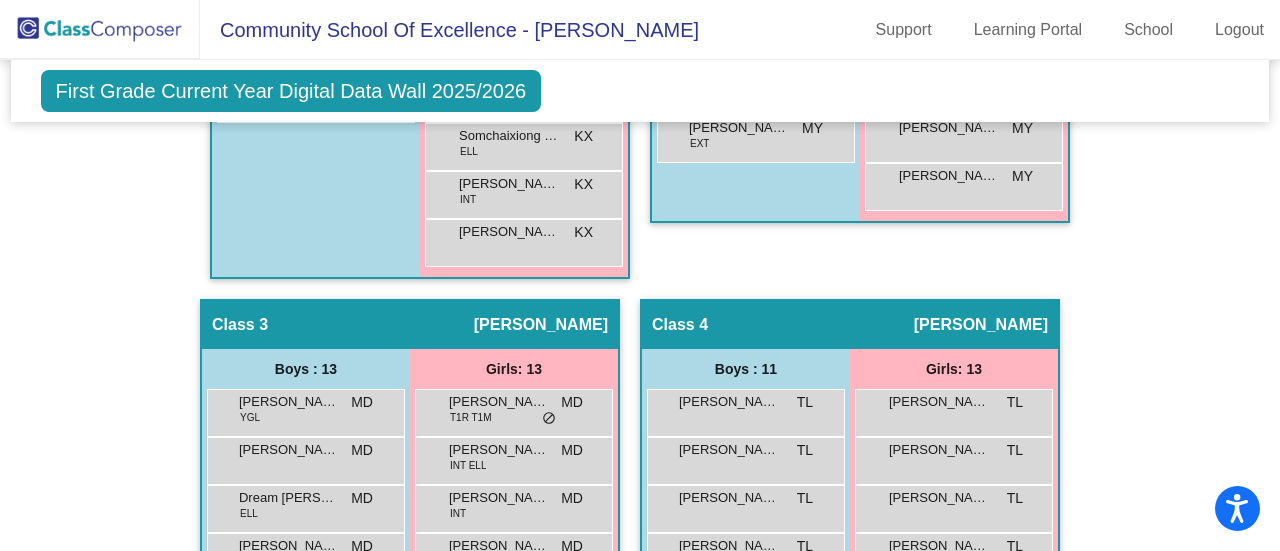 click on "Hallway   - Hallway Class  picture_as_pdf  Add Student  First Name Last Name Student Id  (Recommended)   Boy   Girl   Non Binary Add Close  Boys : 1  "John" "Doe" lock do_not_disturb_alt Girls: 0   No Students   Class 1    picture_as_pdf Kakue Xiong  Add Student  First Name Last Name Student Id  (Recommended)   Boy   Girl   Non Binary Add Close  Boys : 11  Aiden Thao EXT KX lock do_not_disturb_alt August Xiong YGL KX lock do_not_disturb_alt Bennett Vue KX lock do_not_disturb_alt Jacob Lee IEP ELL KX lock do_not_disturb_alt Keean Her KX lock do_not_disturb_alt Mason Yang KX lock do_not_disturb_alt Muazong Xiong EXT KX lock do_not_disturb_alt Mung Khual KX lock do_not_disturb_alt Sage Her EXT KX lock do_not_disturb_alt Tatsuya Yang KX lock do_not_disturb_alt Zakai Phan KX lock do_not_disturb_alt Girls: 14 Ahlila Vang KX lock do_not_disturb_alt Aleena Her KX lock do_not_disturb_alt Amearya Xiong KX lock do_not_disturb_alt Dlavenang Yang INT ELL SPO KX lock do_not_disturb_alt Grace Xiong KX lock KX lock KX" 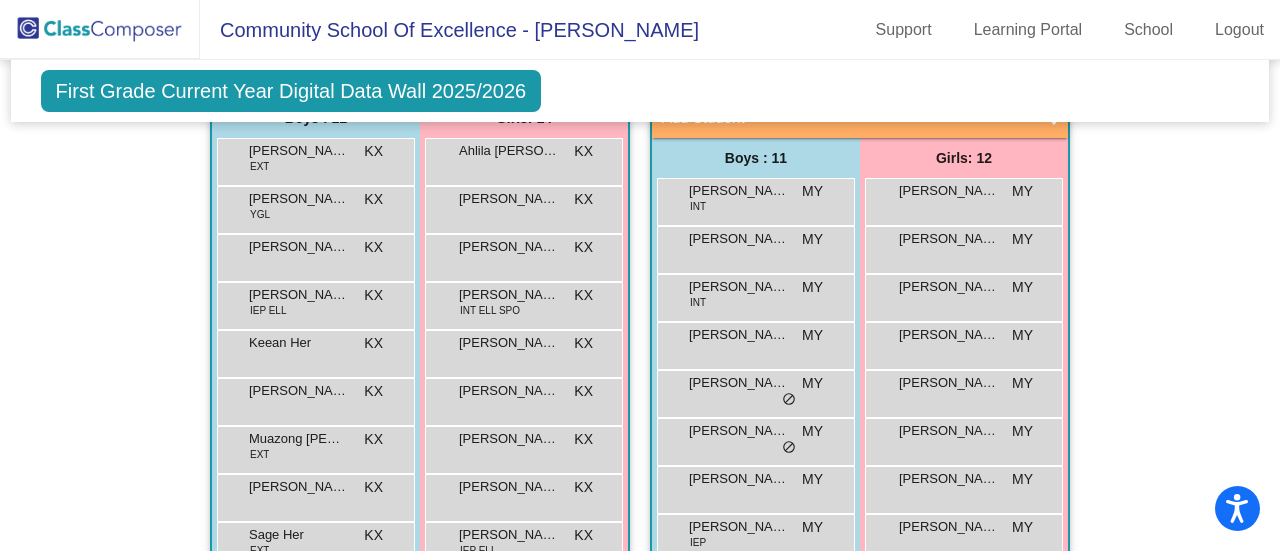 scroll, scrollTop: 300, scrollLeft: 0, axis: vertical 